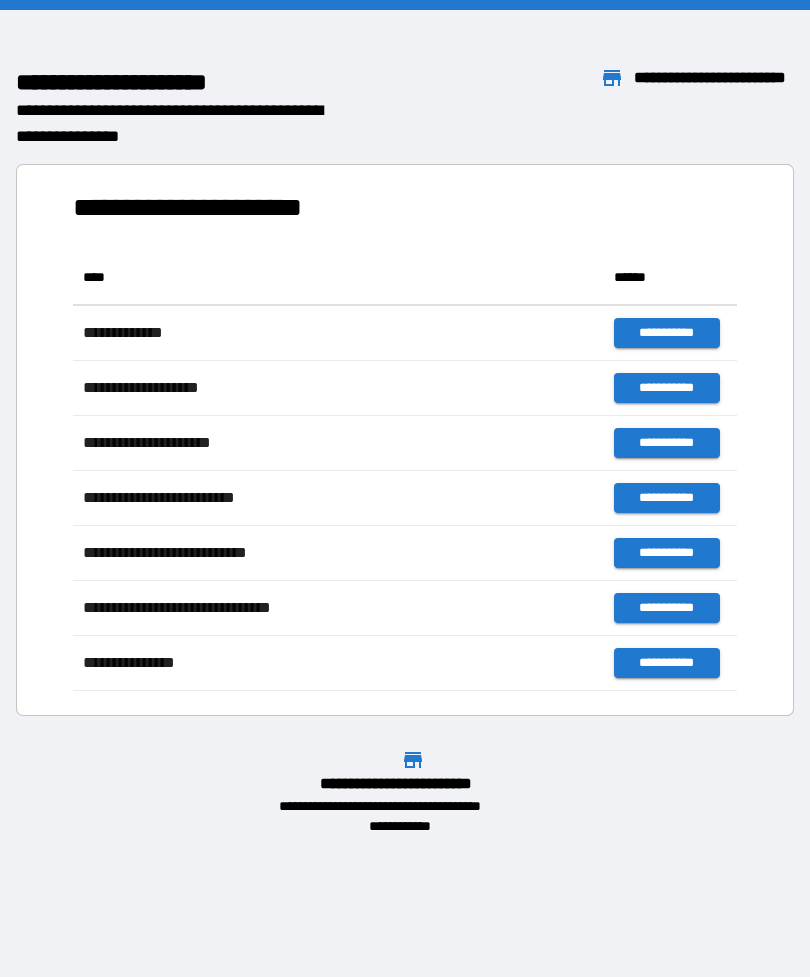 scroll, scrollTop: 0, scrollLeft: 0, axis: both 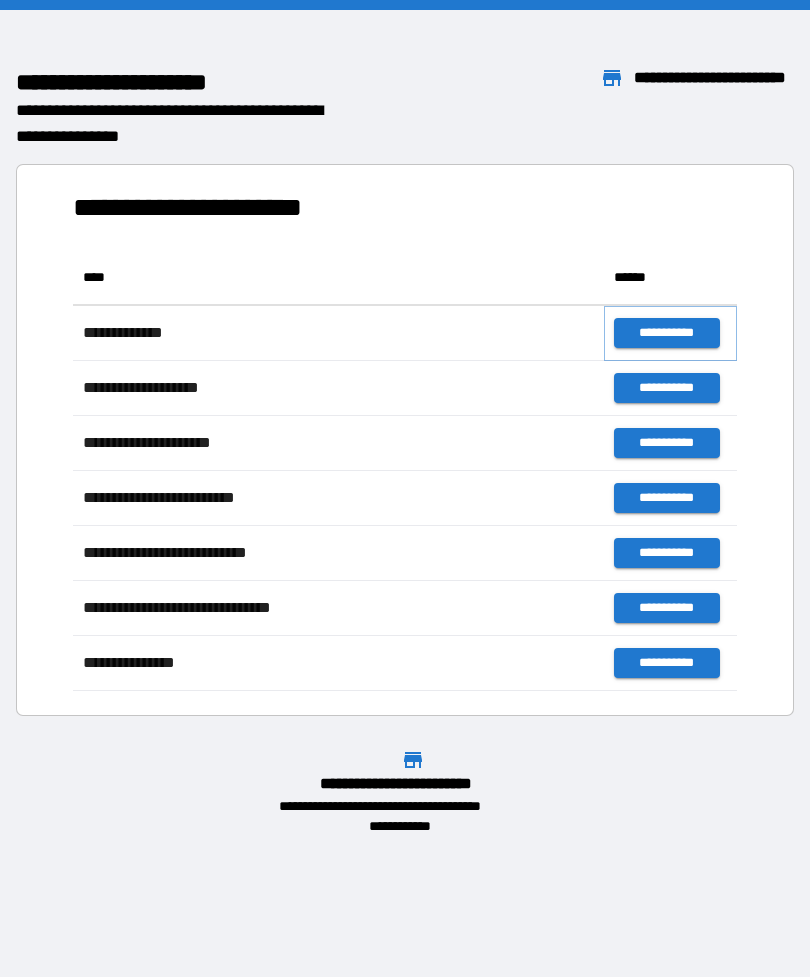 click on "**********" at bounding box center (666, 333) 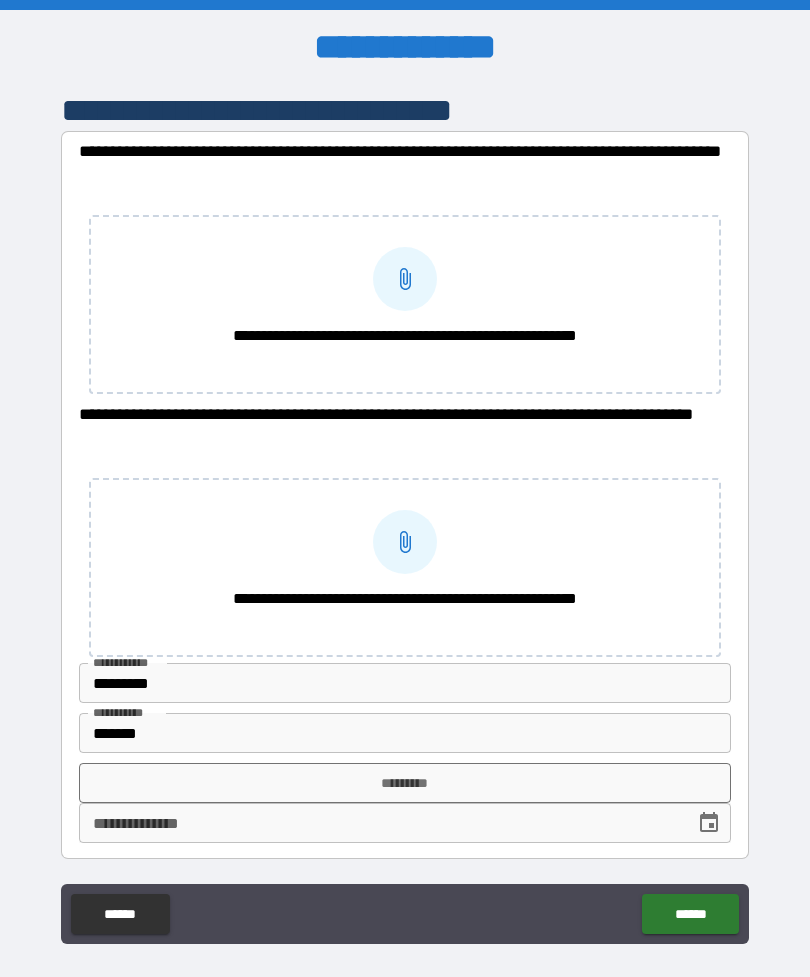 click on "**********" at bounding box center [405, 523] 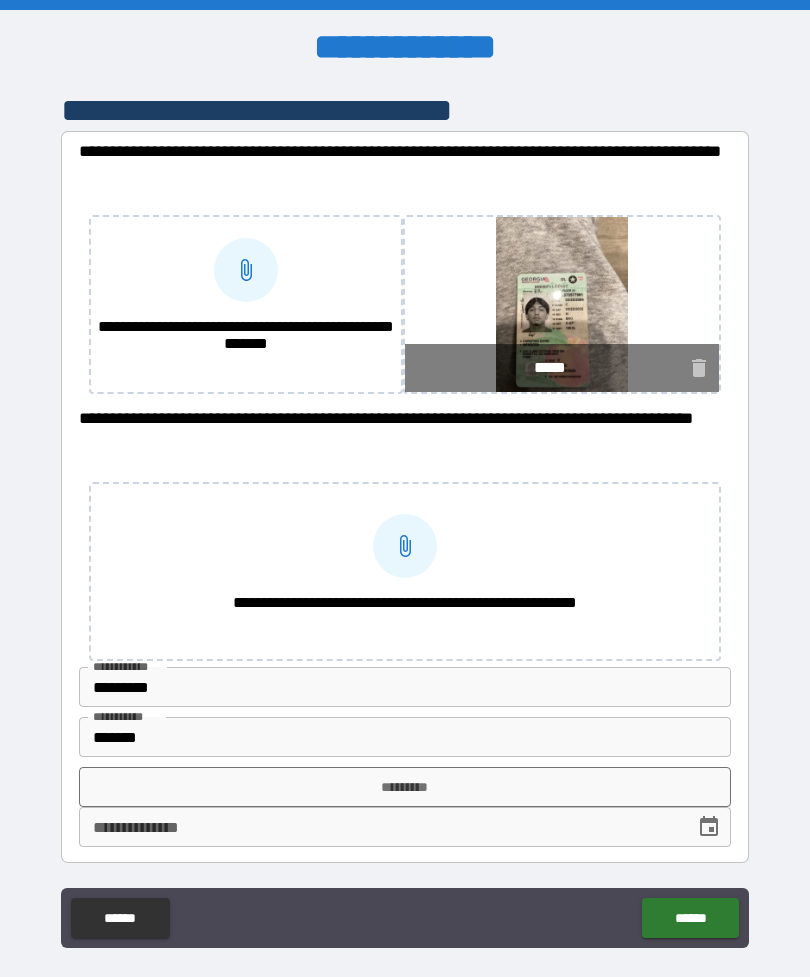 click on "**********" at bounding box center (246, 337) 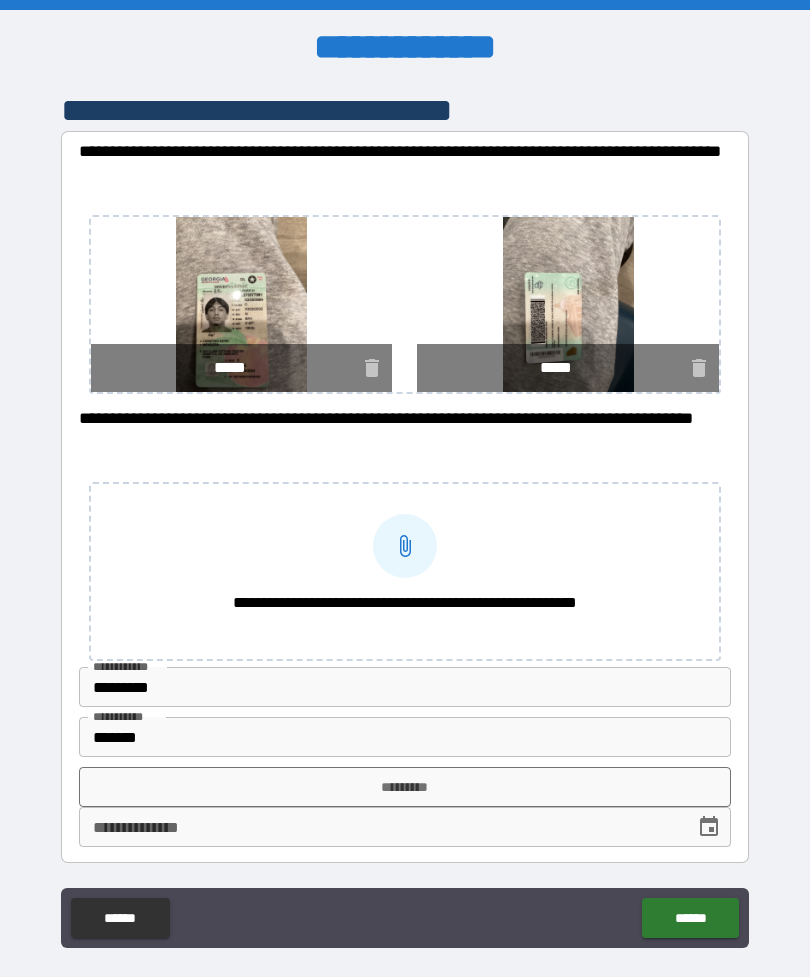 click on "**********" at bounding box center [405, 603] 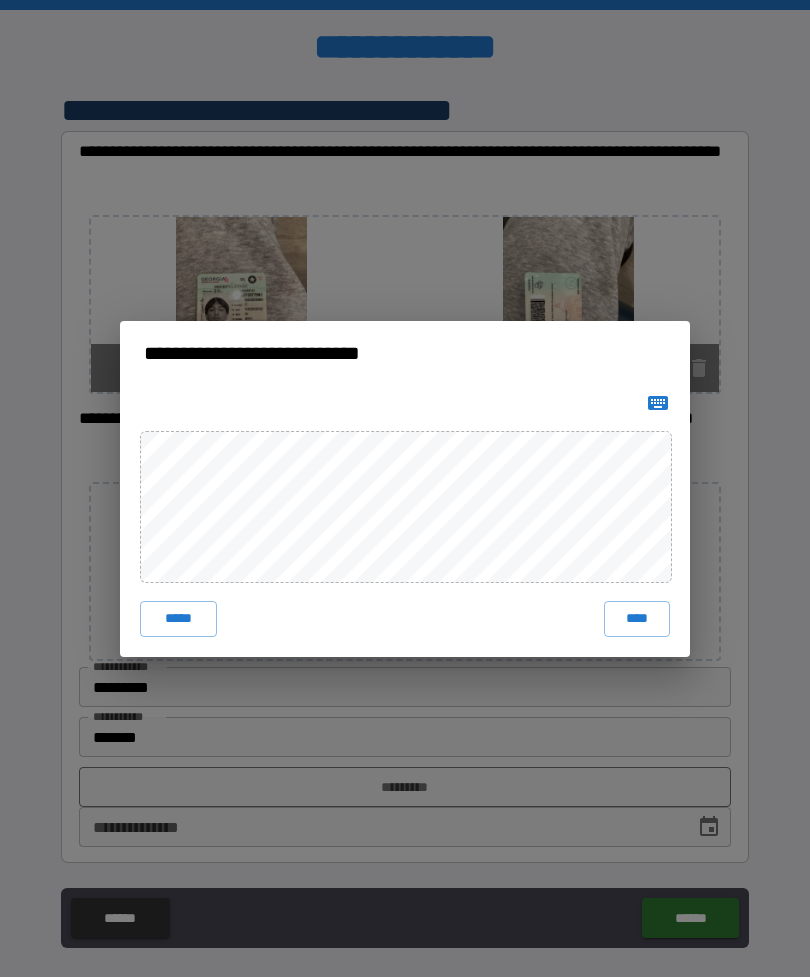click on "*****" at bounding box center (178, 619) 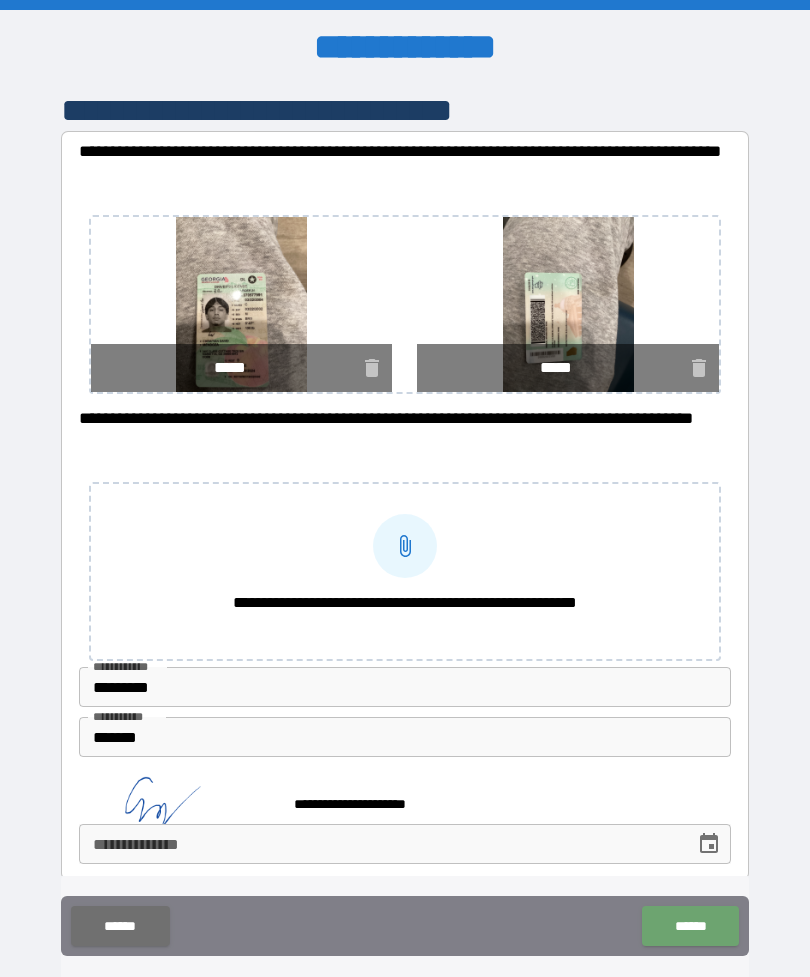 click on "******" at bounding box center (690, 926) 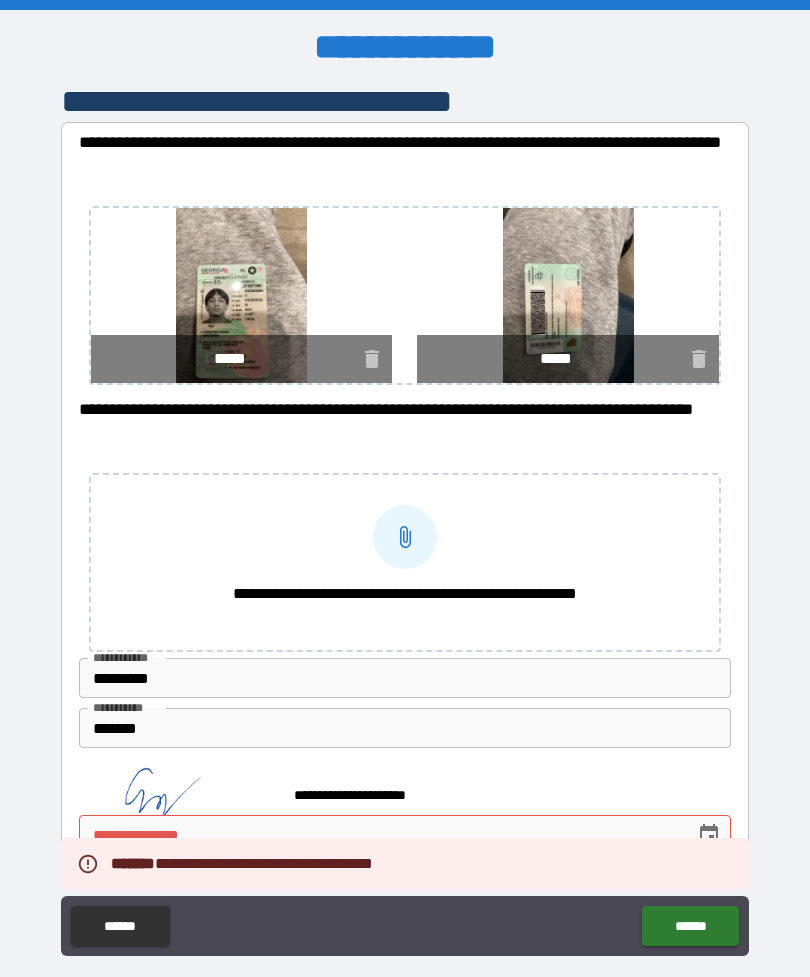 click on "******" at bounding box center (120, 926) 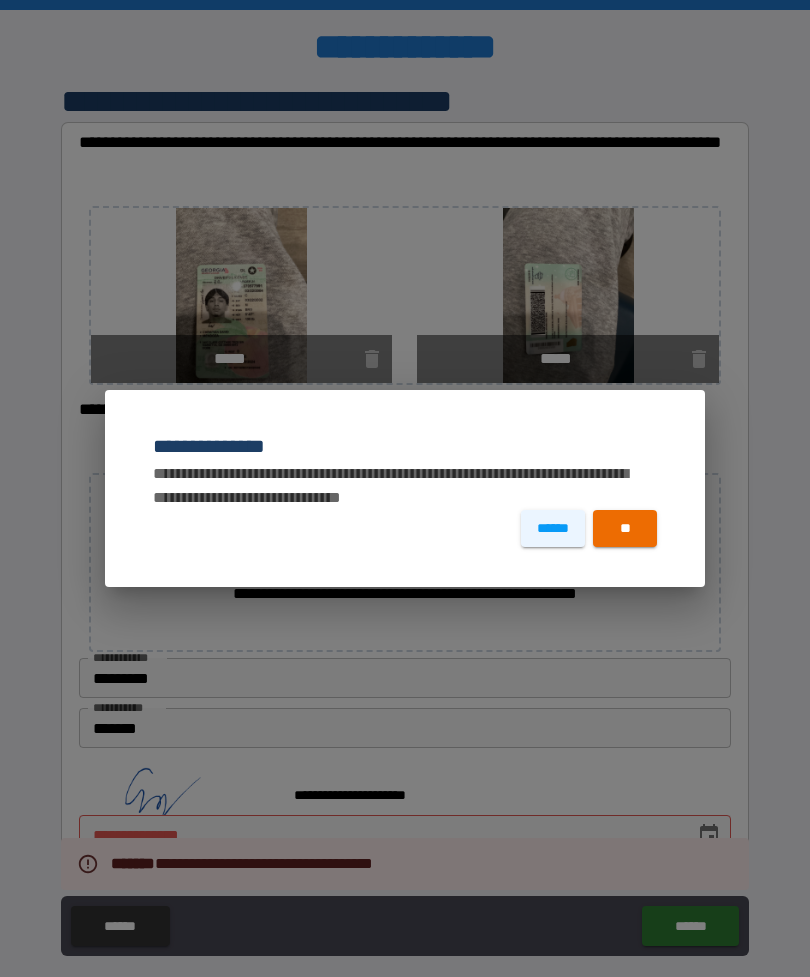 scroll, scrollTop: 9, scrollLeft: 0, axis: vertical 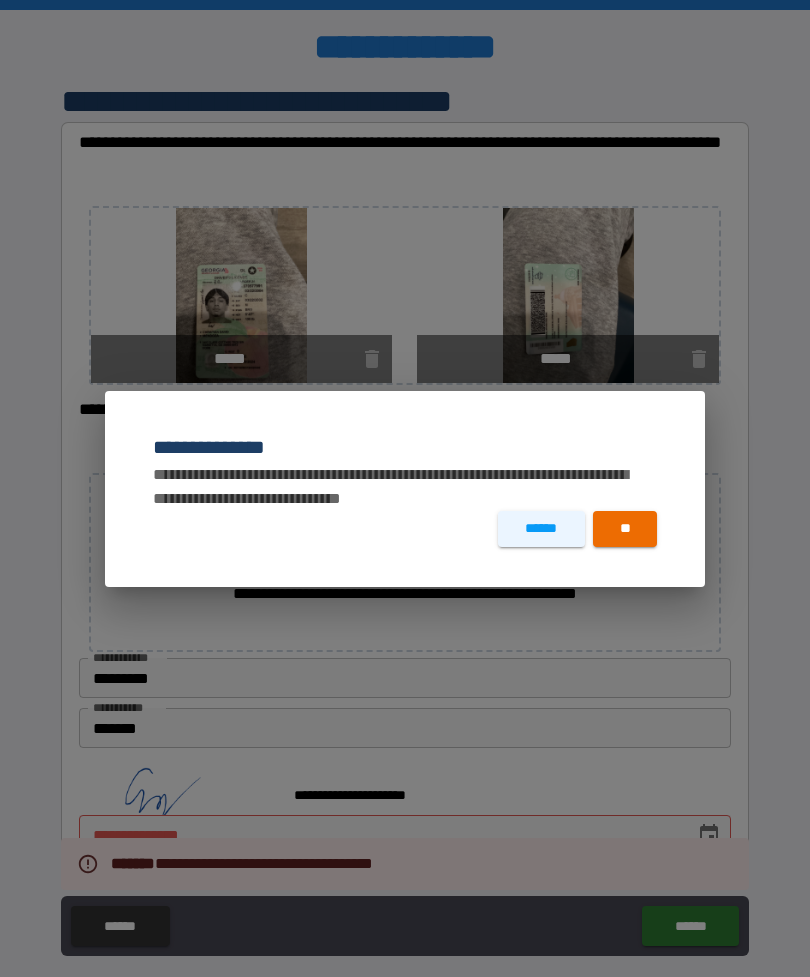 click on "******" at bounding box center (541, 529) 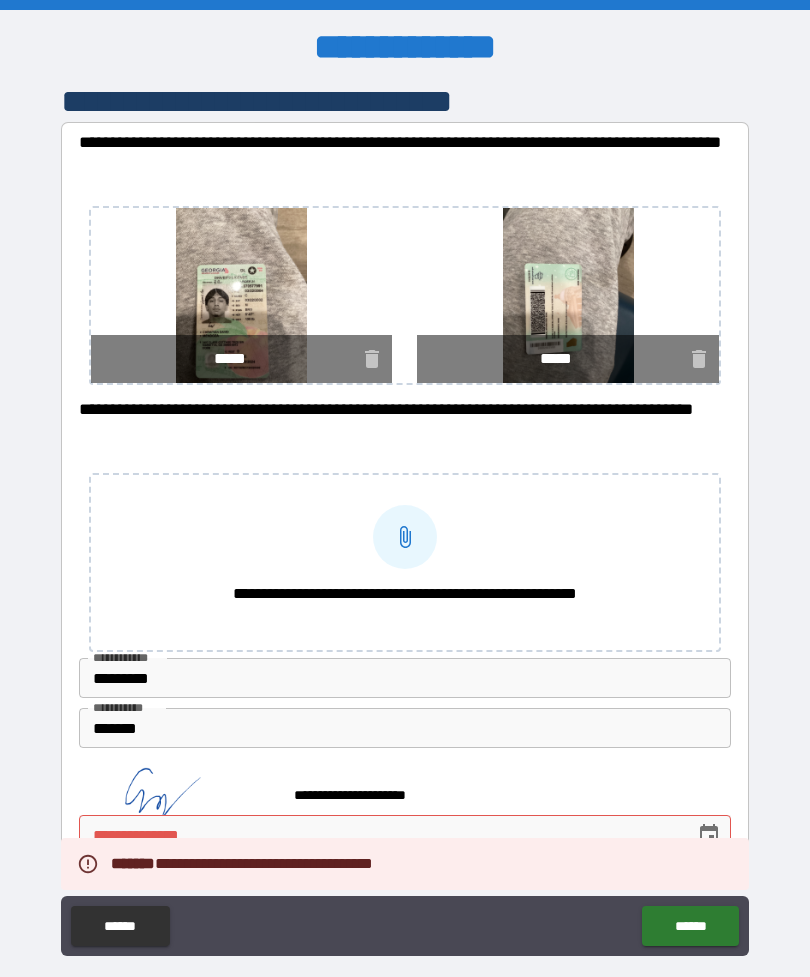 click on "******" at bounding box center (120, 926) 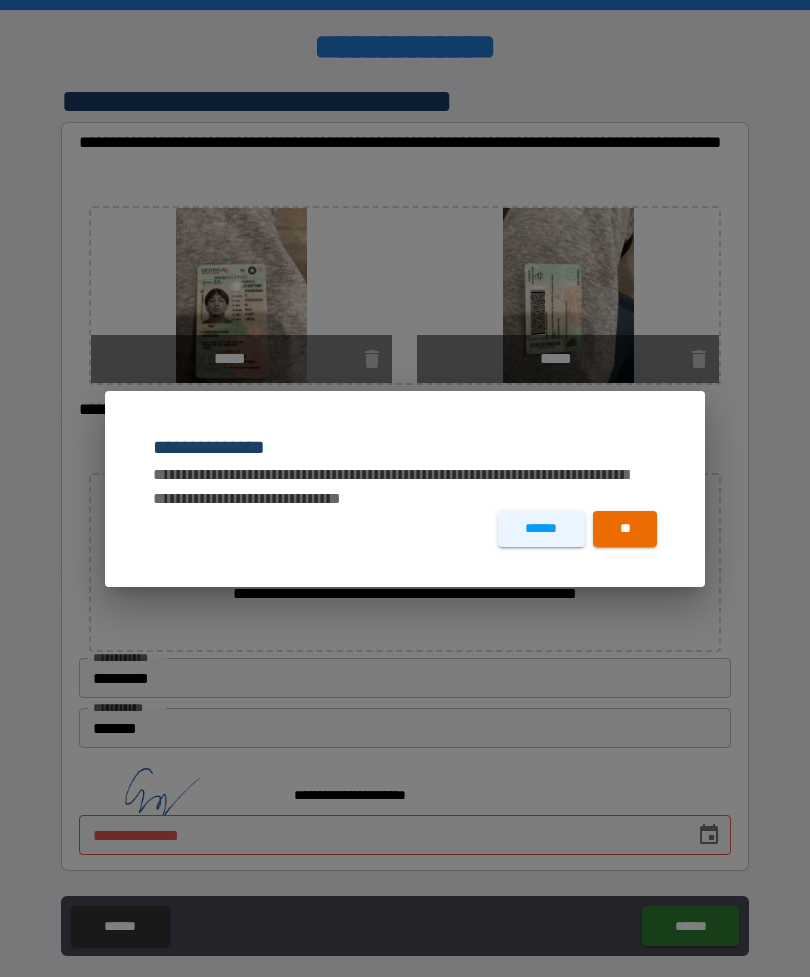 click on "**" at bounding box center (625, 529) 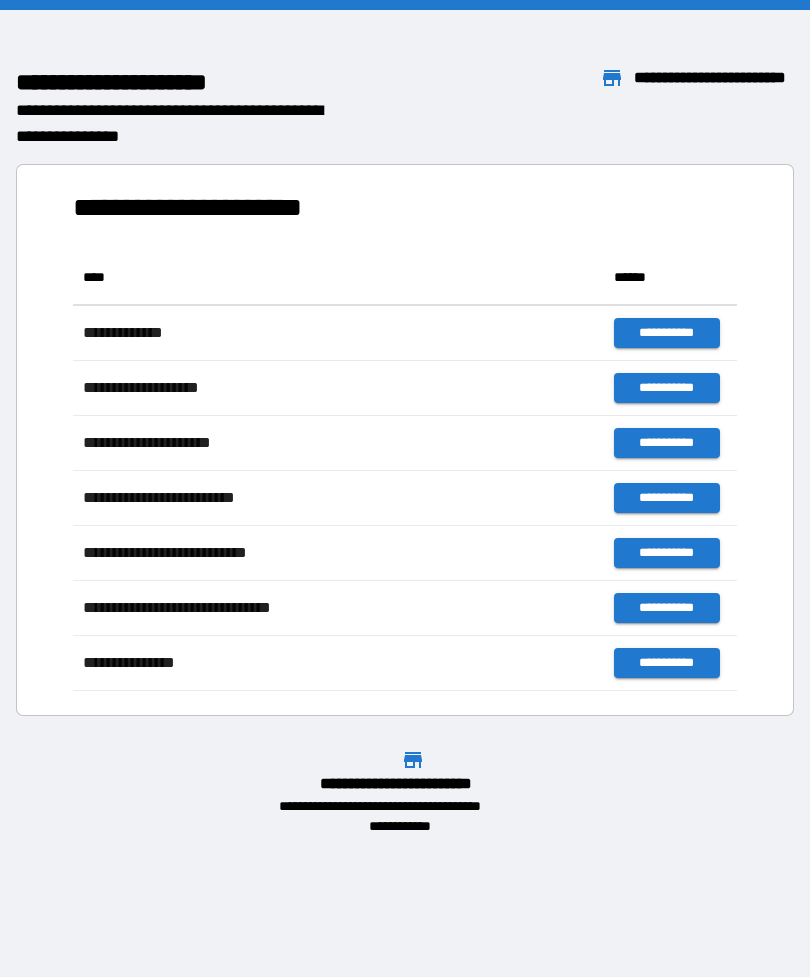 scroll, scrollTop: 1, scrollLeft: 1, axis: both 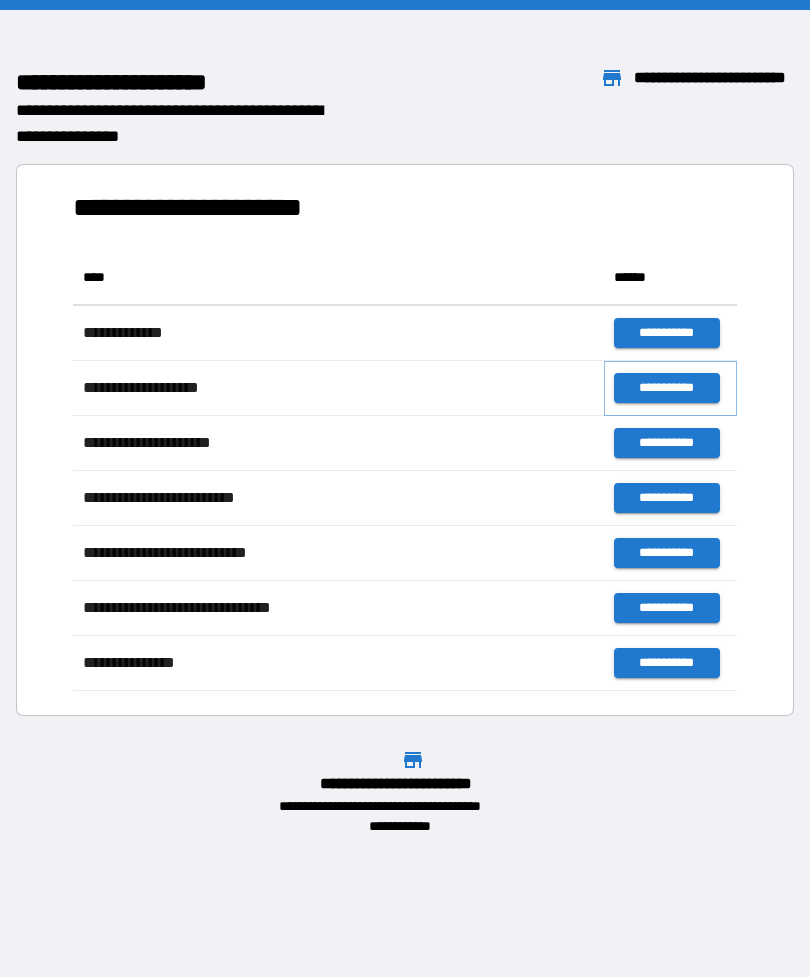 click on "**********" at bounding box center (666, 388) 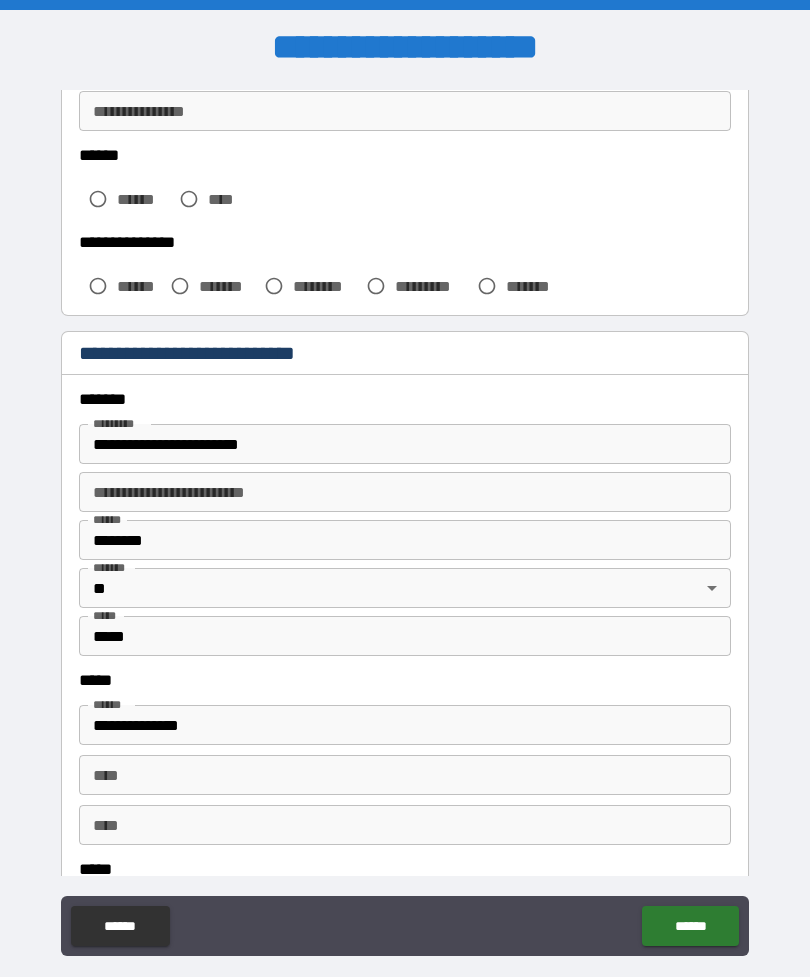 click on "******" at bounding box center [120, 926] 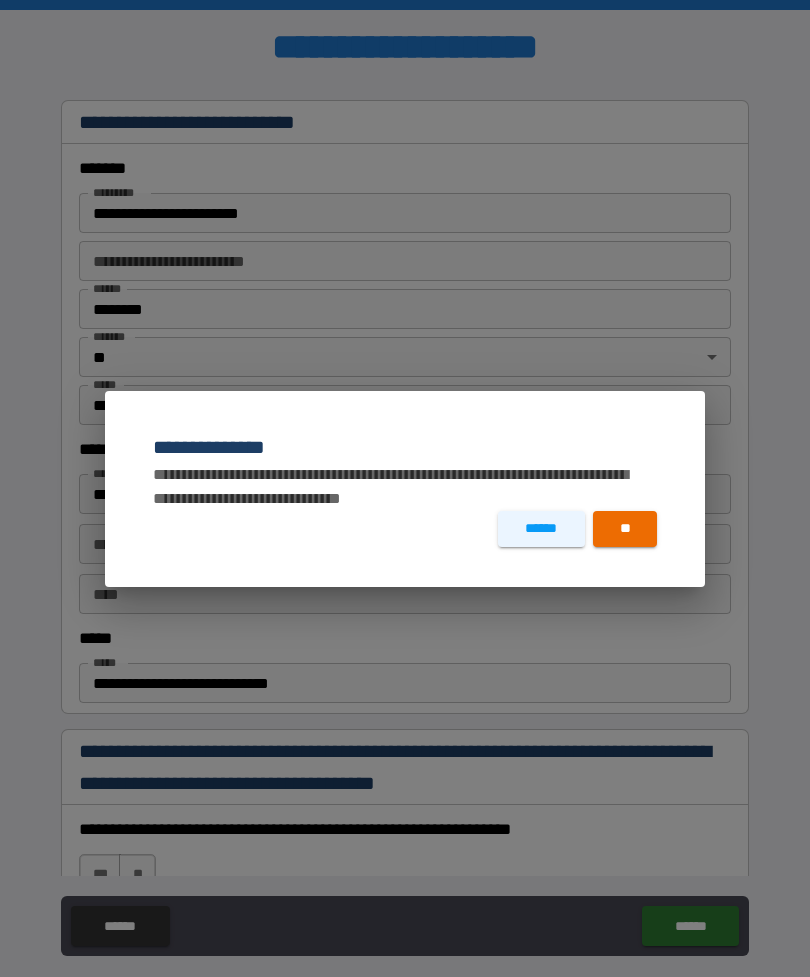 scroll, scrollTop: 0, scrollLeft: 0, axis: both 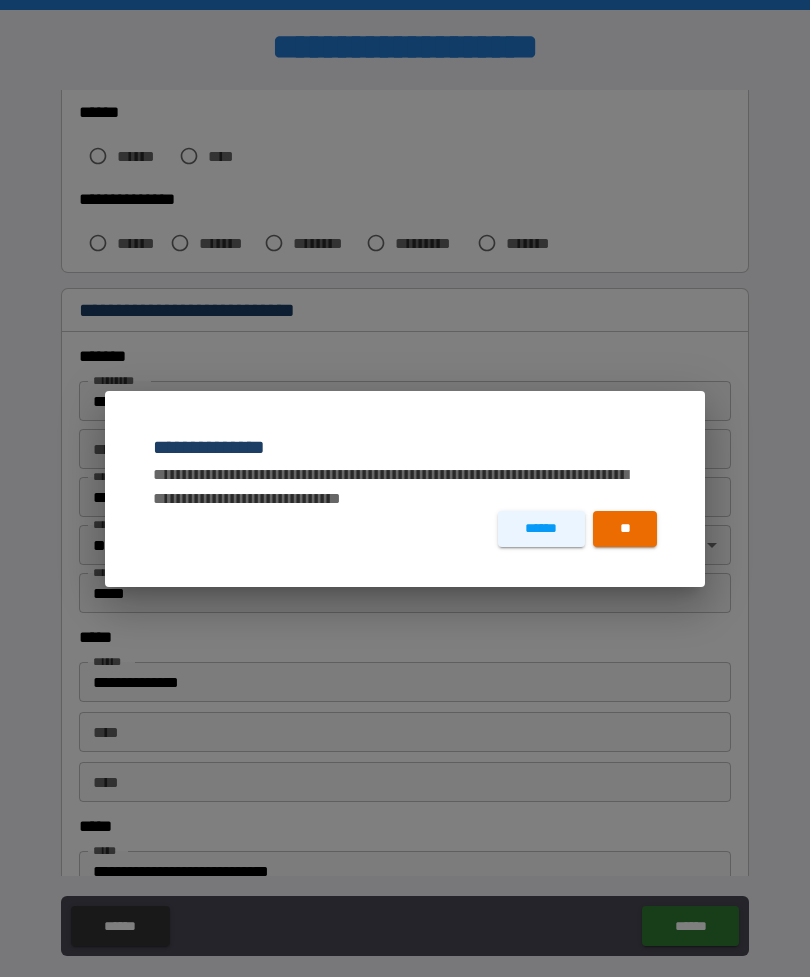 click on "**" at bounding box center (625, 529) 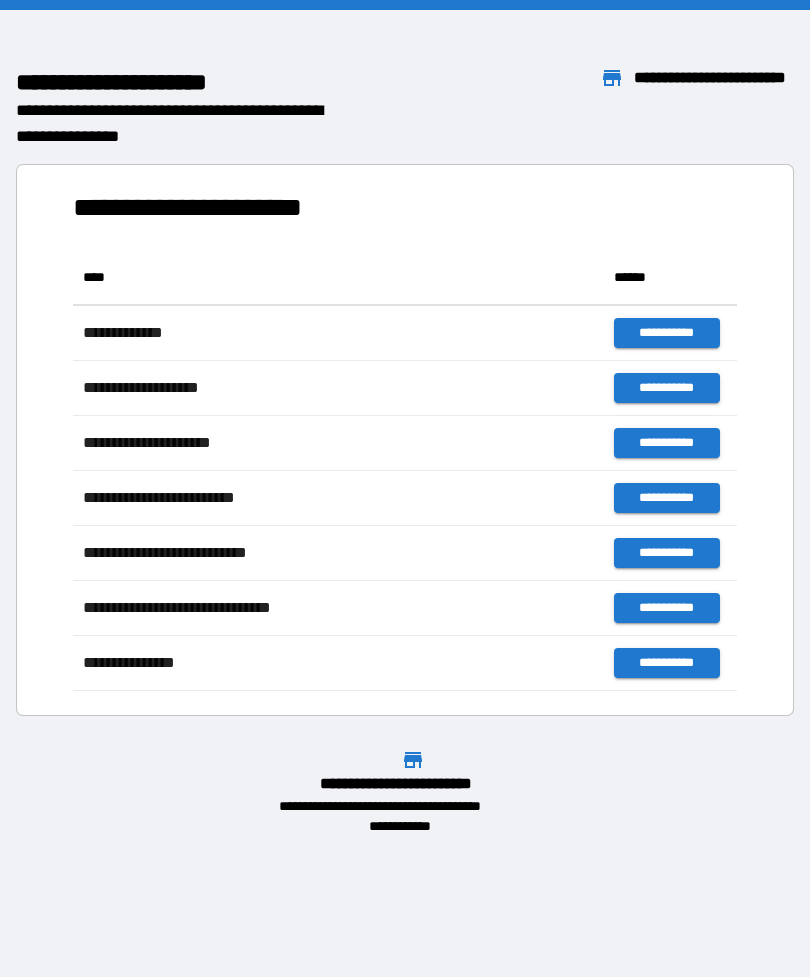 scroll, scrollTop: 441, scrollLeft: 664, axis: both 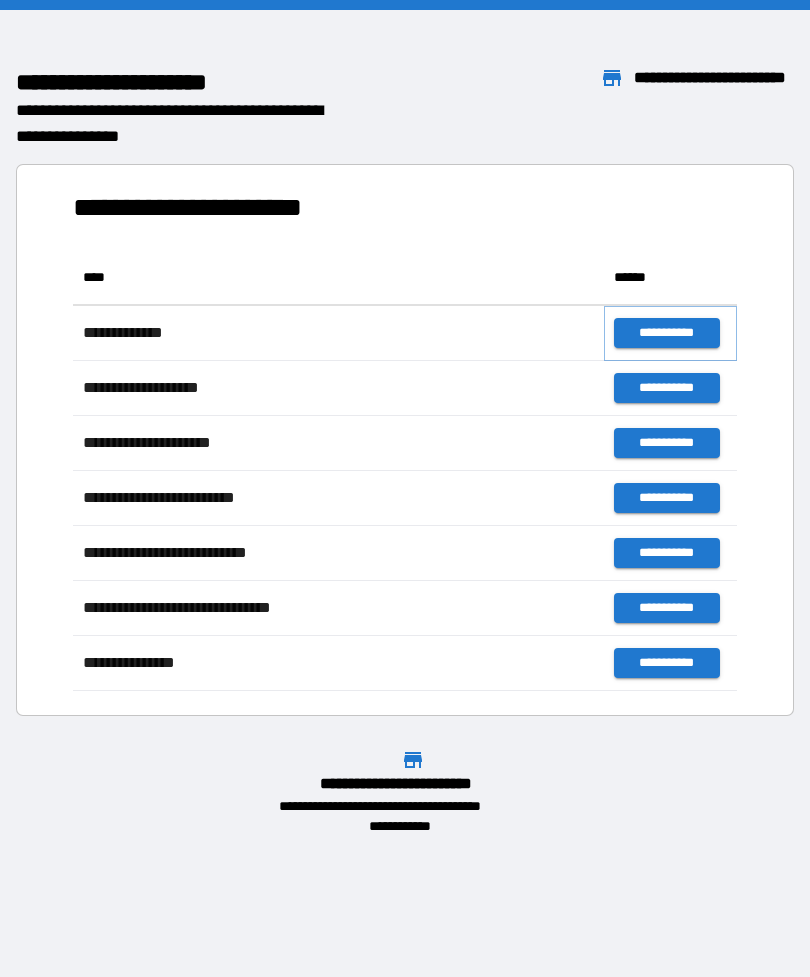 click on "**********" at bounding box center [666, 333] 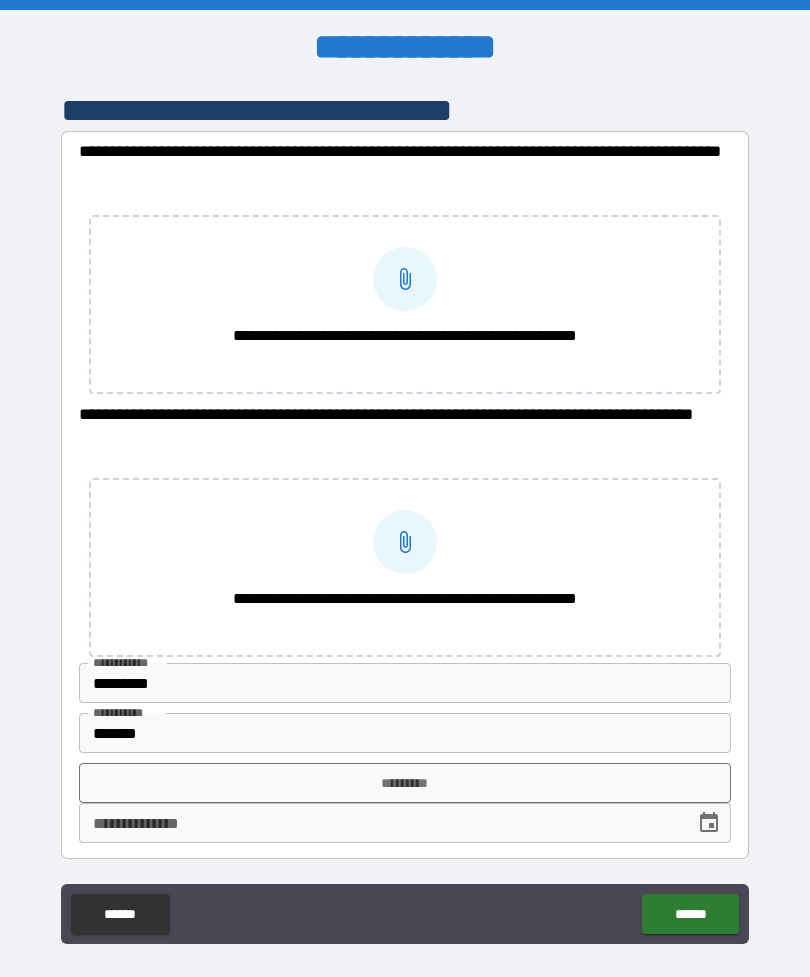 click on "**********" at bounding box center (405, 599) 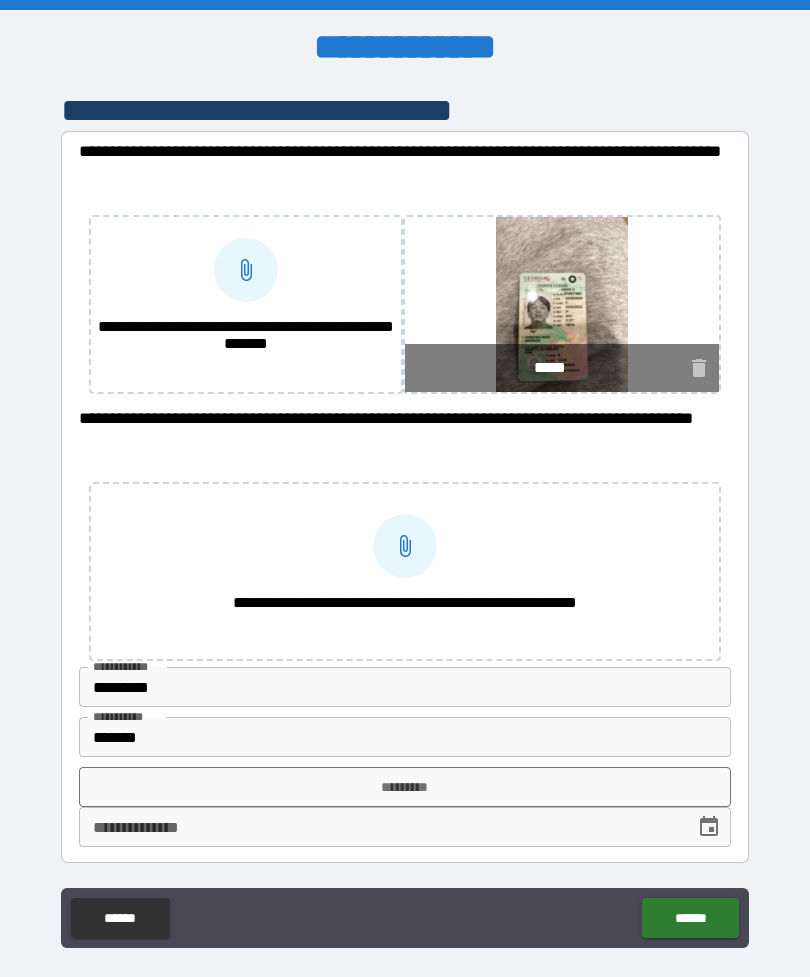 click on "**********" at bounding box center (246, 337) 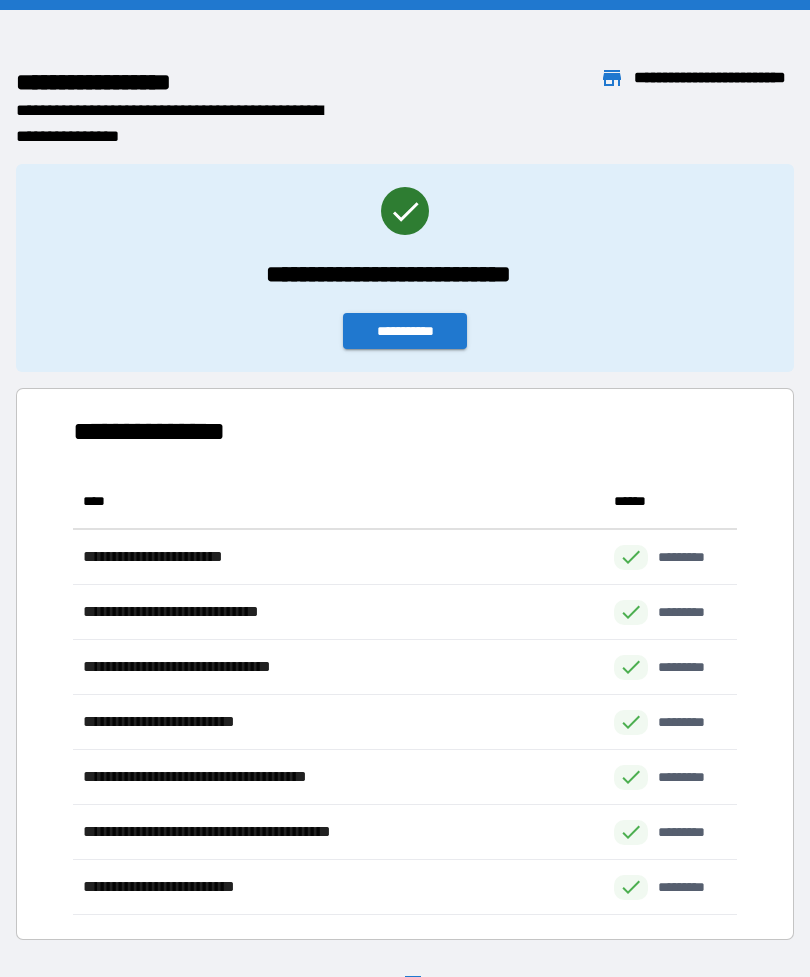 scroll, scrollTop: 64, scrollLeft: 0, axis: vertical 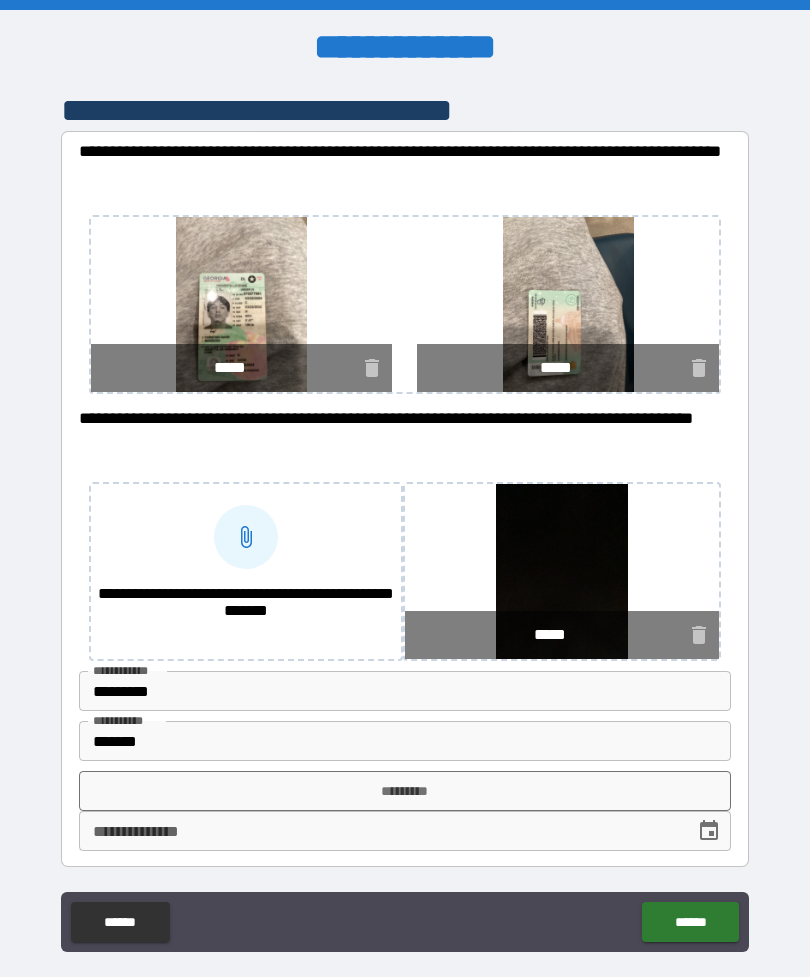 click at bounding box center (246, 537) 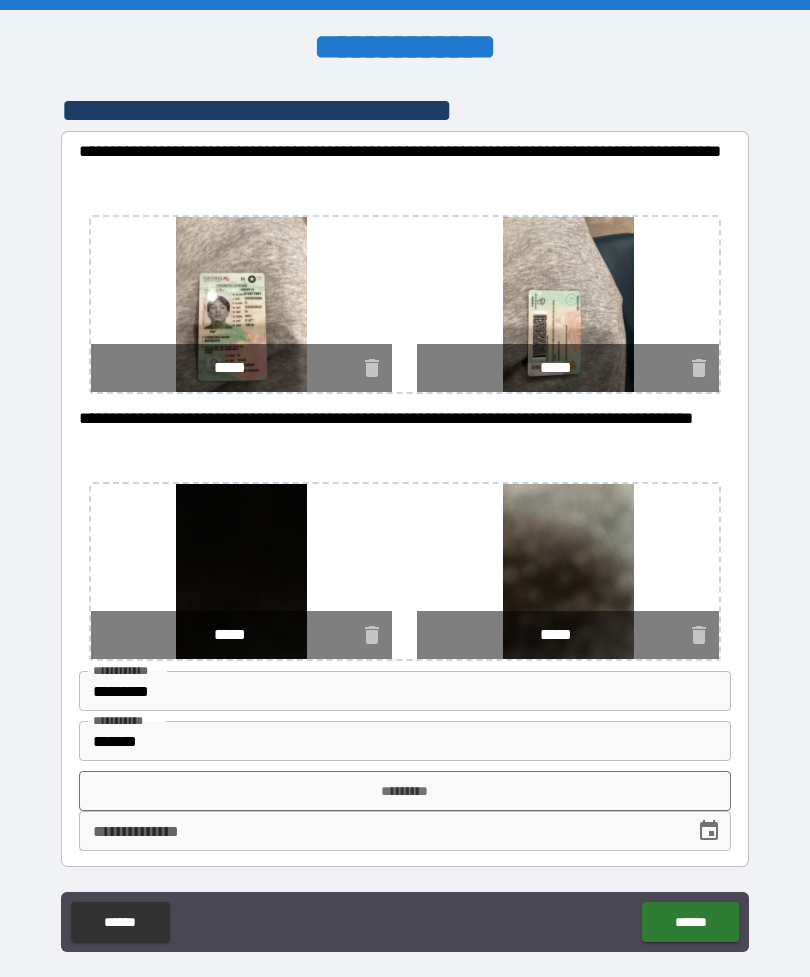 click on "*********" at bounding box center [405, 791] 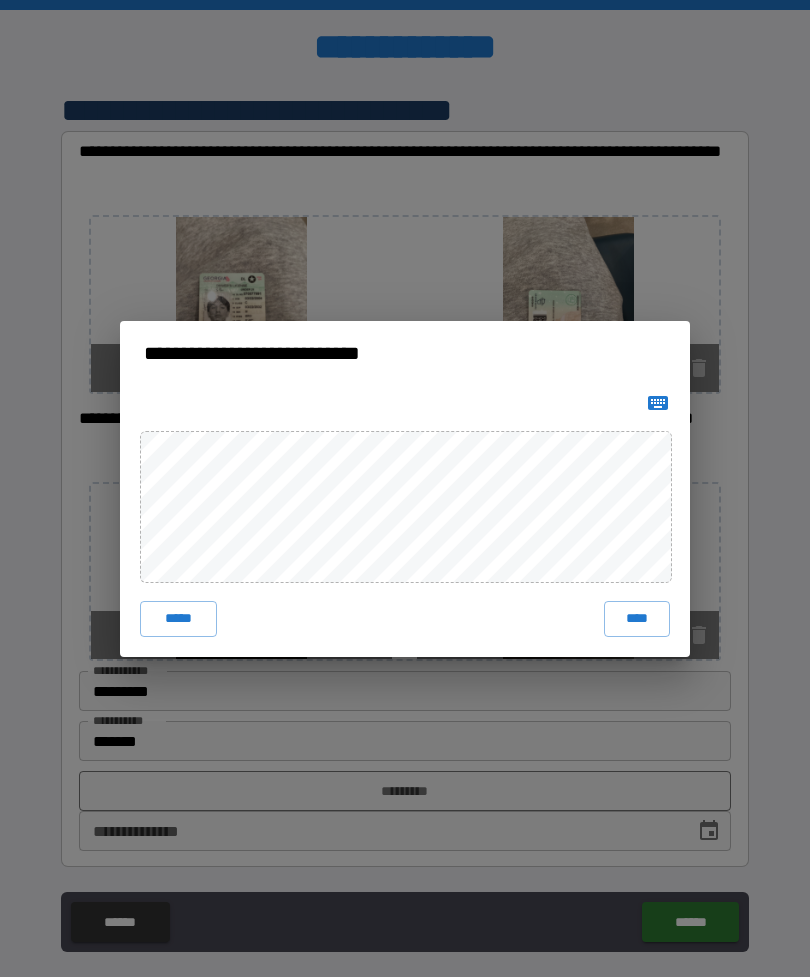 click on "****" at bounding box center [637, 619] 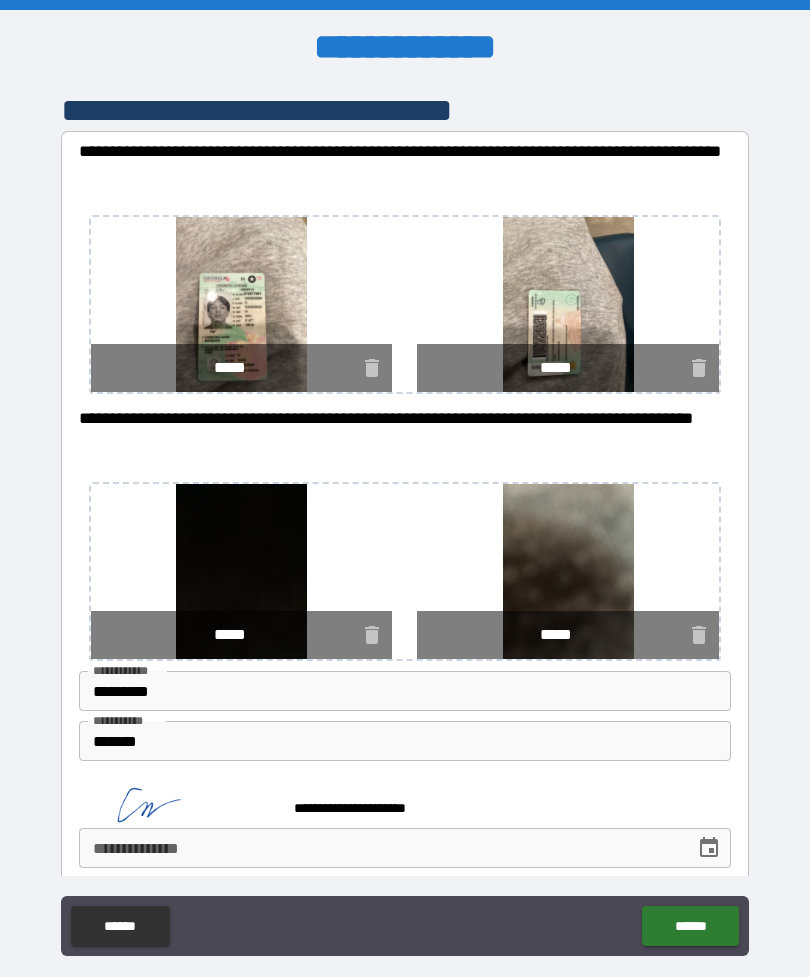 click on "**********" at bounding box center (380, 848) 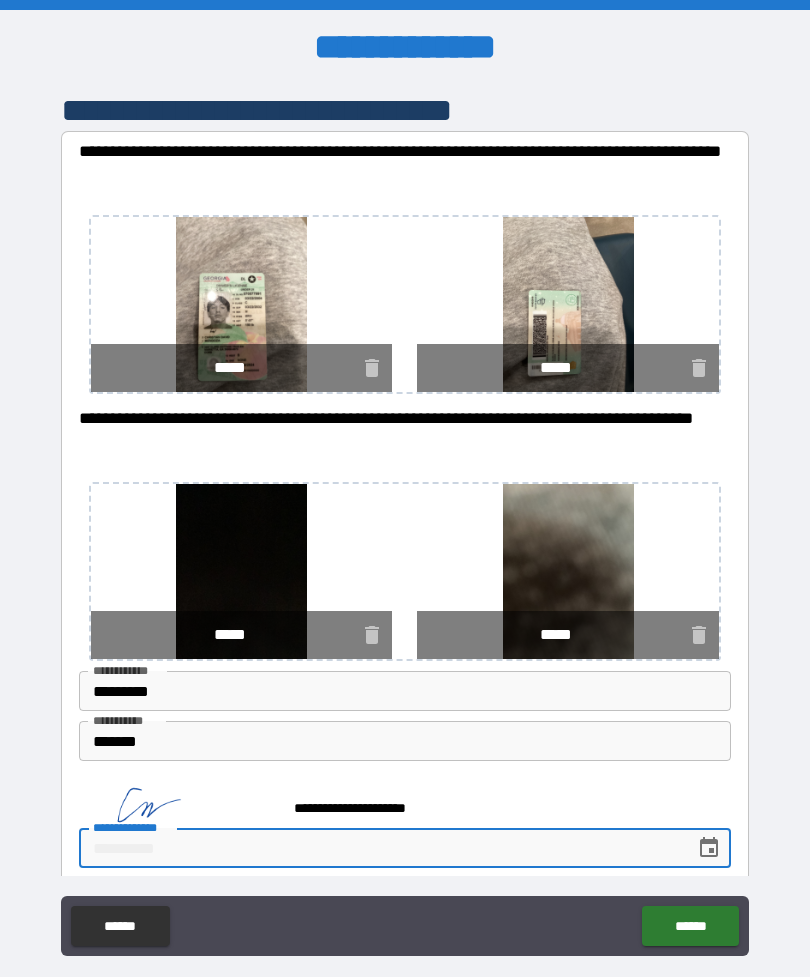 scroll, scrollTop: 64, scrollLeft: 0, axis: vertical 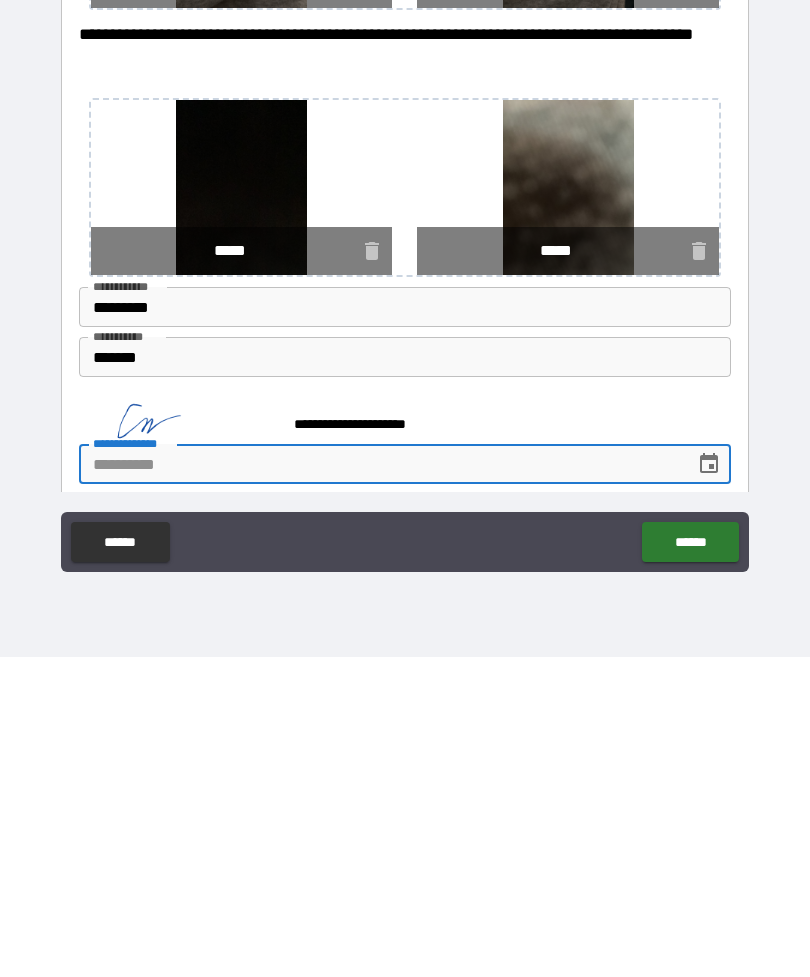 type on "*" 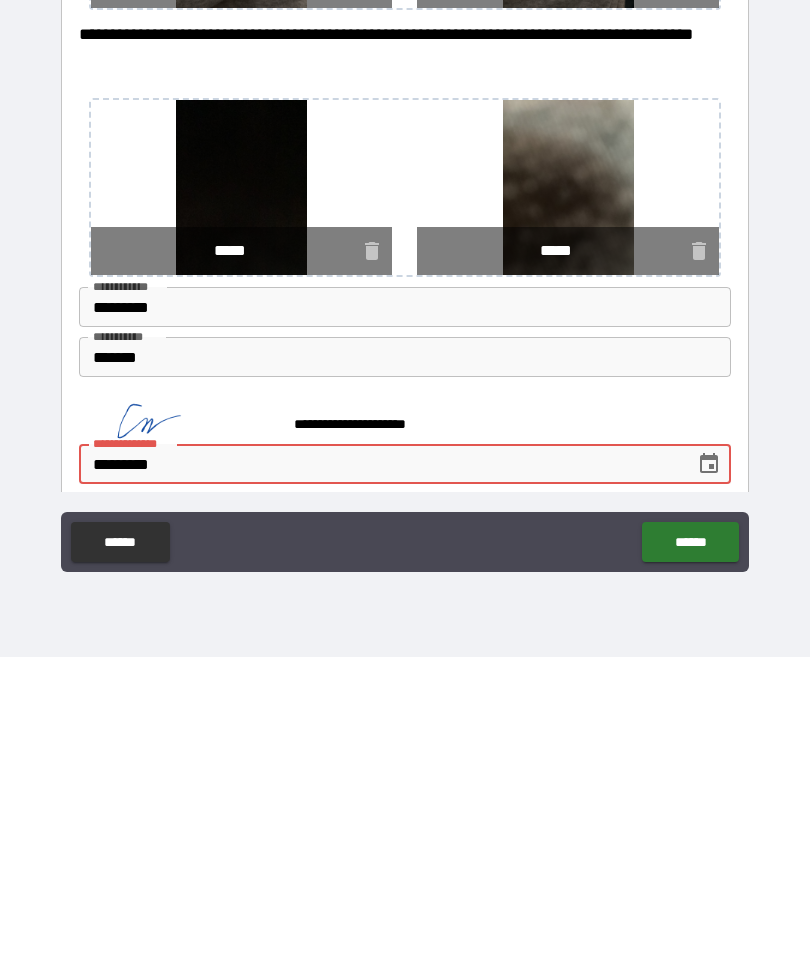 type on "**********" 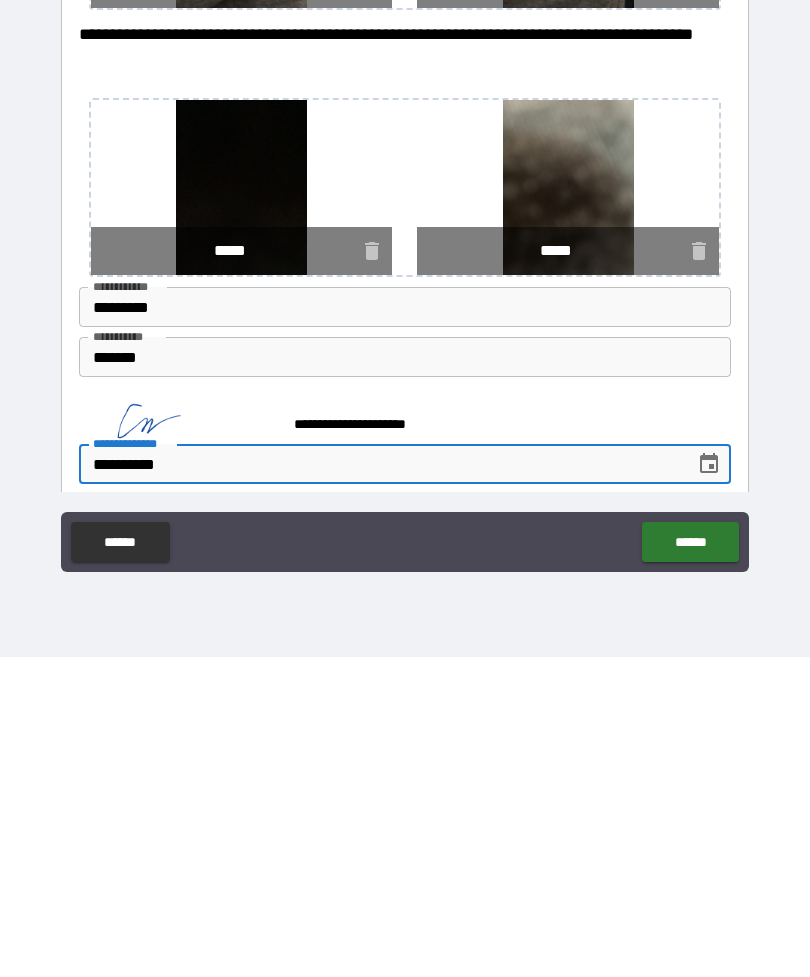 click on "******" at bounding box center [690, 862] 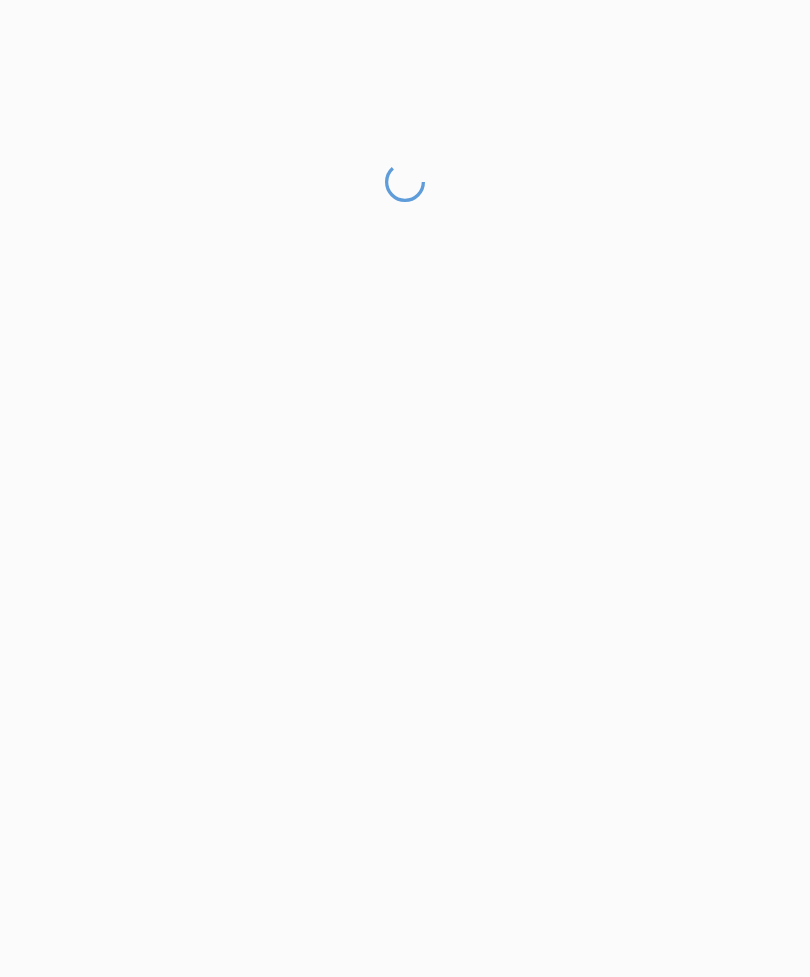 click at bounding box center (405, 569) 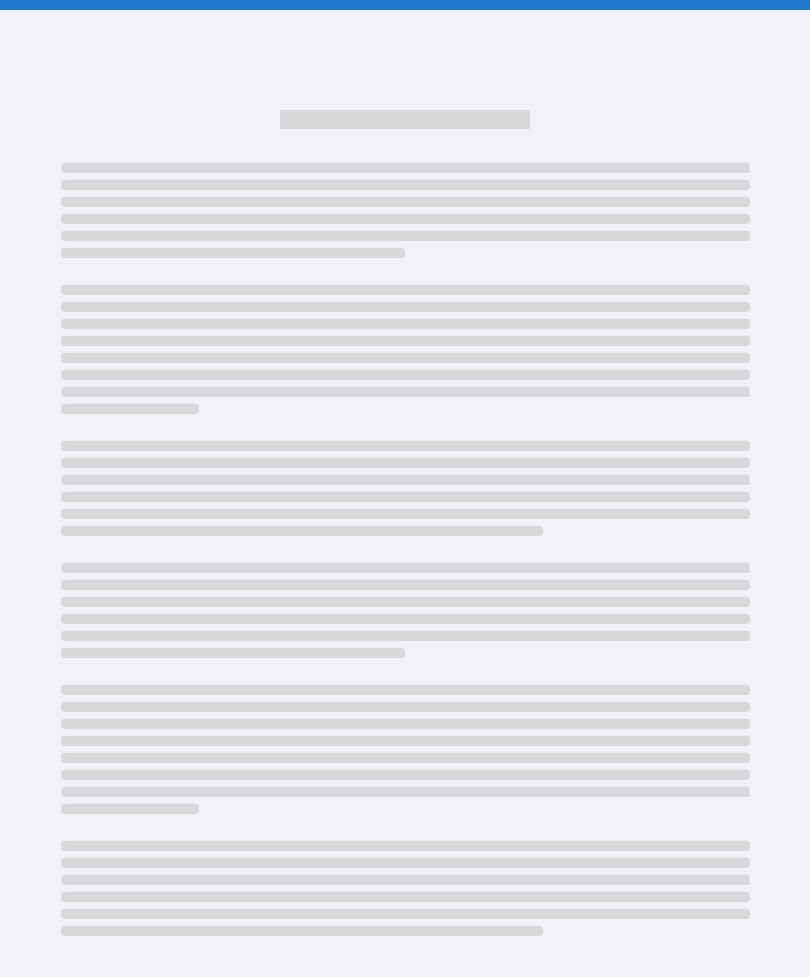 scroll, scrollTop: 64, scrollLeft: 0, axis: vertical 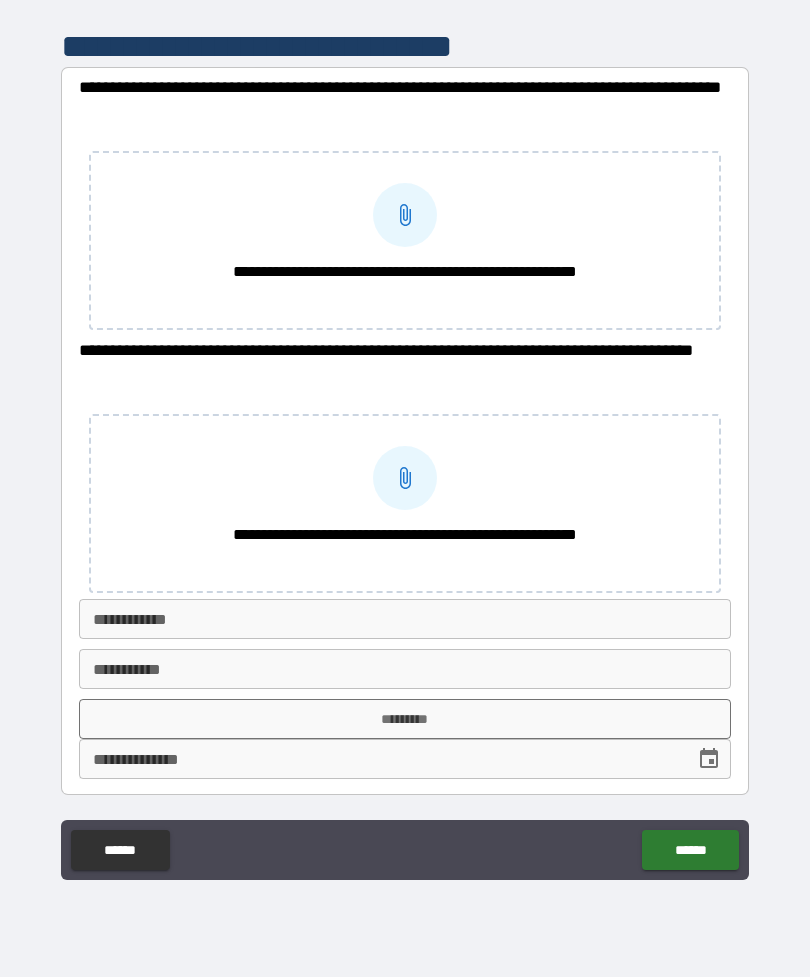 click at bounding box center (405, 215) 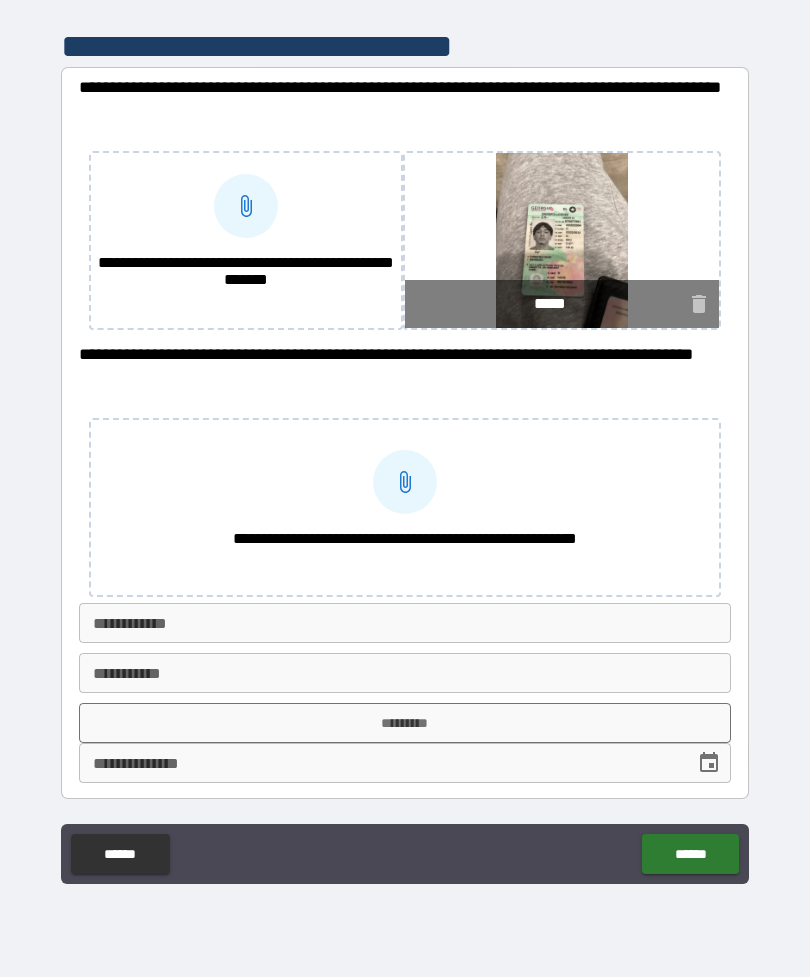 click on "**********" at bounding box center [246, 273] 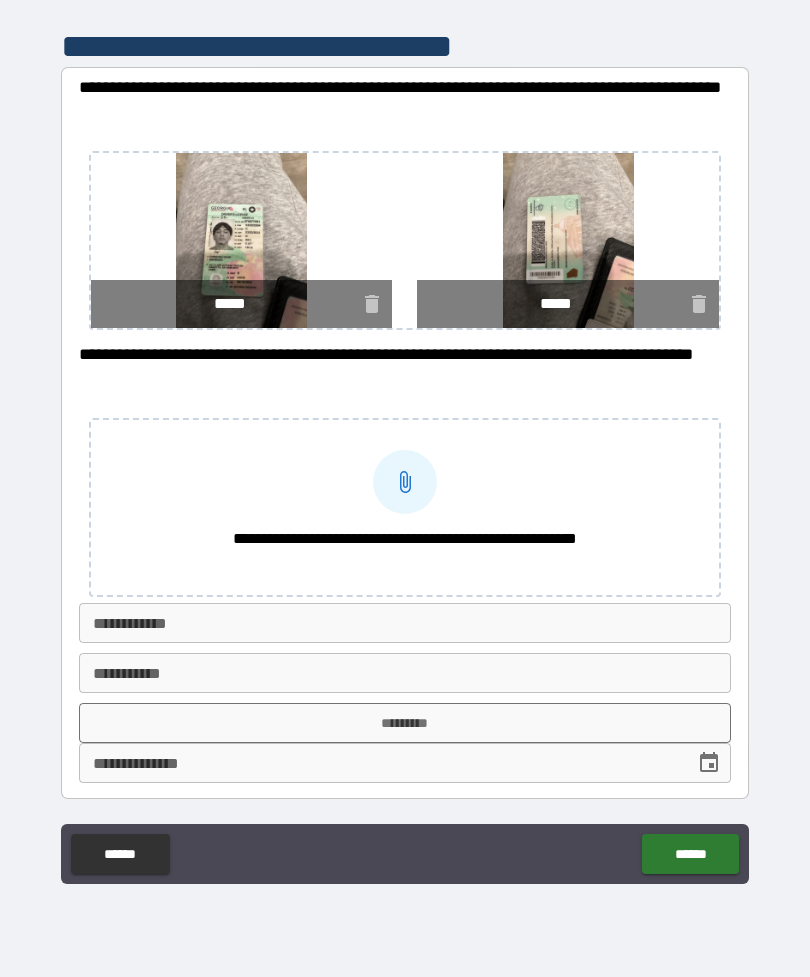 click at bounding box center [405, 482] 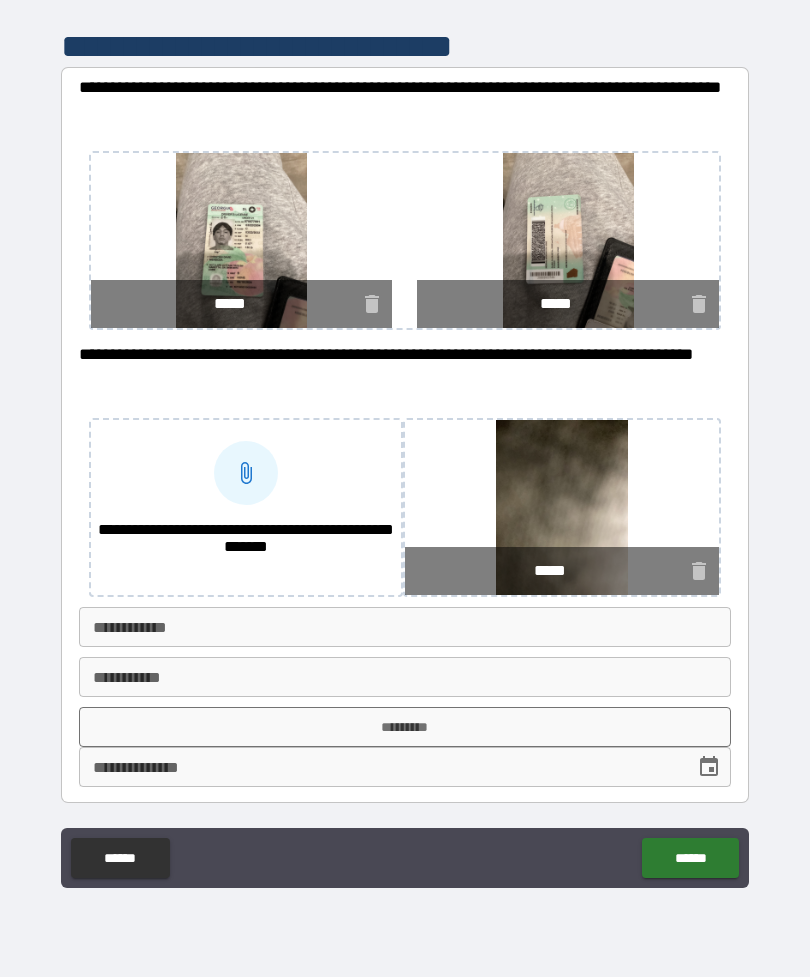click at bounding box center [246, 473] 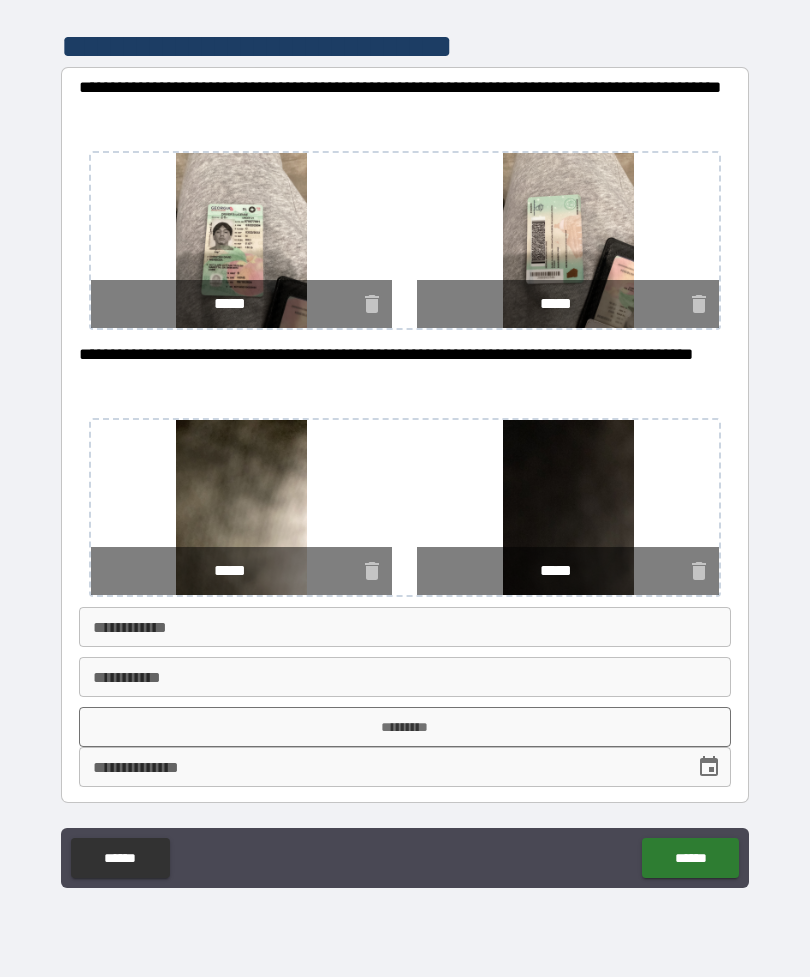 click on "**********" at bounding box center (405, 627) 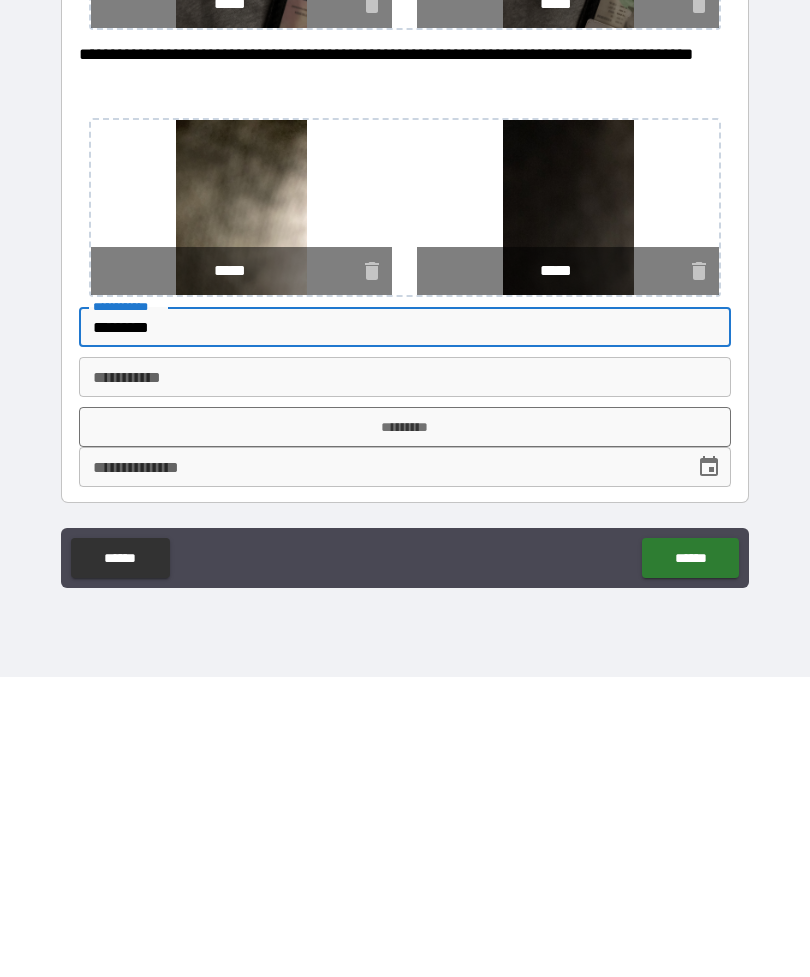type on "*********" 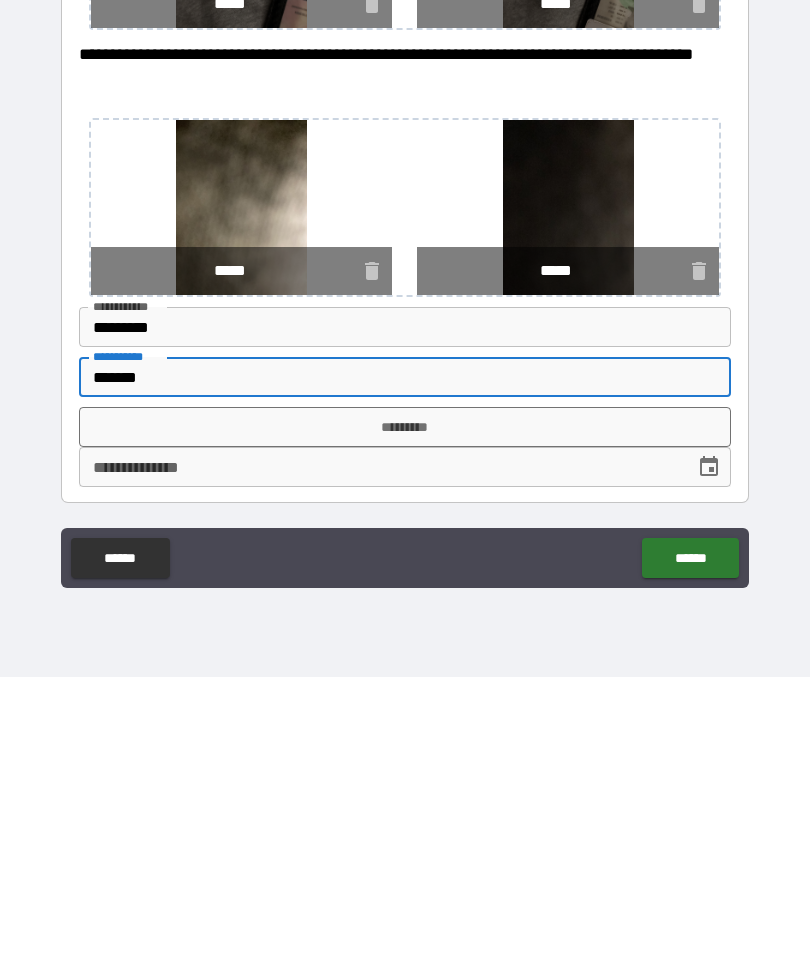 type on "*******" 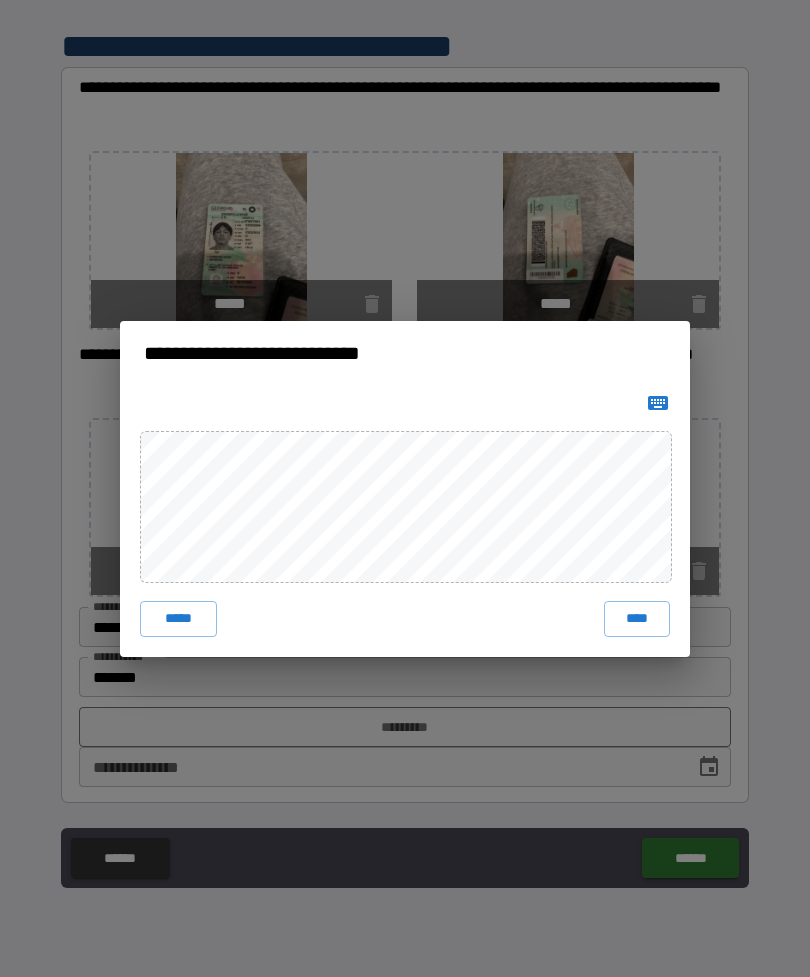 click on "****" at bounding box center (637, 619) 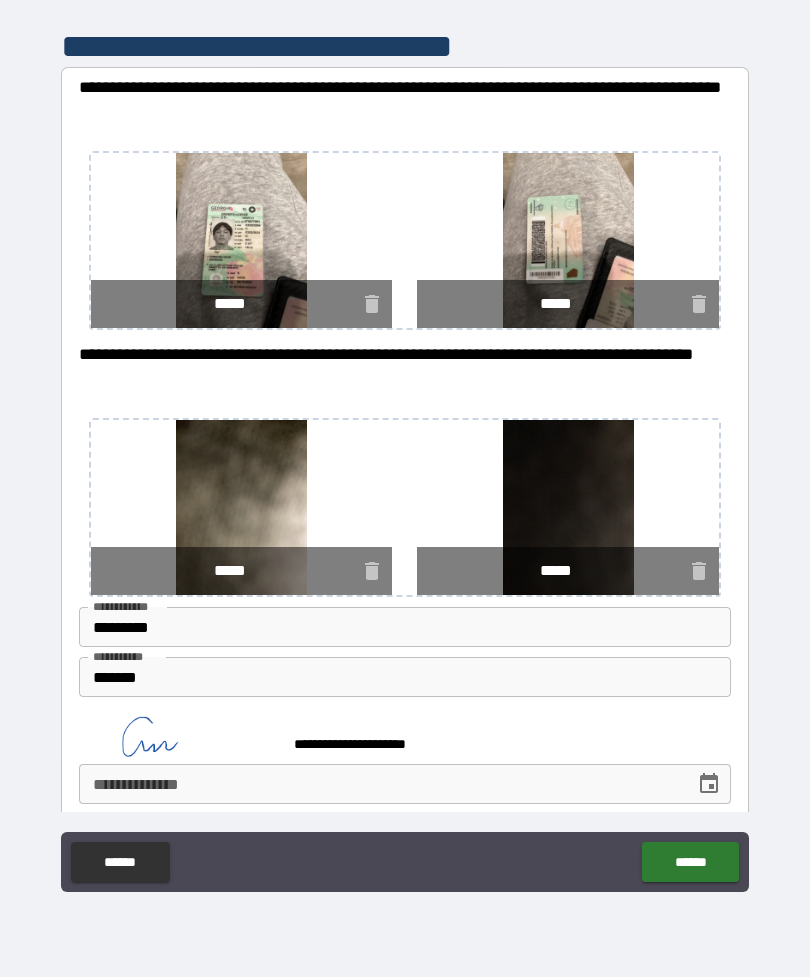 click on "**********" at bounding box center (380, 784) 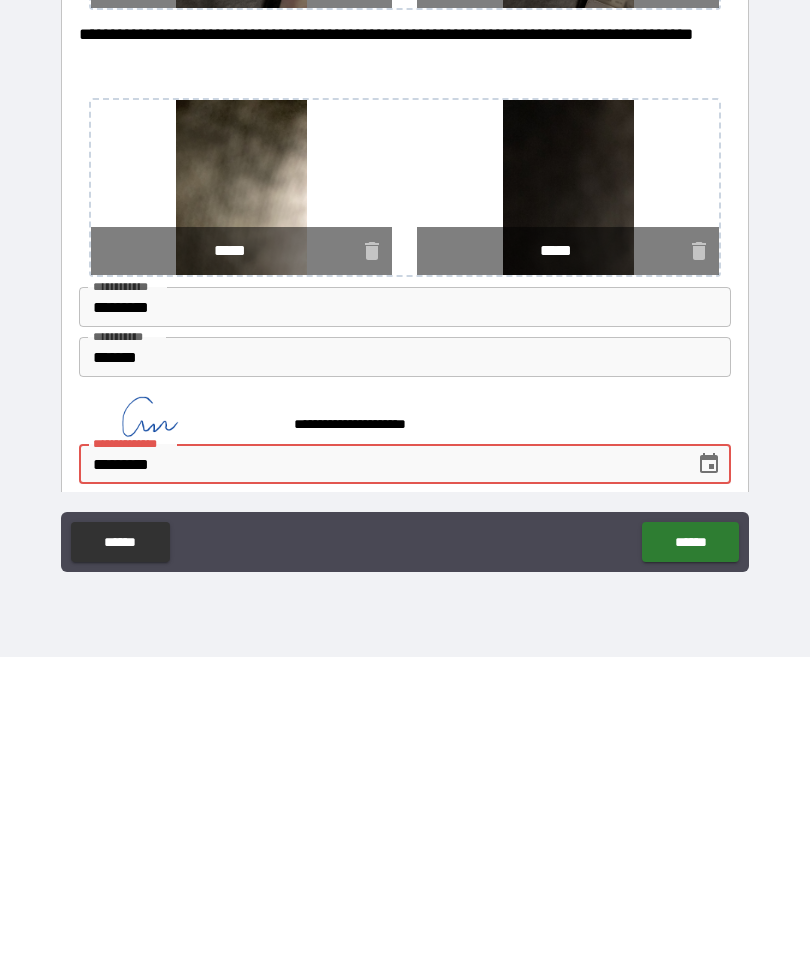 type on "**********" 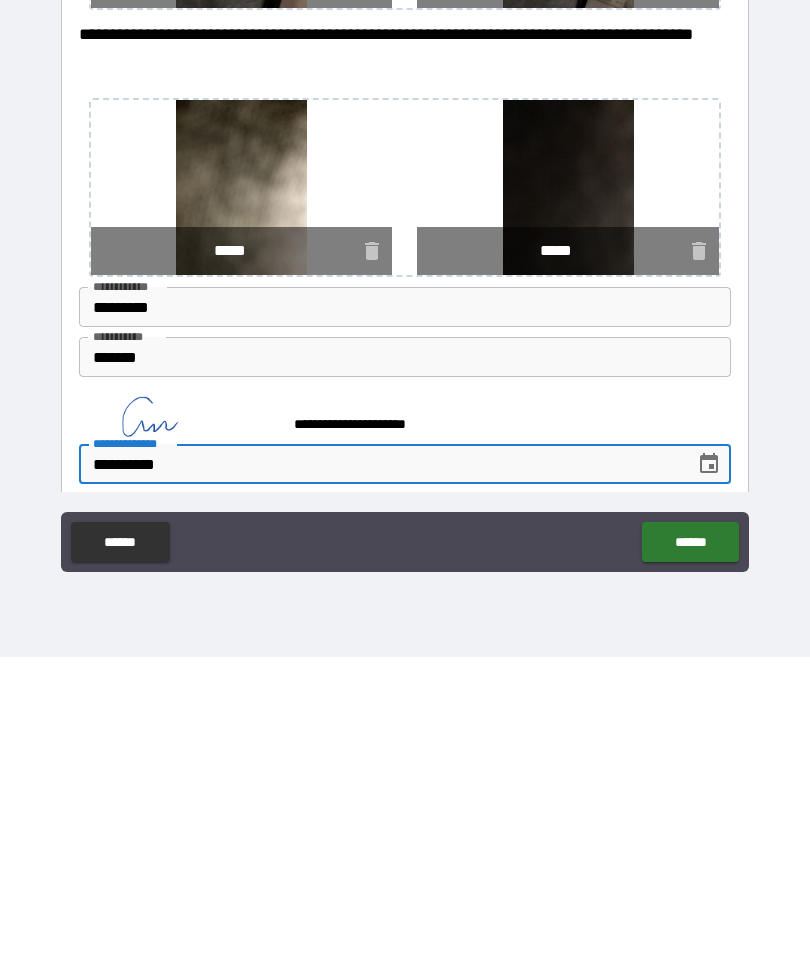 click on "******" at bounding box center (690, 862) 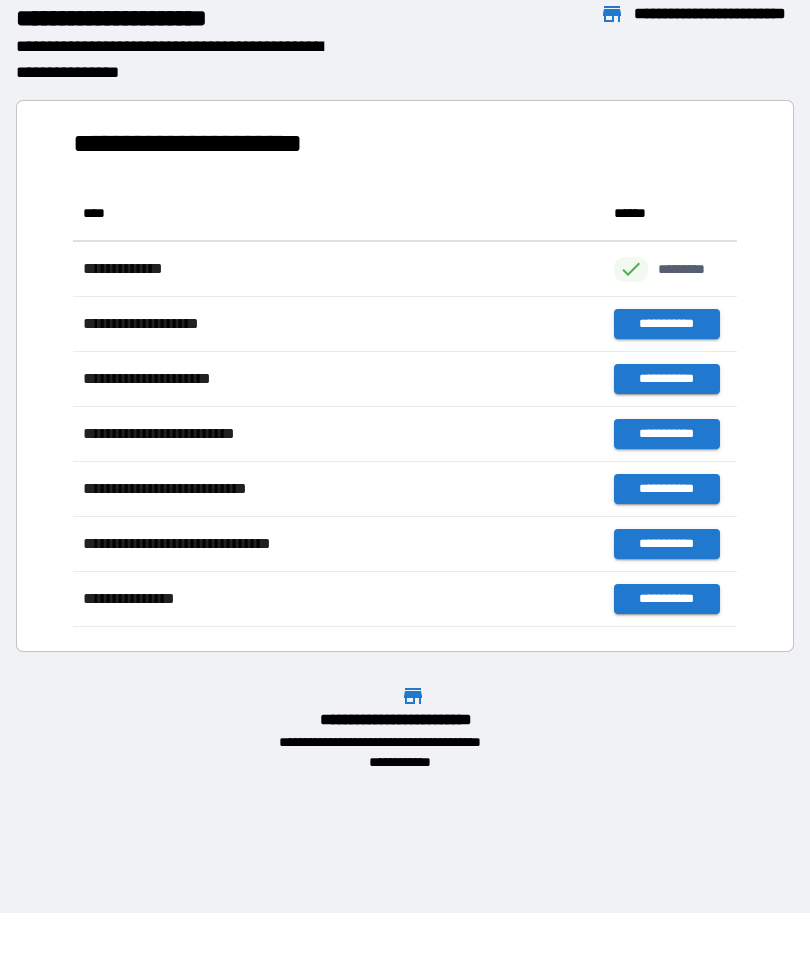 scroll, scrollTop: 441, scrollLeft: 664, axis: both 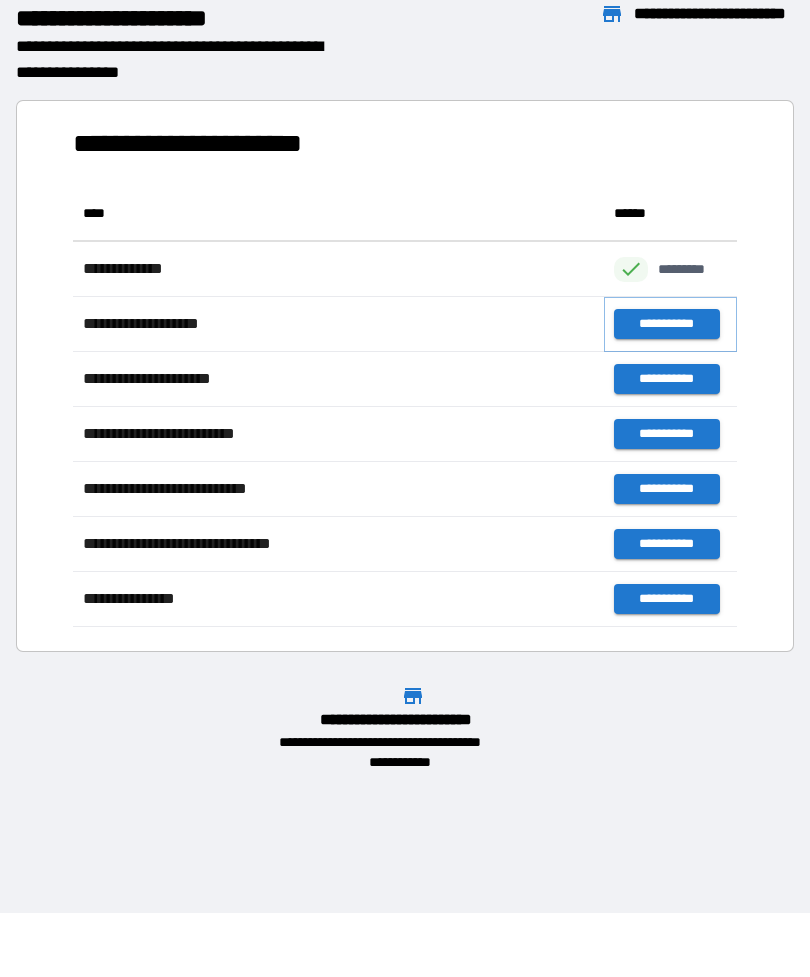 click on "**********" at bounding box center (666, 324) 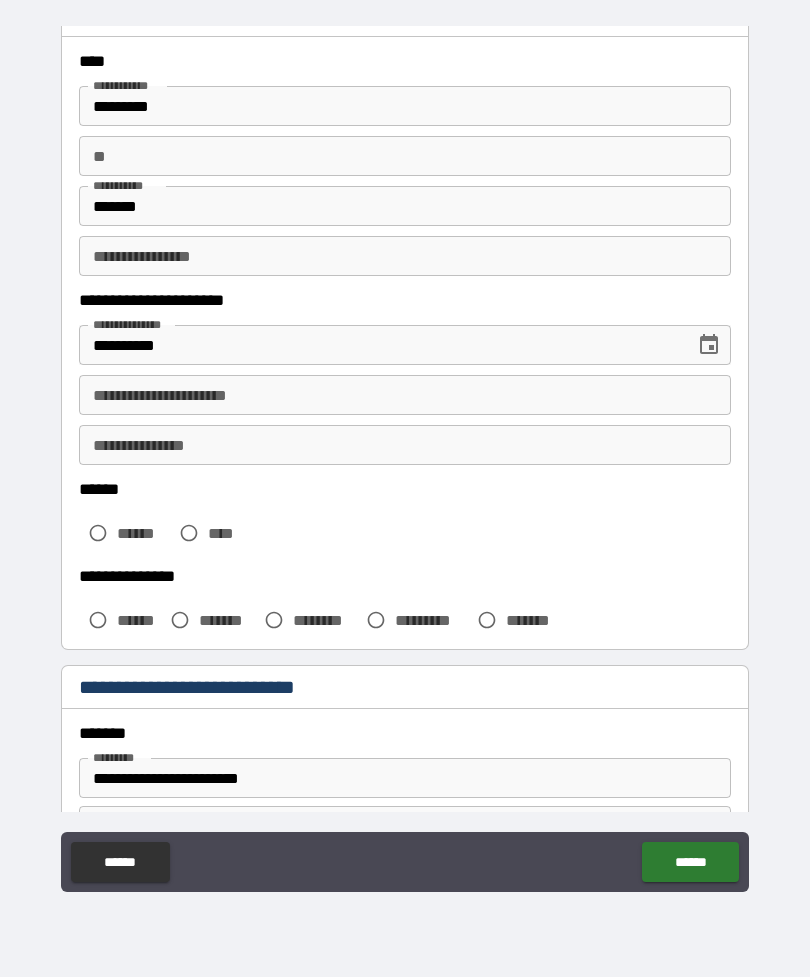 scroll, scrollTop: 91, scrollLeft: 0, axis: vertical 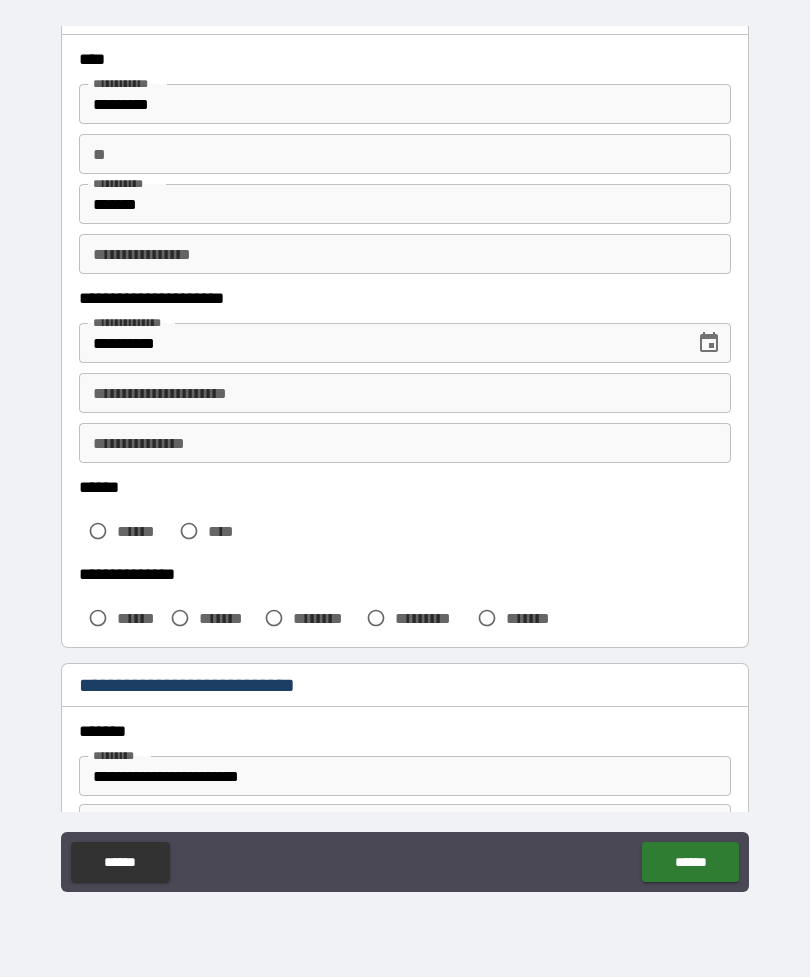 click on "**********" at bounding box center [405, 393] 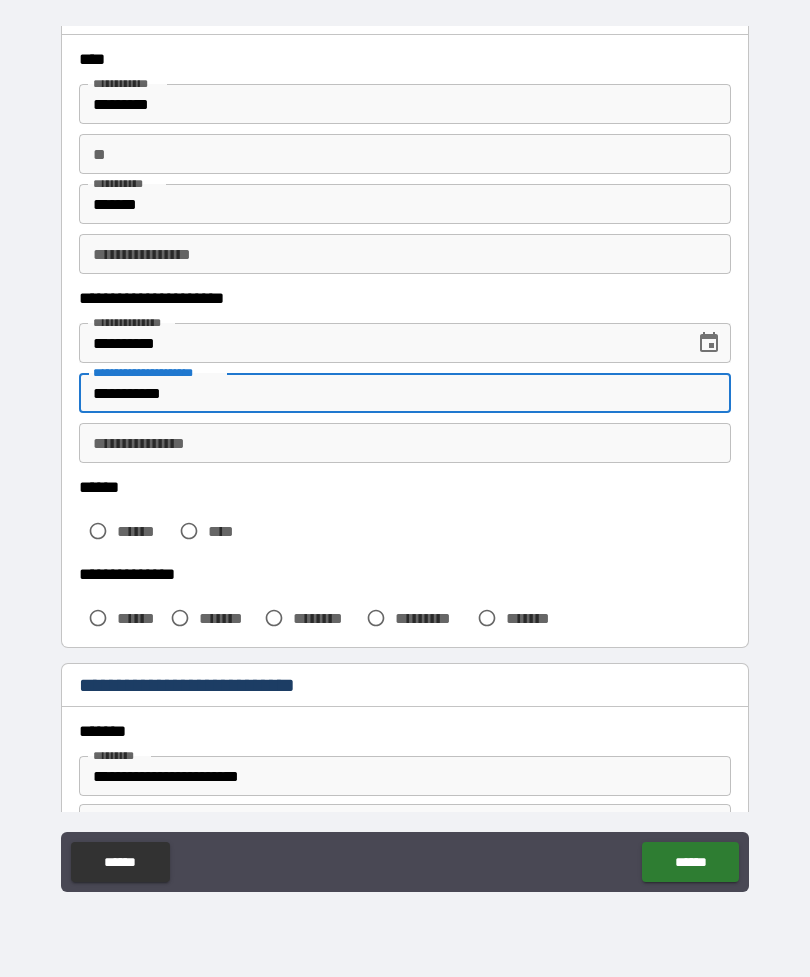 type on "**********" 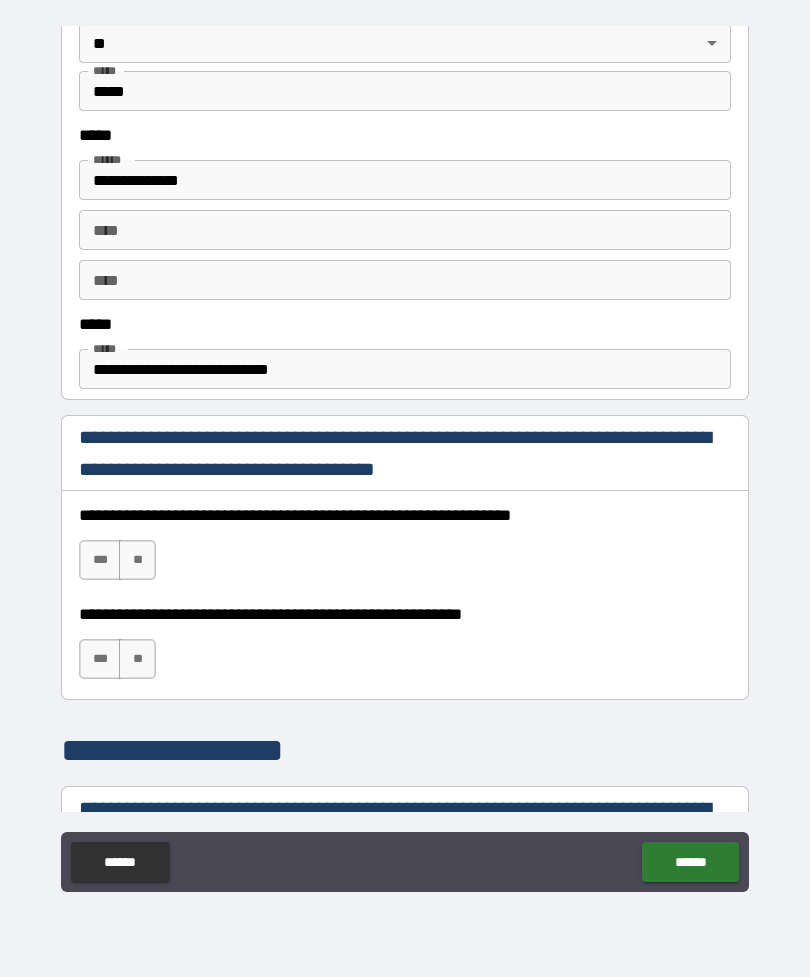 scroll, scrollTop: 969, scrollLeft: 0, axis: vertical 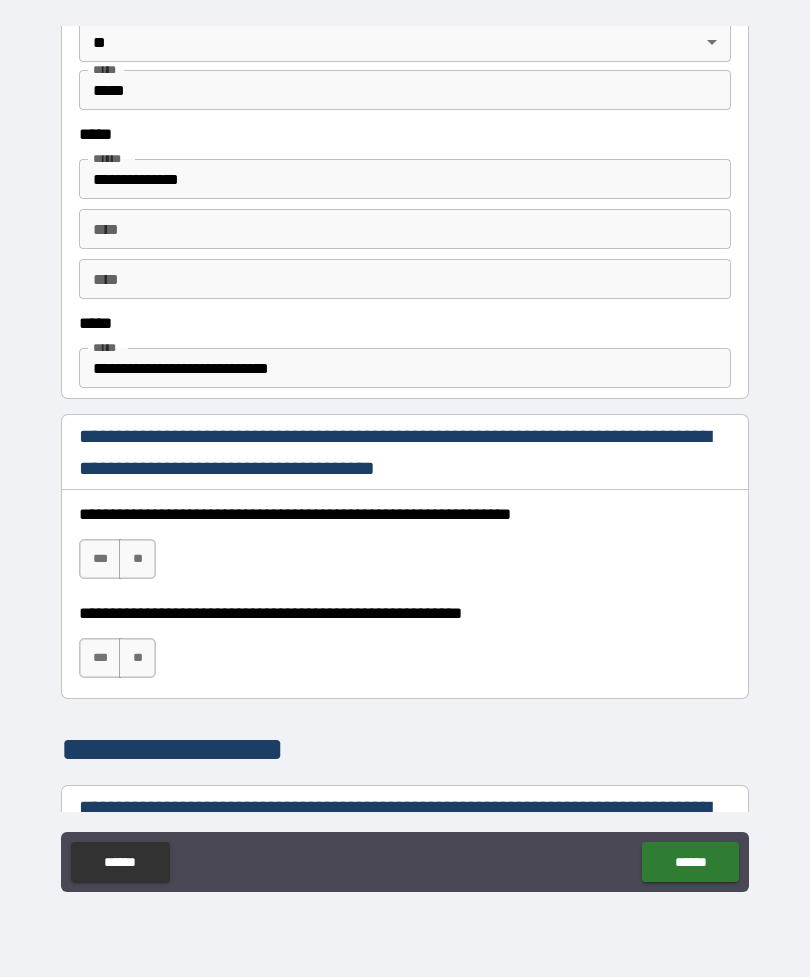 click on "***" at bounding box center (100, 559) 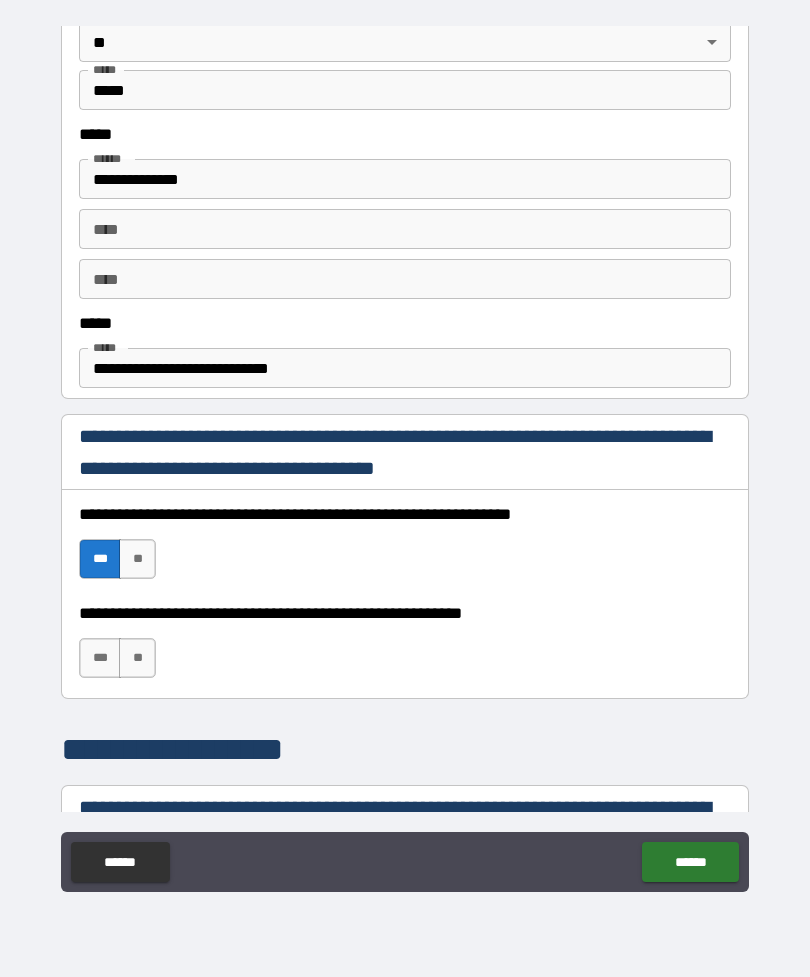 click on "***" at bounding box center (100, 658) 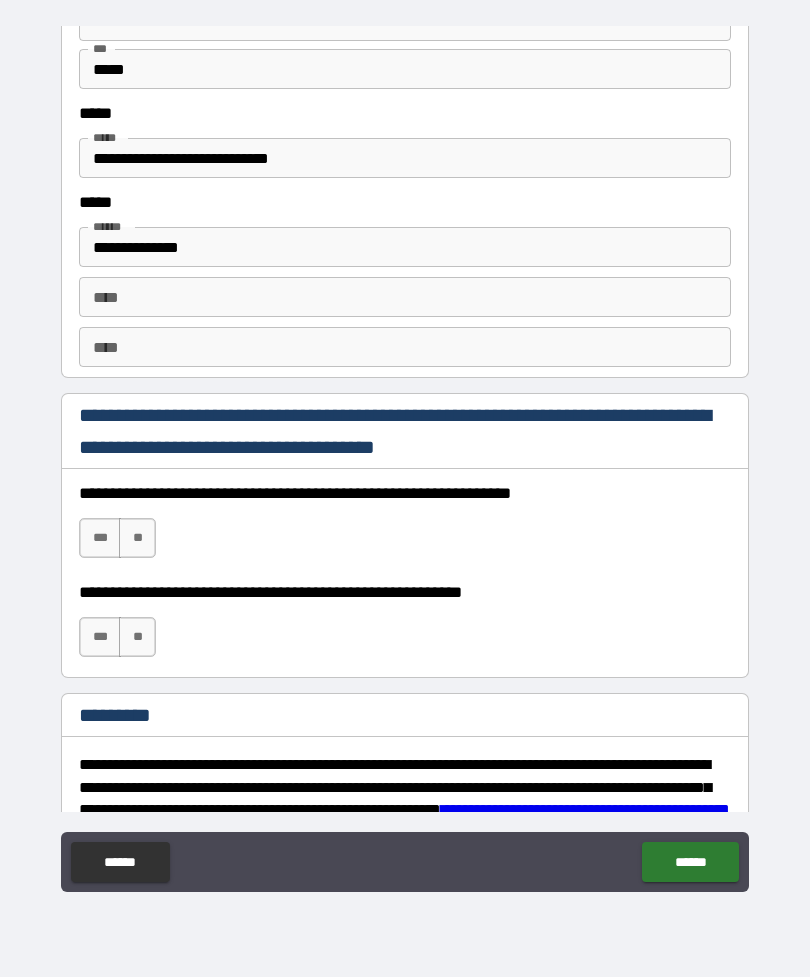 scroll, scrollTop: 2649, scrollLeft: 0, axis: vertical 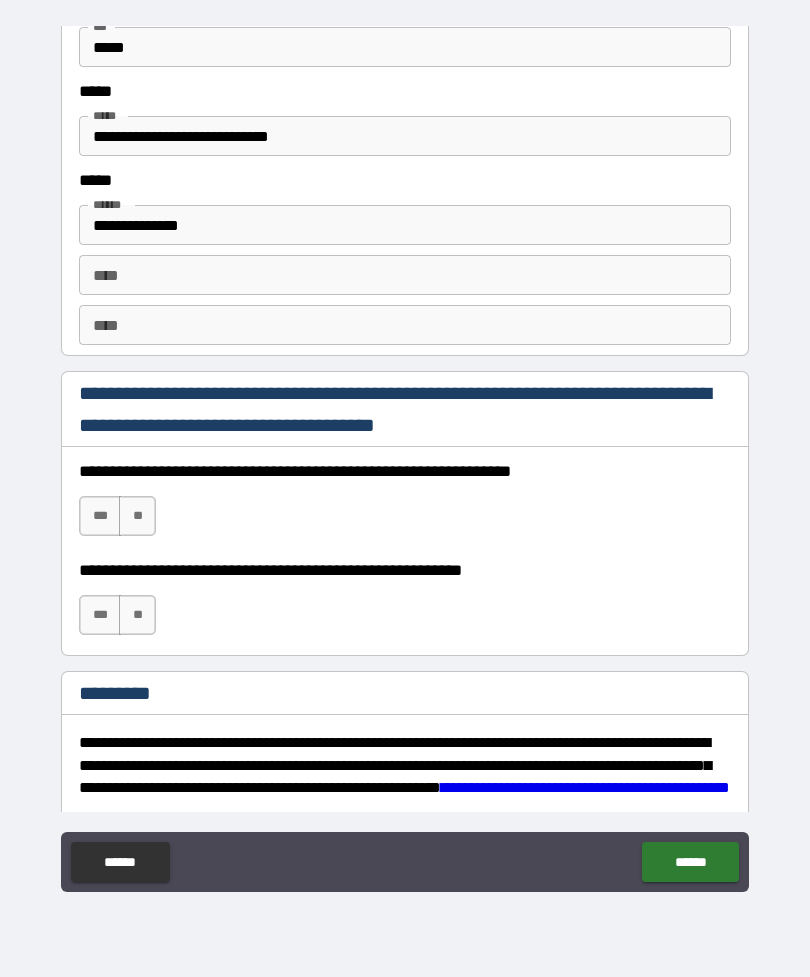 click on "***" at bounding box center (100, 516) 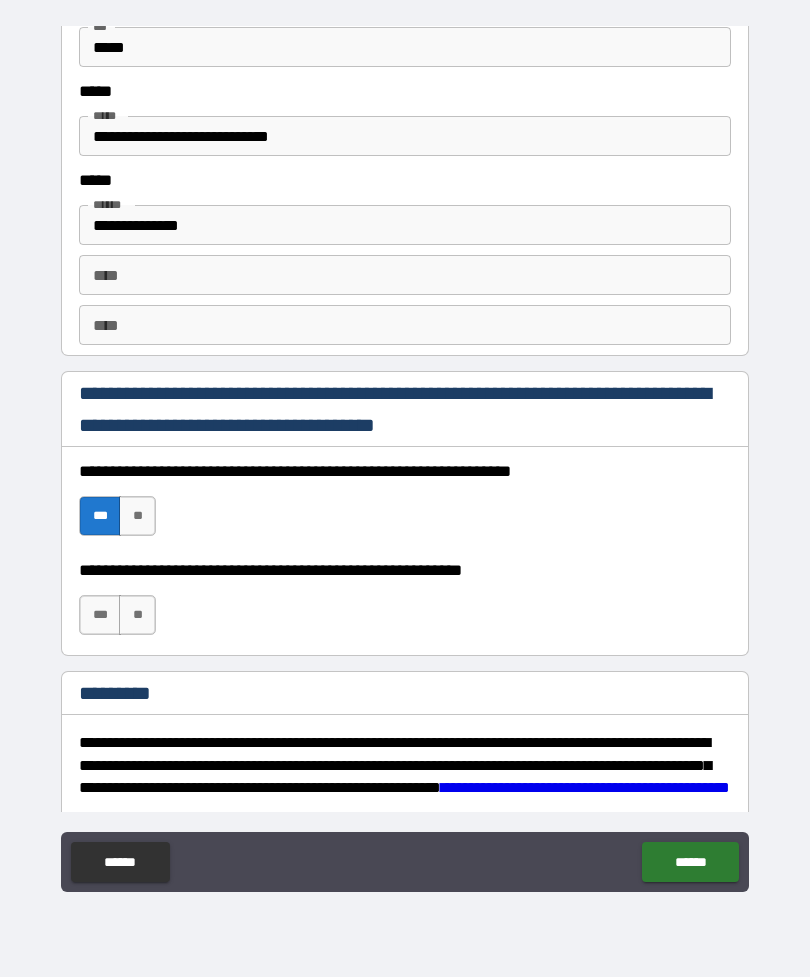 click on "***" at bounding box center (100, 615) 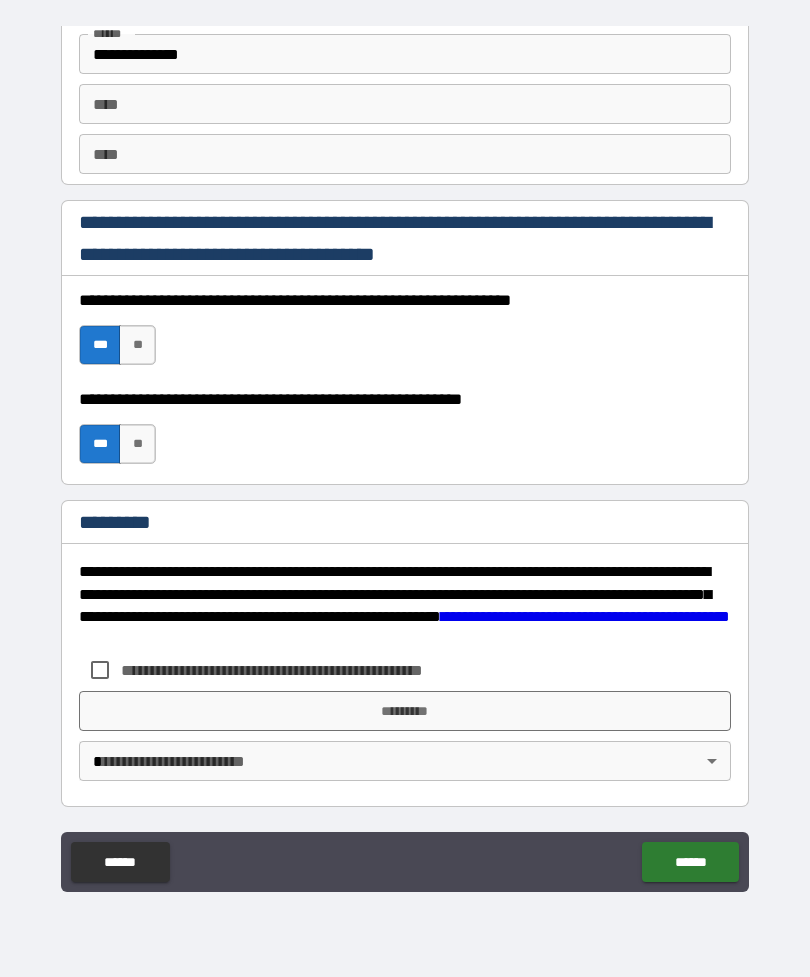 scroll, scrollTop: 2820, scrollLeft: 0, axis: vertical 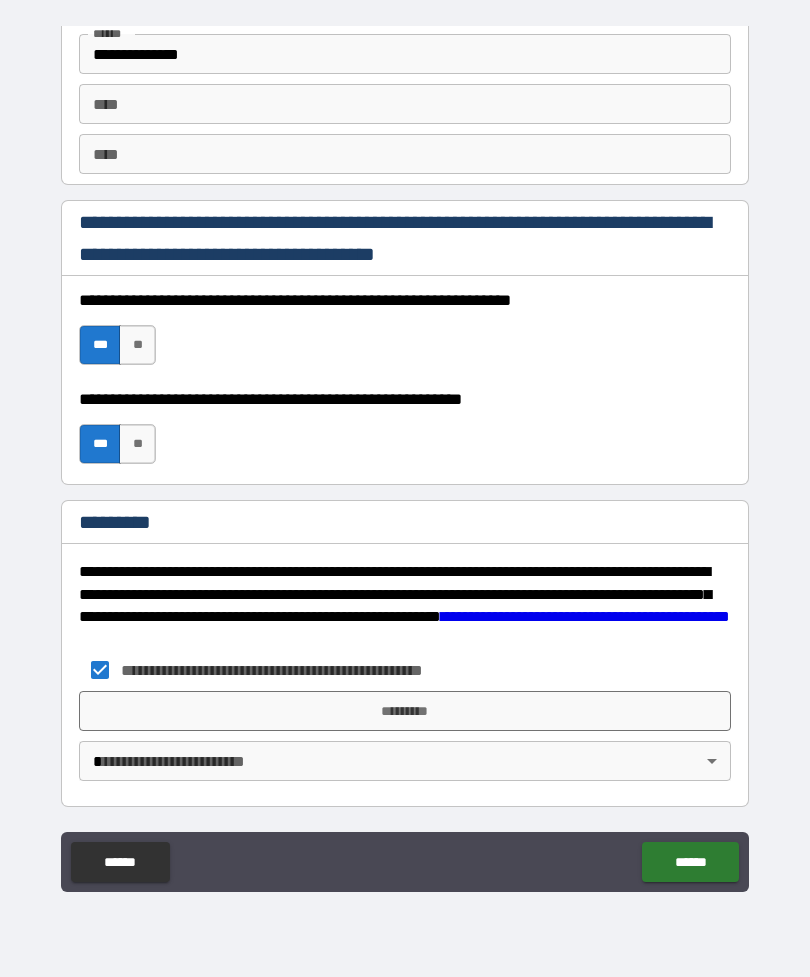 click on "*********" at bounding box center (405, 711) 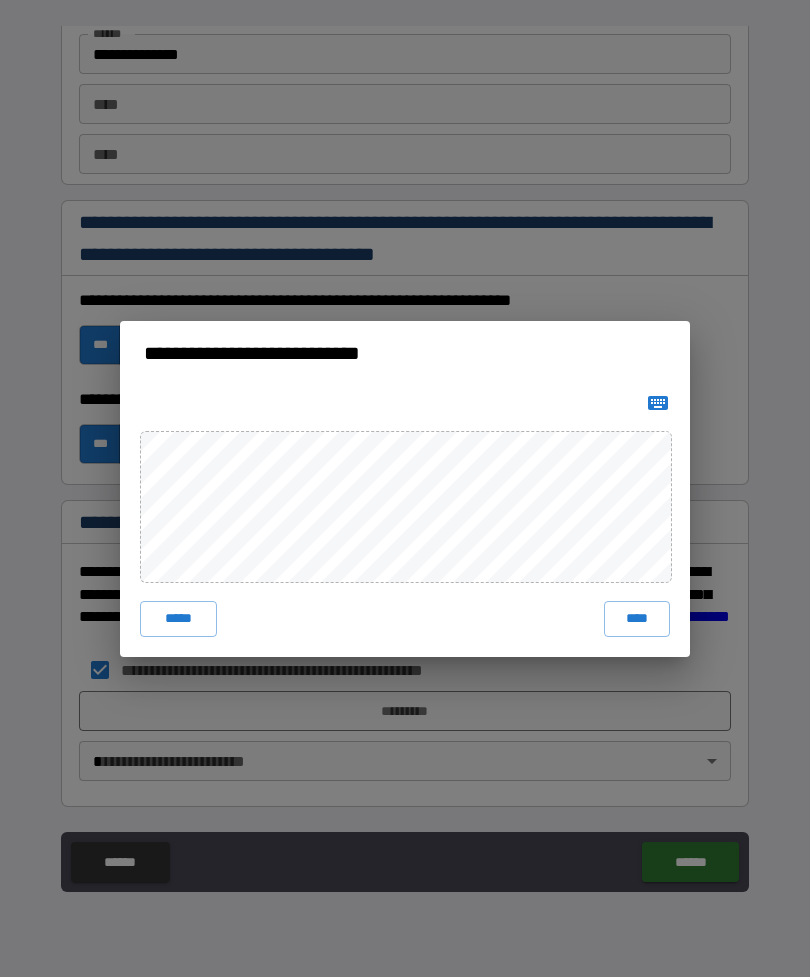 click on "****" at bounding box center (637, 619) 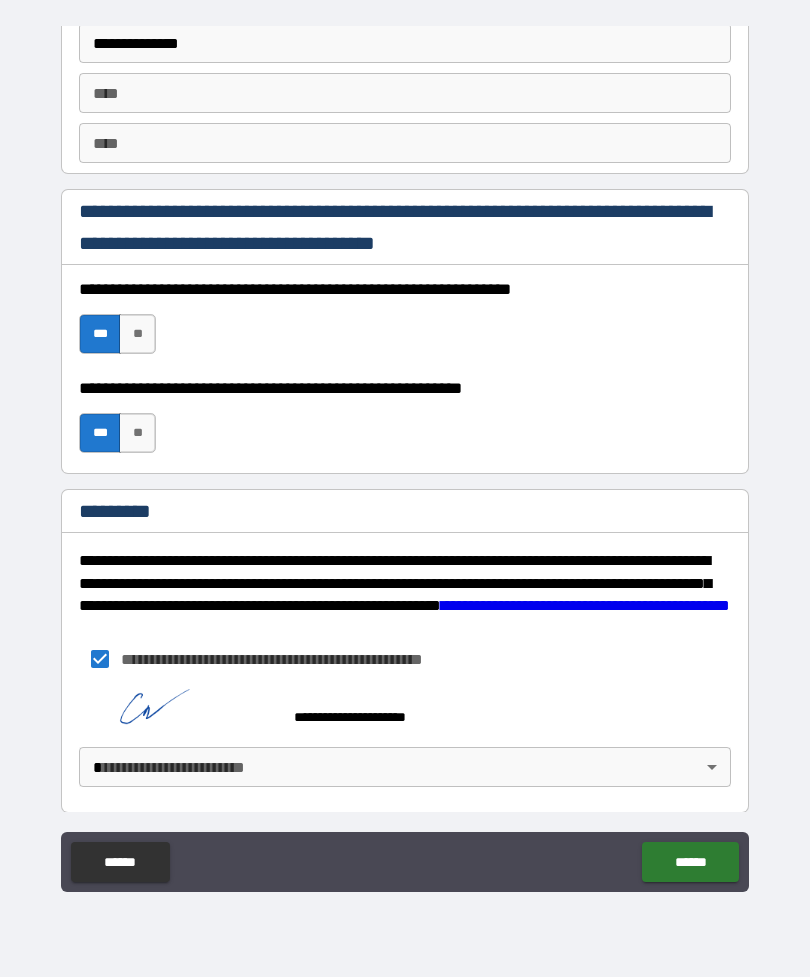 scroll, scrollTop: 2830, scrollLeft: 0, axis: vertical 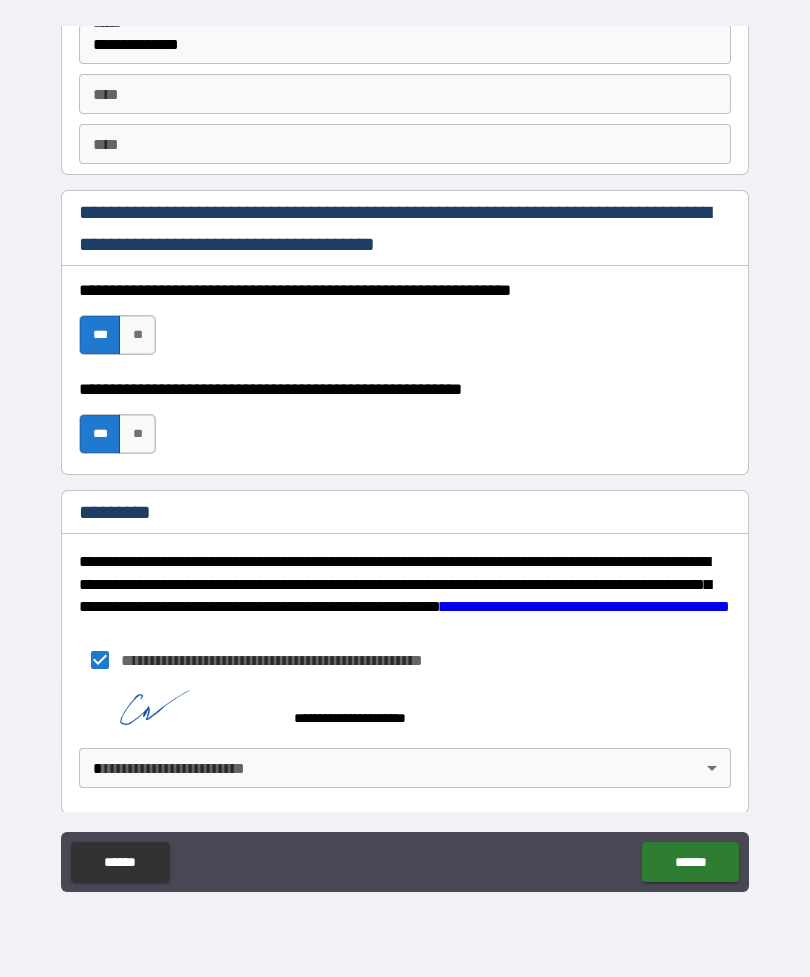 click on "**********" at bounding box center [405, 456] 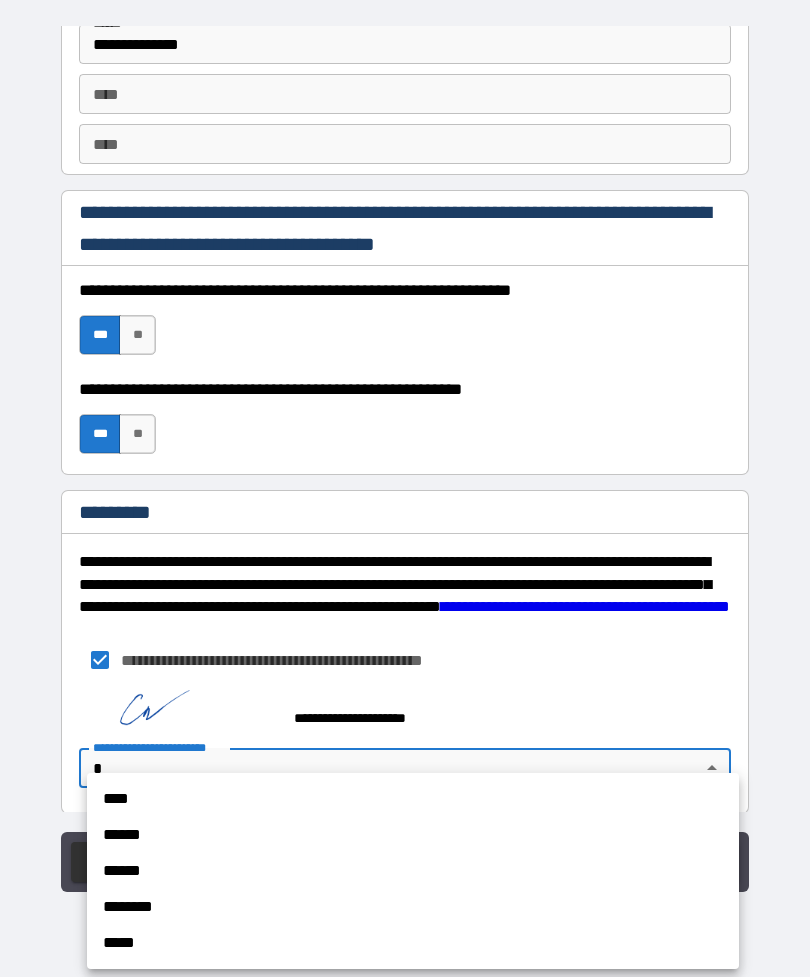 click on "****" at bounding box center [413, 799] 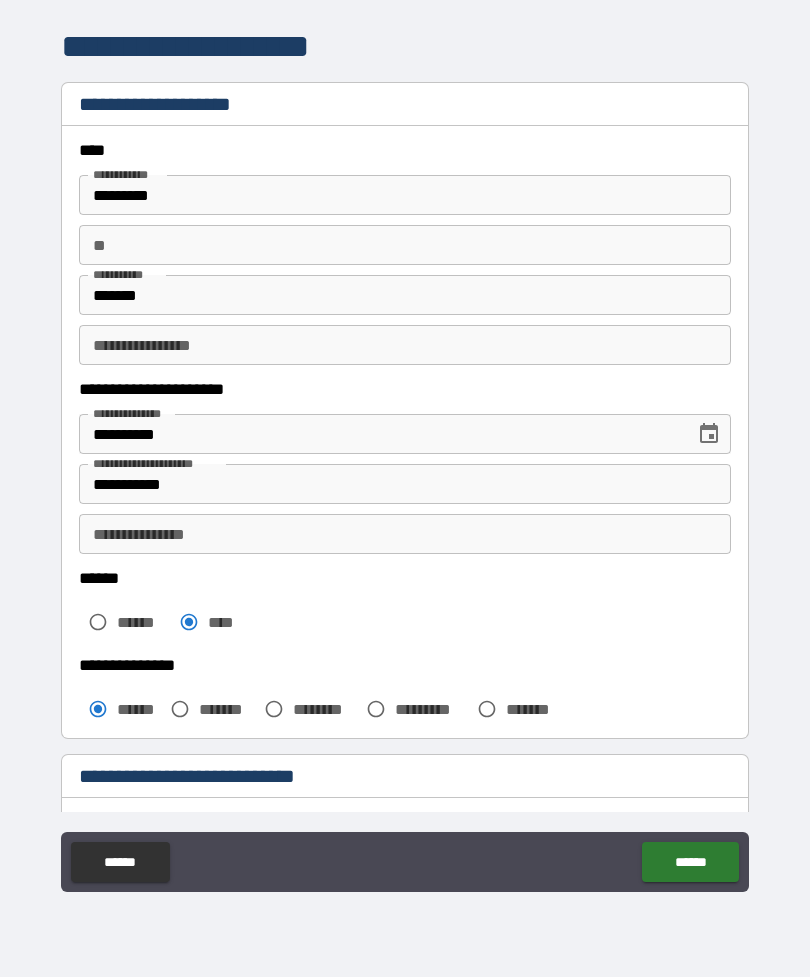 click on "******" at bounding box center (690, 862) 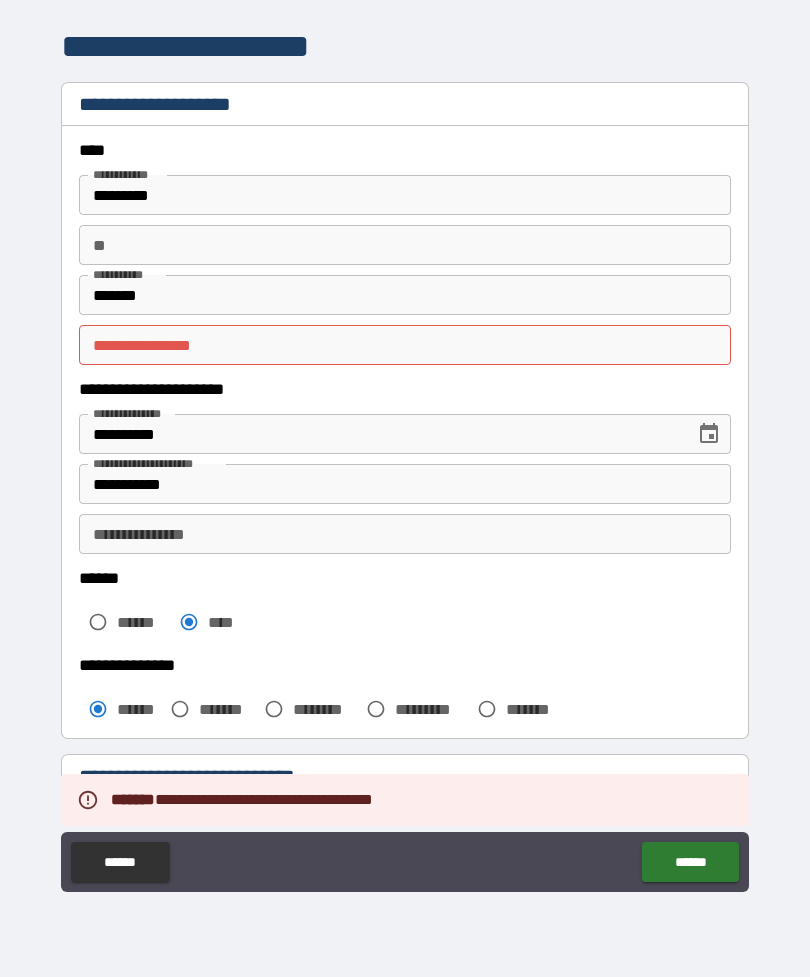 scroll, scrollTop: 0, scrollLeft: 0, axis: both 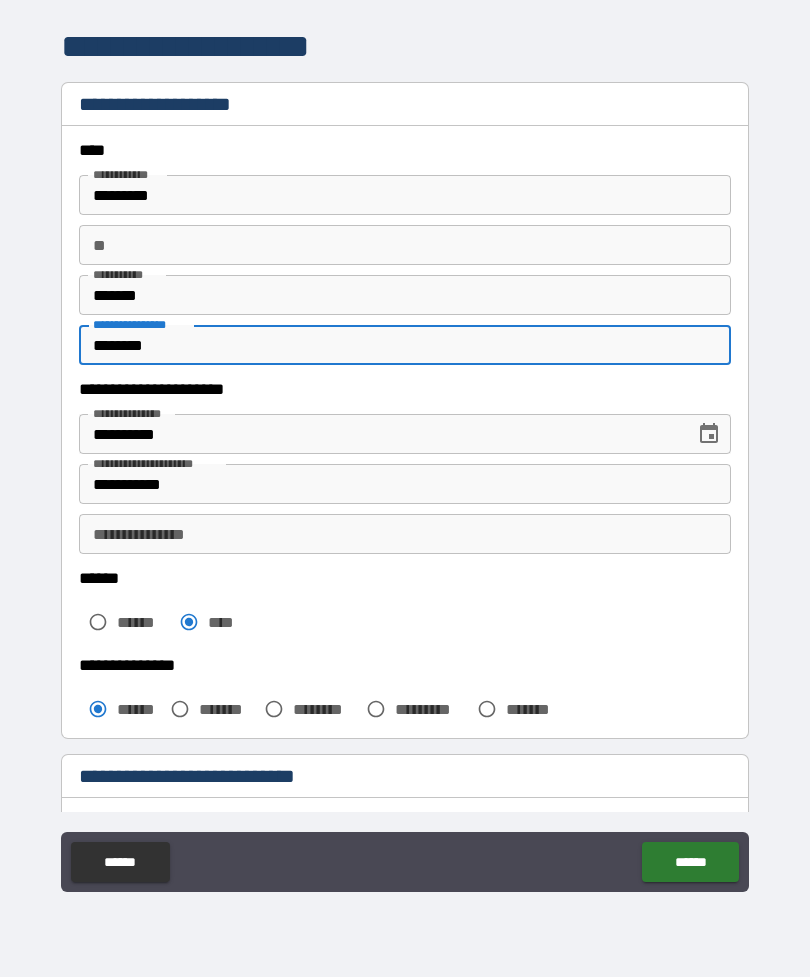 type on "*********" 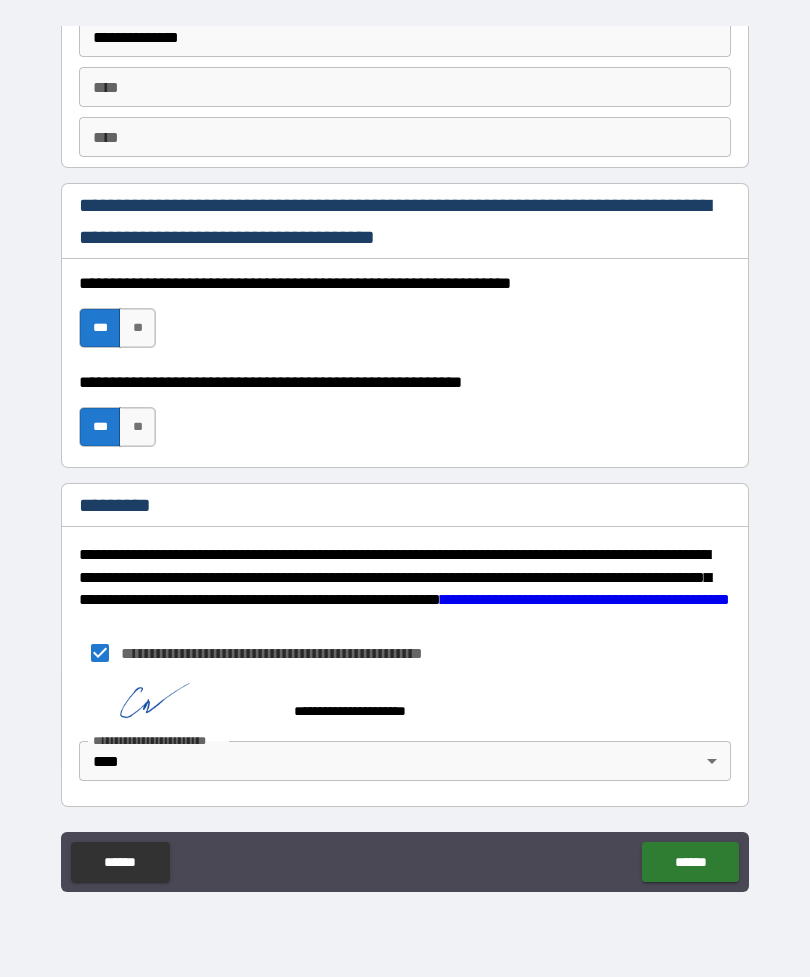 scroll, scrollTop: 2837, scrollLeft: 0, axis: vertical 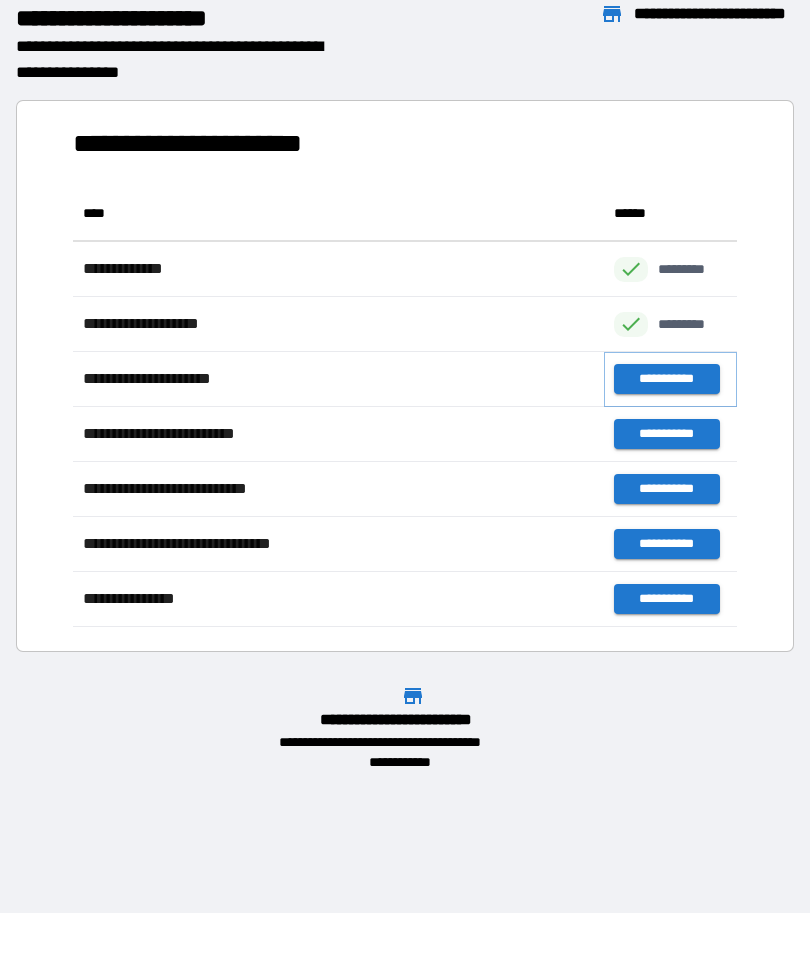 click on "**********" at bounding box center (666, 379) 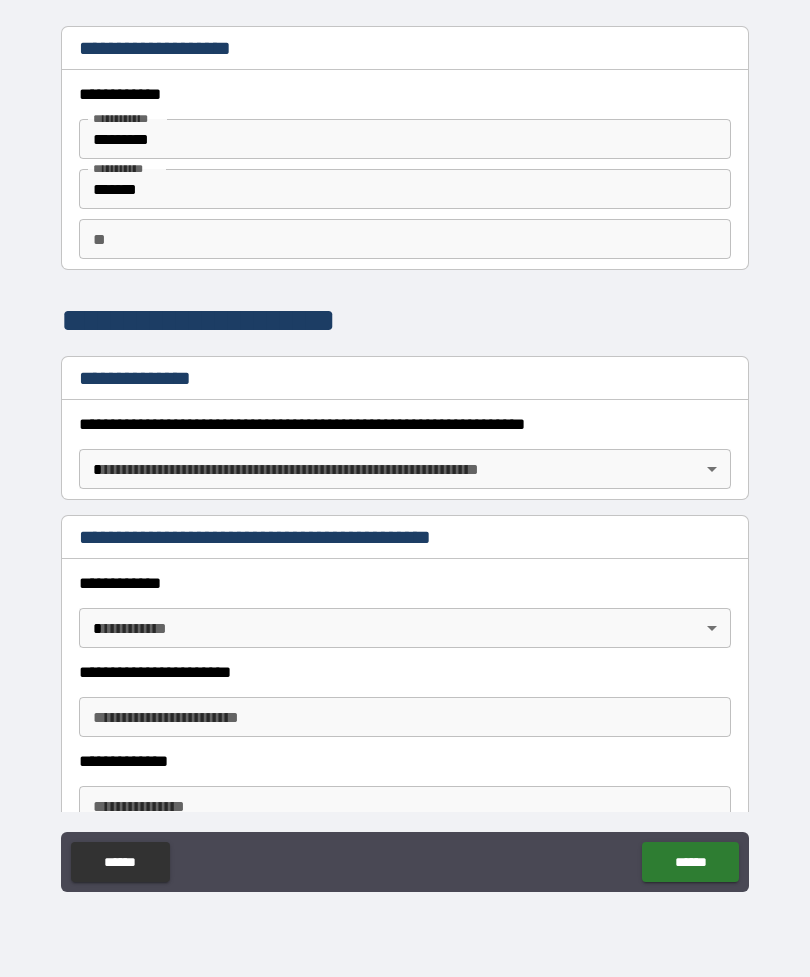 click on "**********" at bounding box center (405, 456) 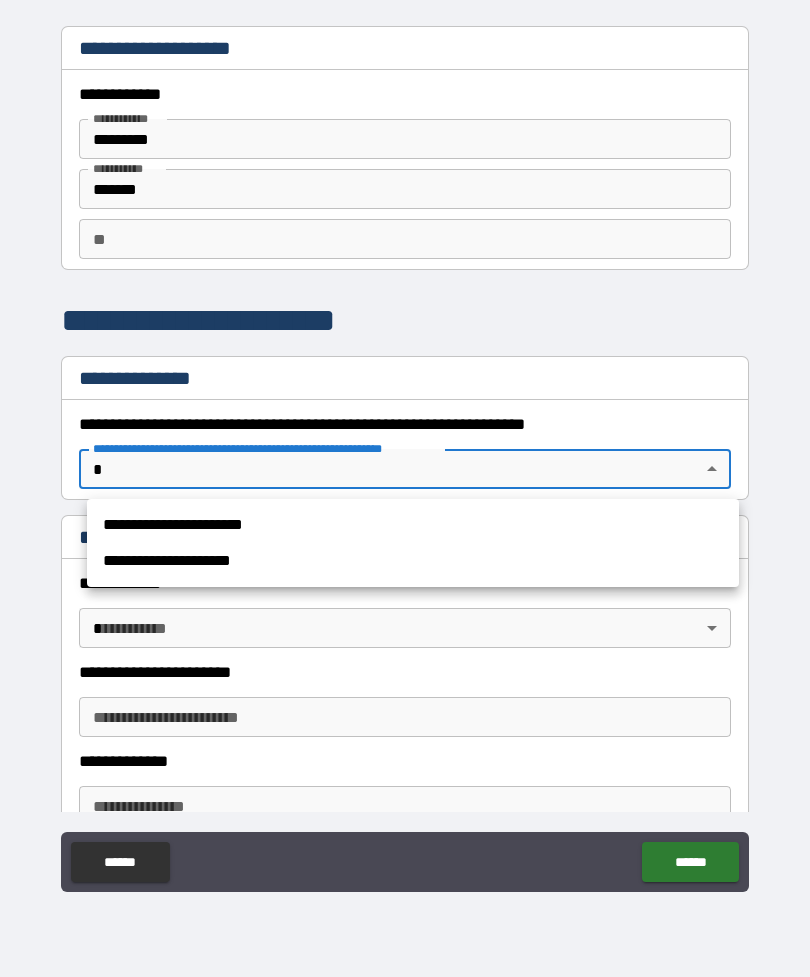 click on "**********" at bounding box center (413, 561) 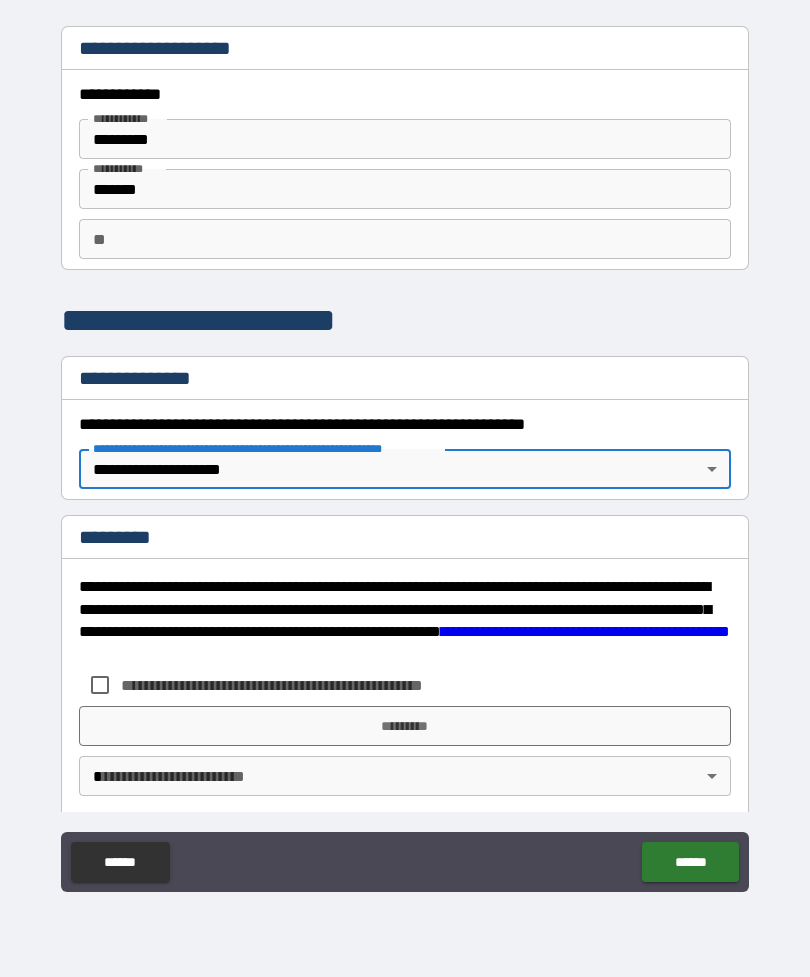 click on "**********" at bounding box center [405, 456] 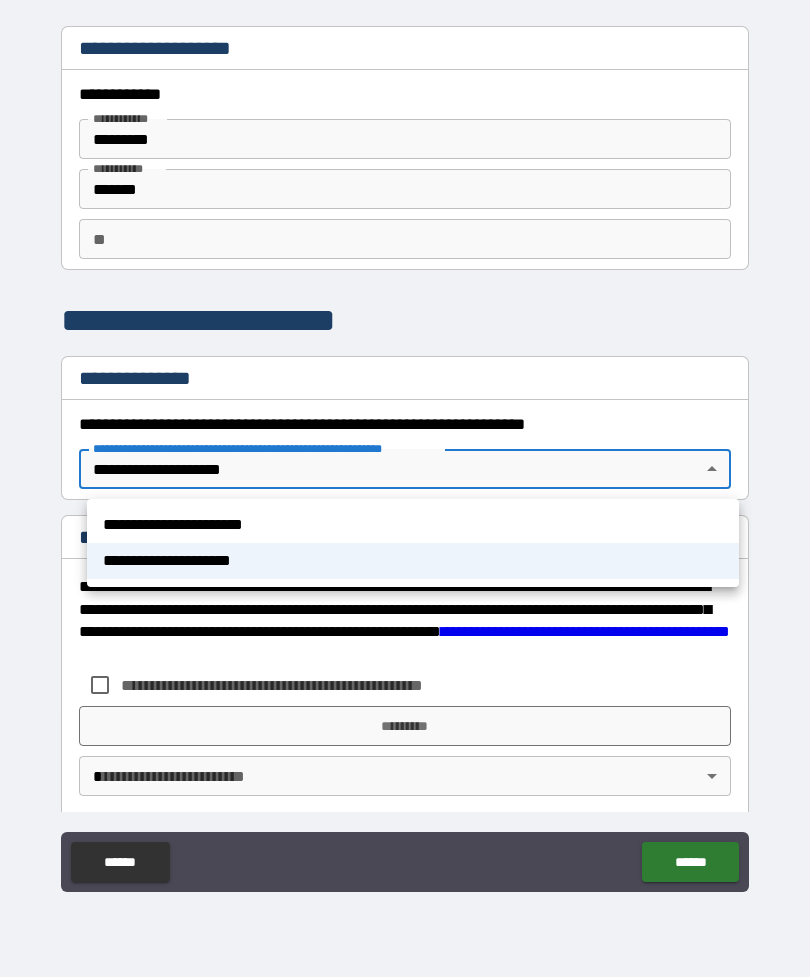 click on "**********" at bounding box center (413, 525) 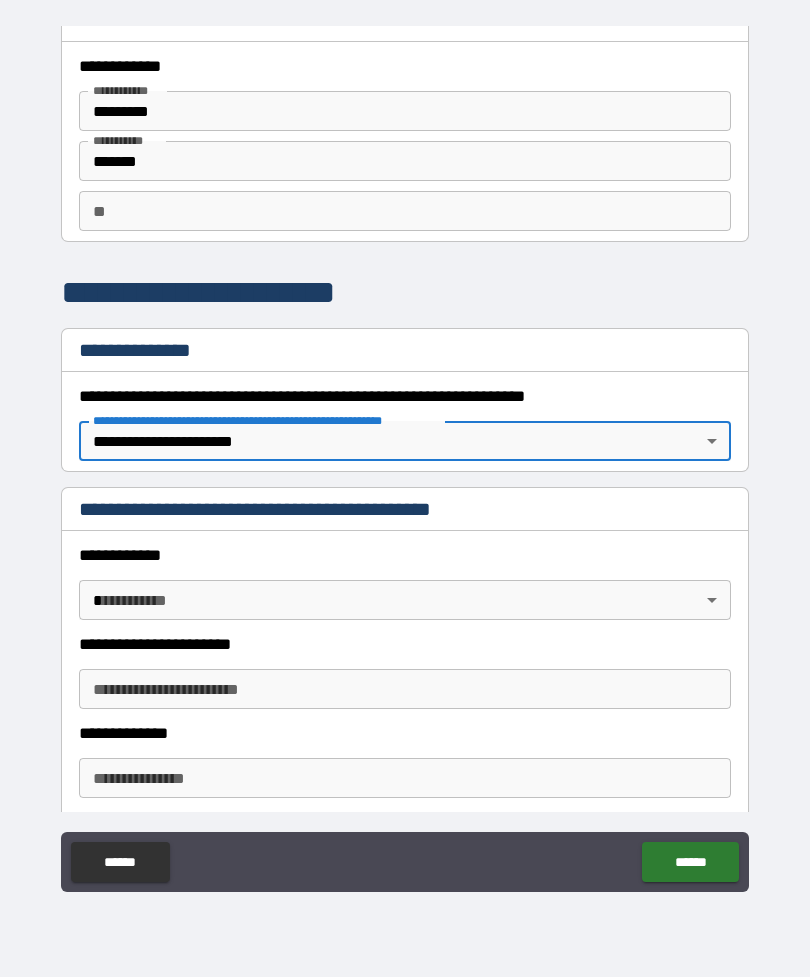 scroll, scrollTop: 33, scrollLeft: 0, axis: vertical 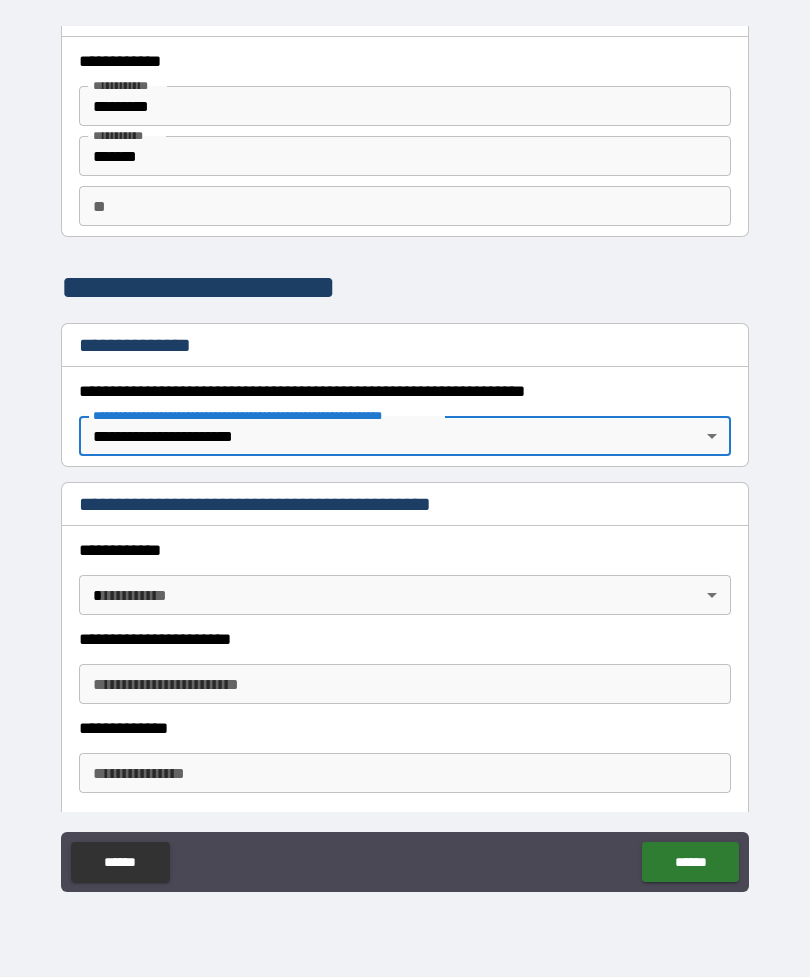 click on "**********" at bounding box center (405, 456) 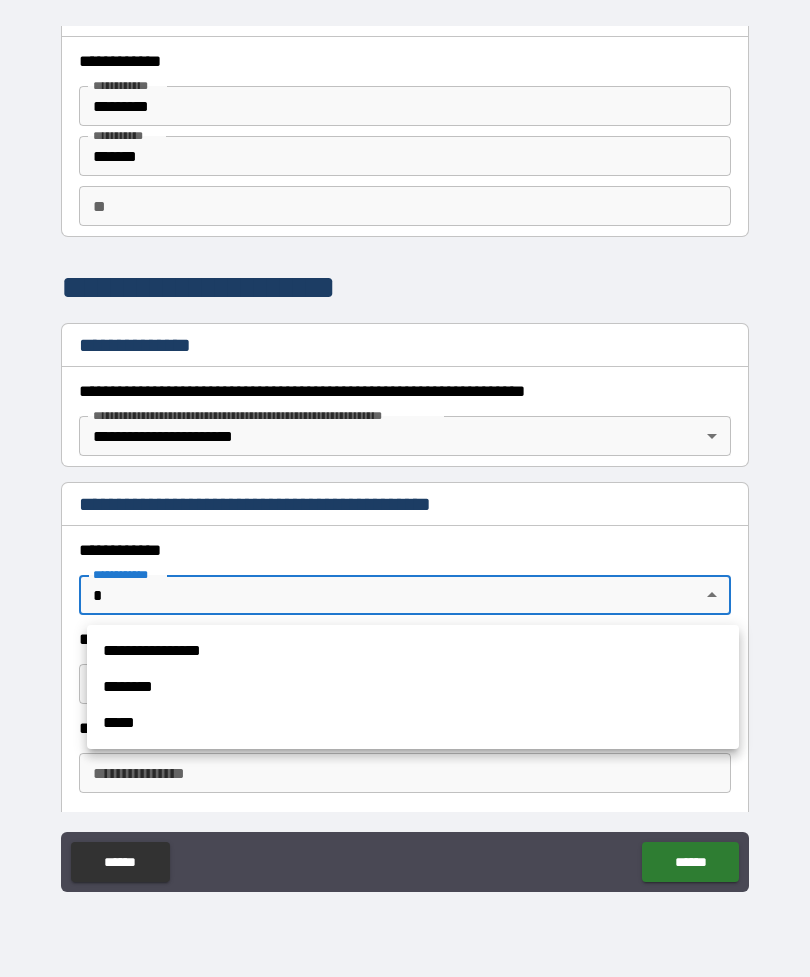 click at bounding box center (405, 488) 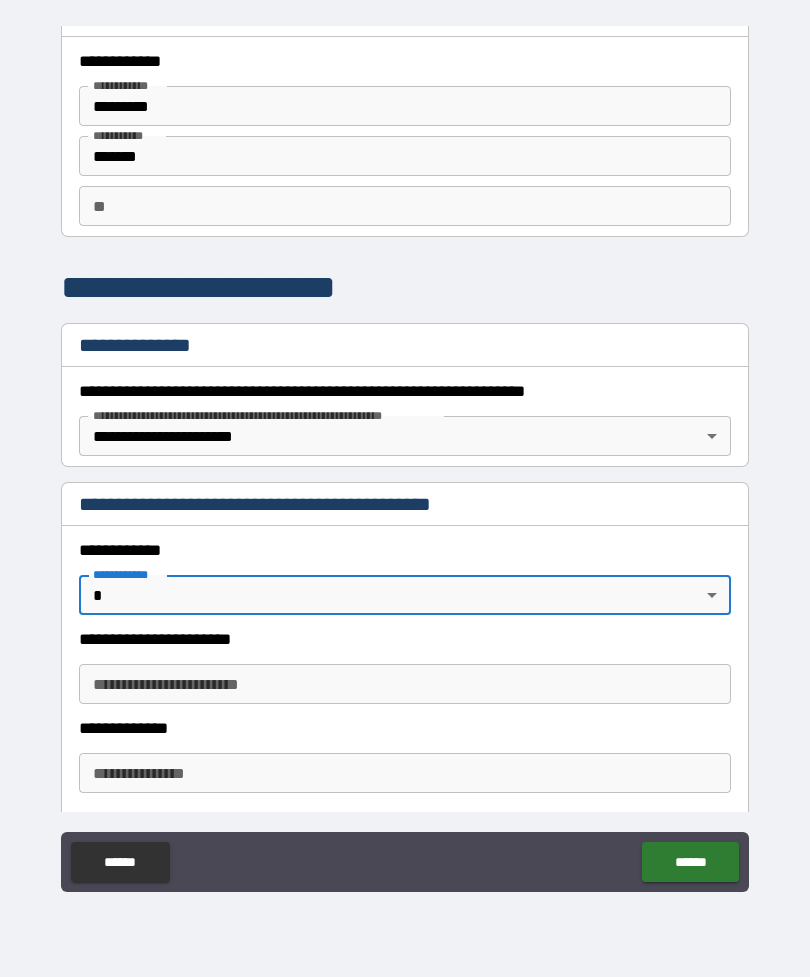 click on "**********" at bounding box center (405, 456) 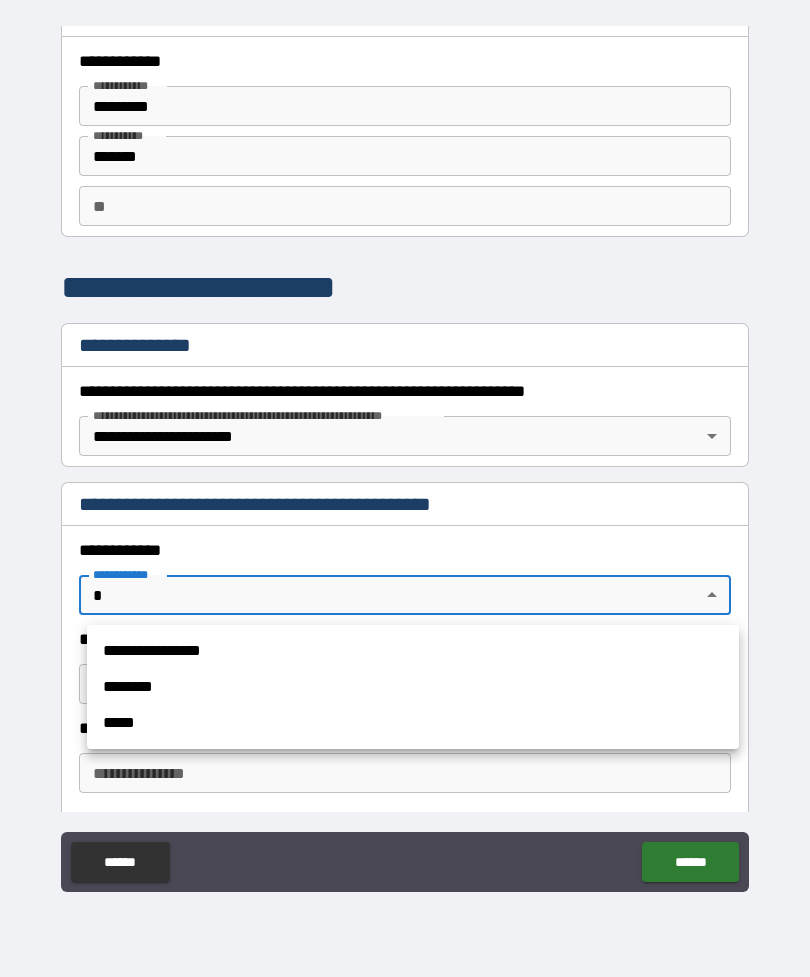 click at bounding box center [405, 488] 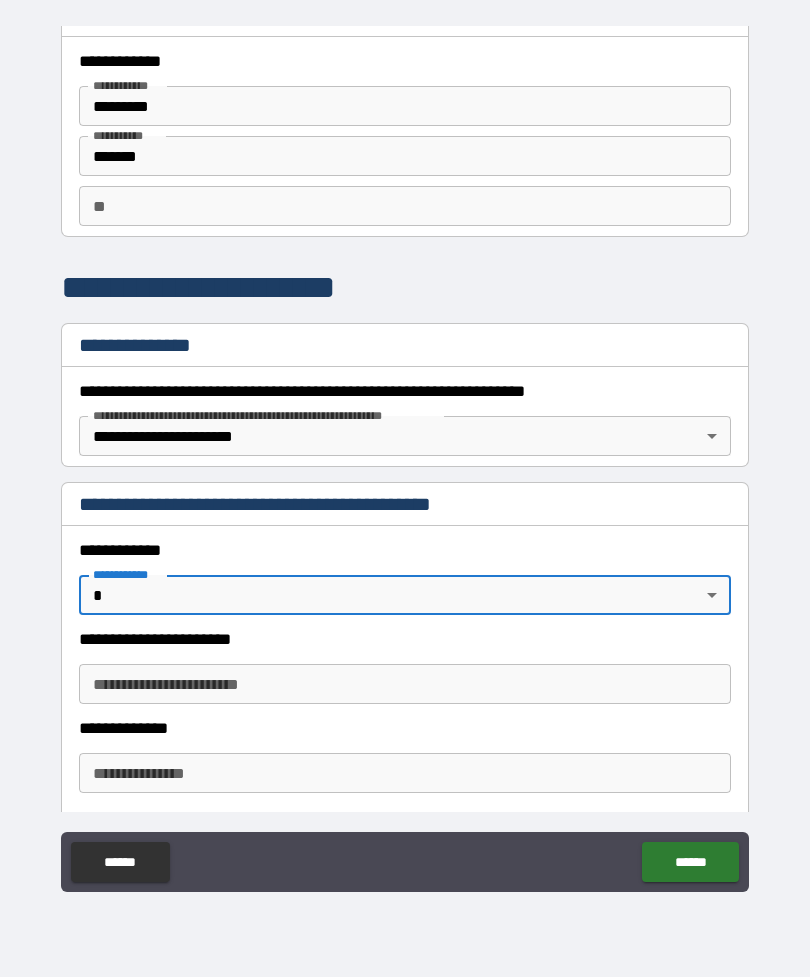 scroll, scrollTop: 156, scrollLeft: 0, axis: vertical 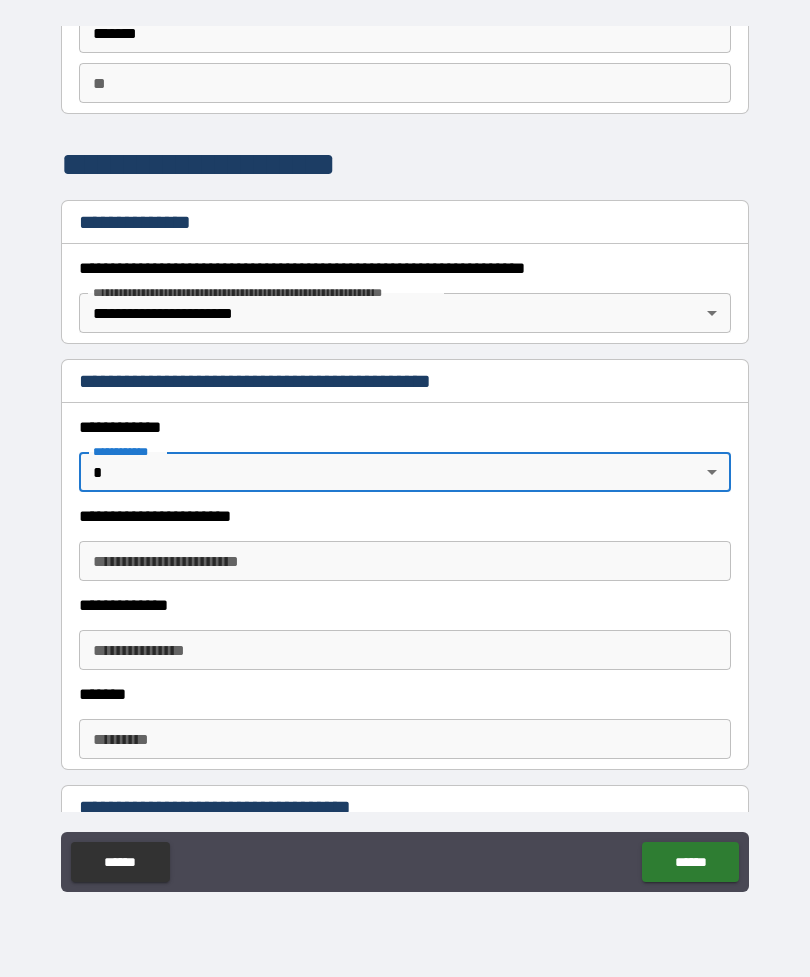 click on "**********" at bounding box center (405, 456) 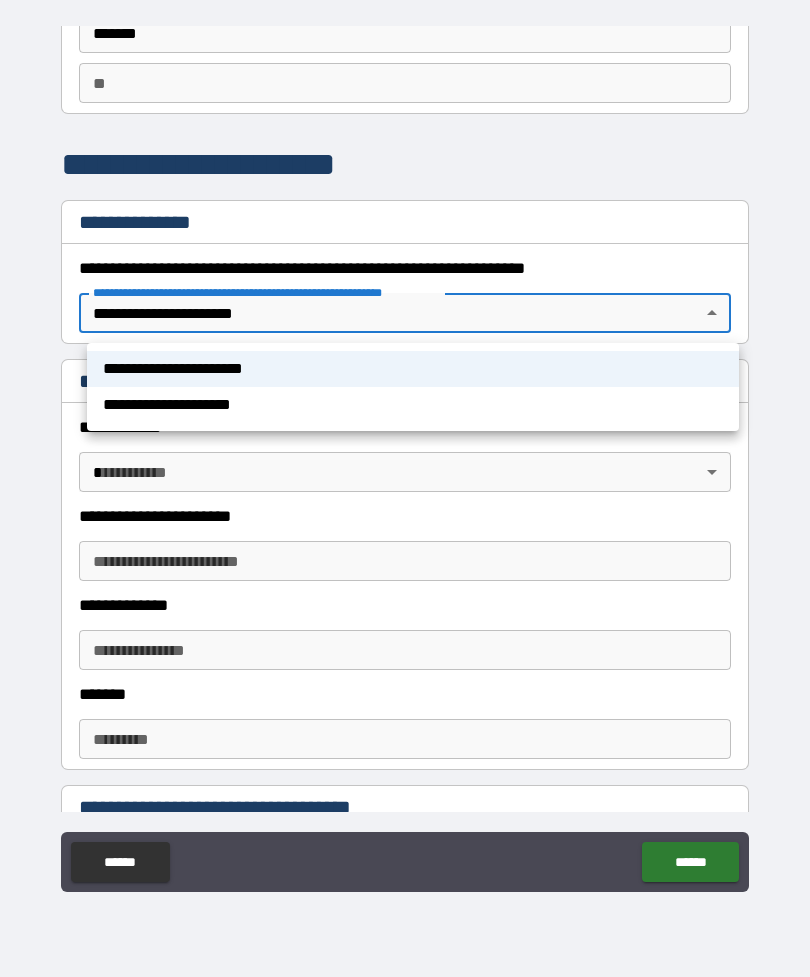 click on "**********" at bounding box center (413, 405) 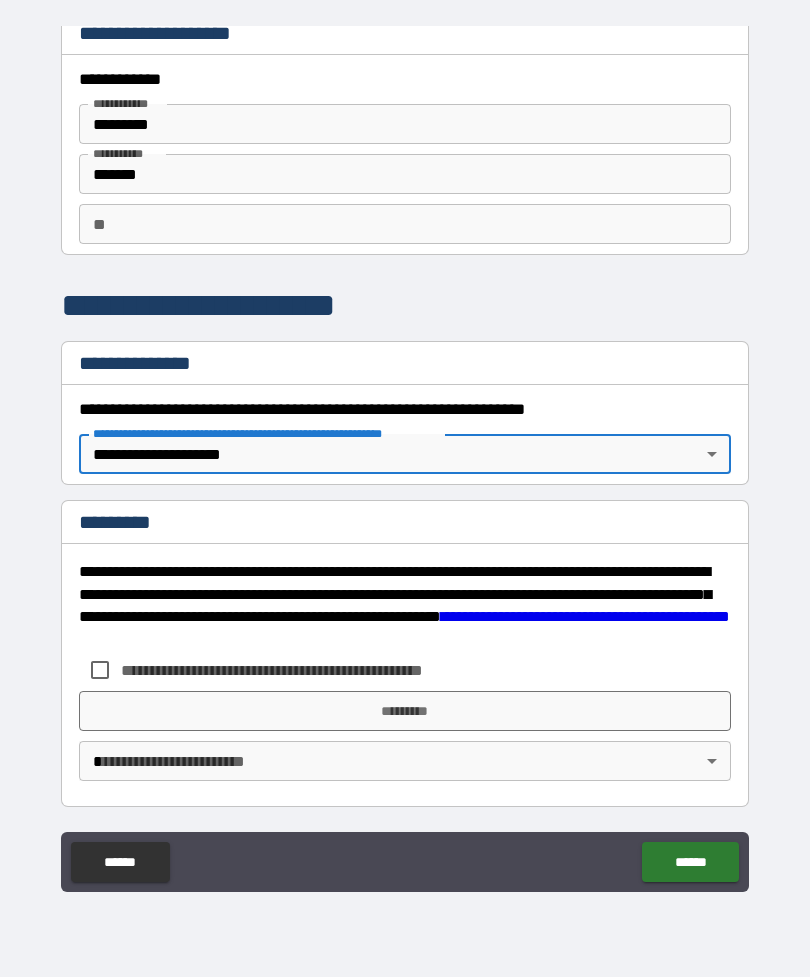 scroll, scrollTop: 15, scrollLeft: 0, axis: vertical 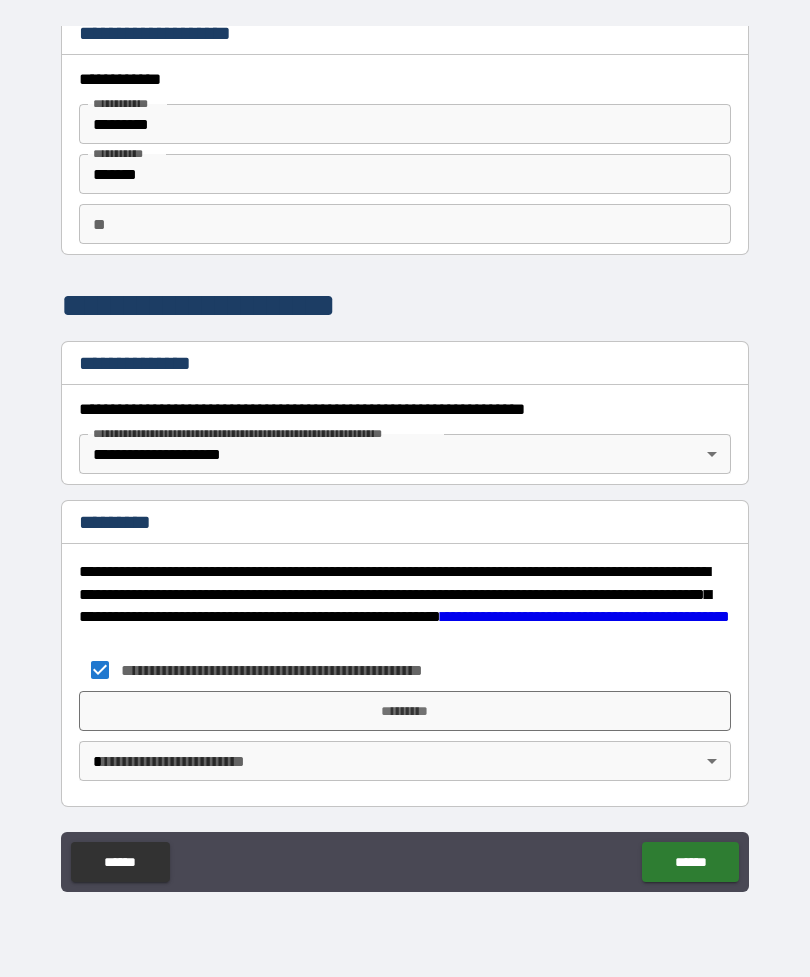 click on "*********" at bounding box center [405, 711] 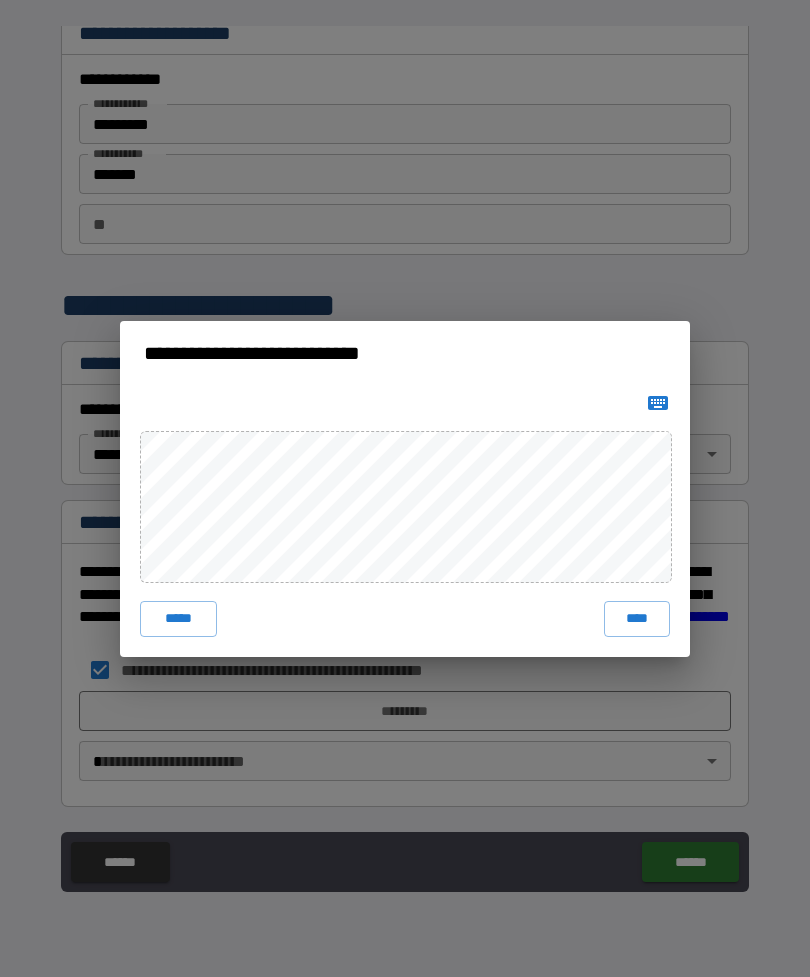 click on "****" at bounding box center [637, 619] 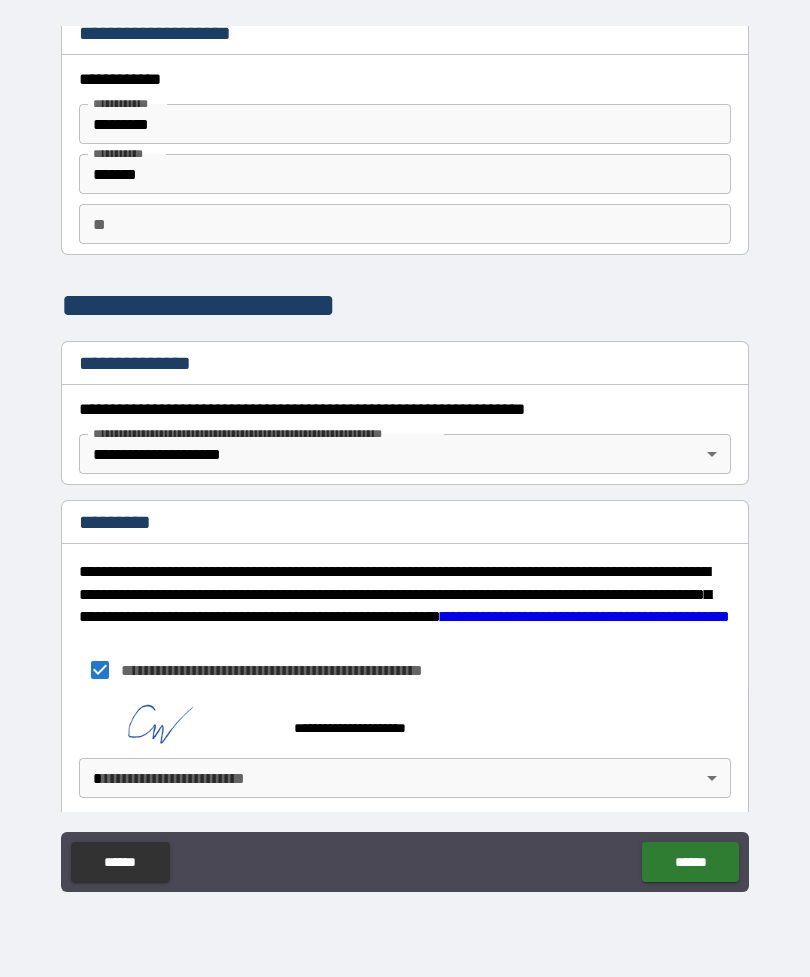 scroll, scrollTop: 5, scrollLeft: 0, axis: vertical 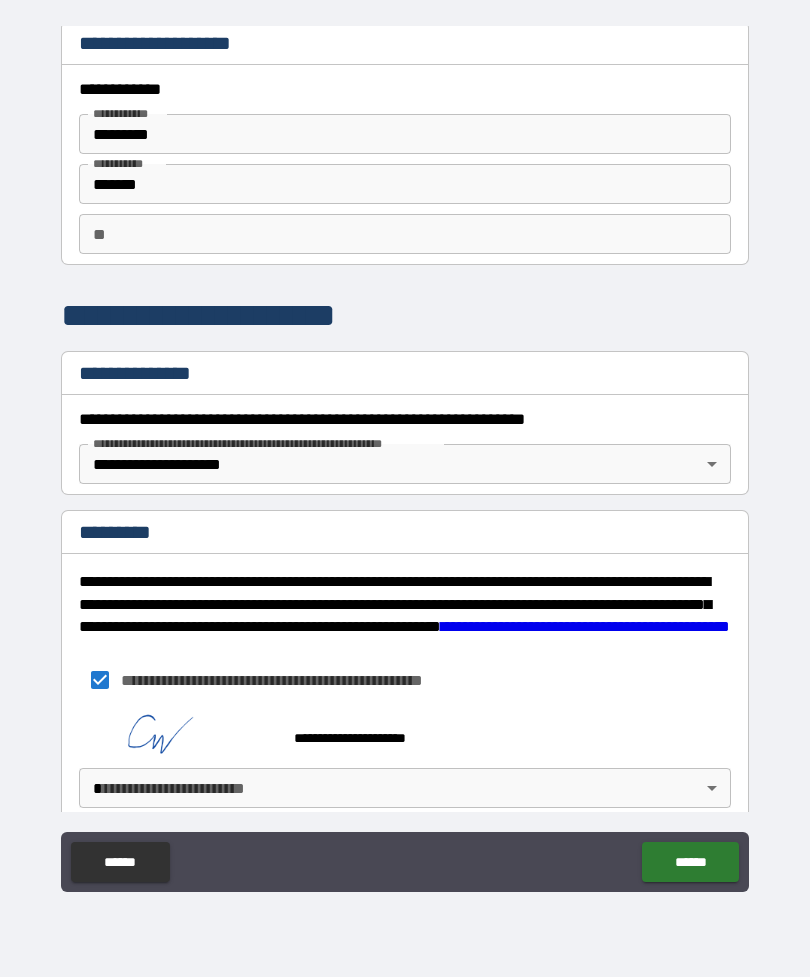 click on "**********" at bounding box center (405, 456) 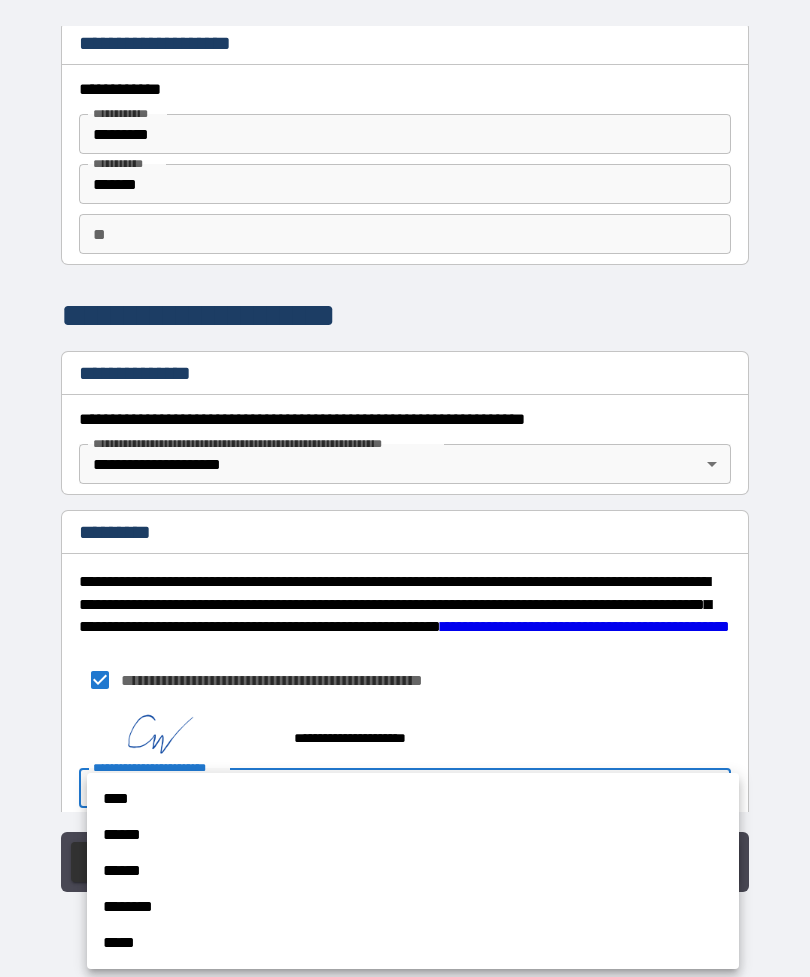 click on "****" at bounding box center (413, 799) 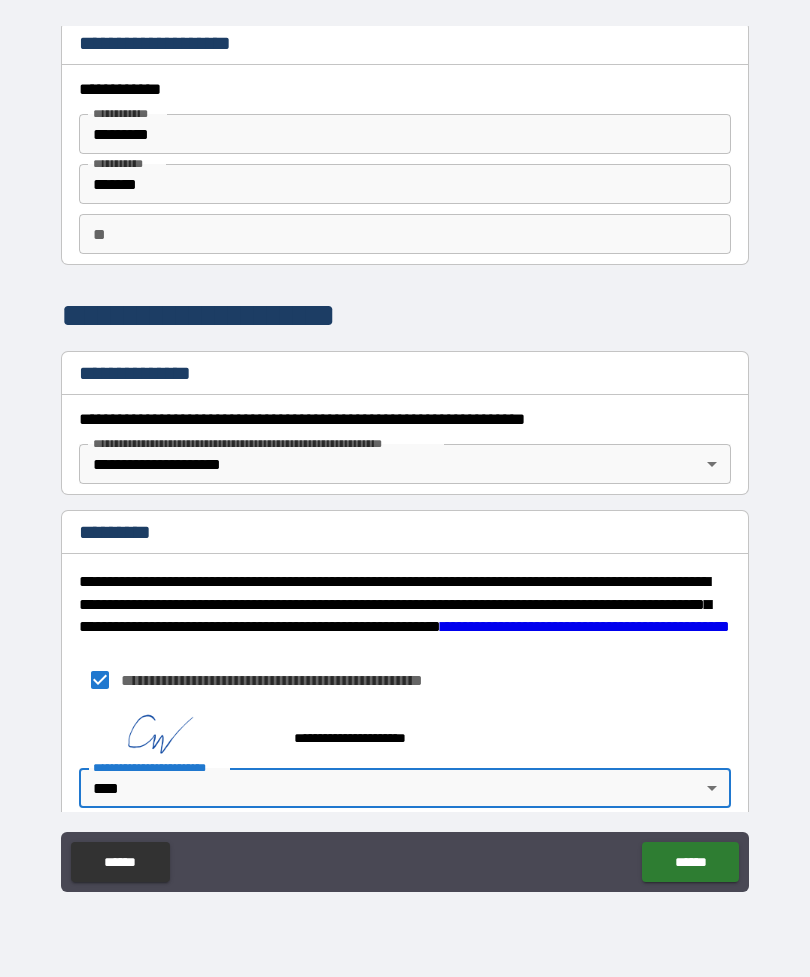 type on "*" 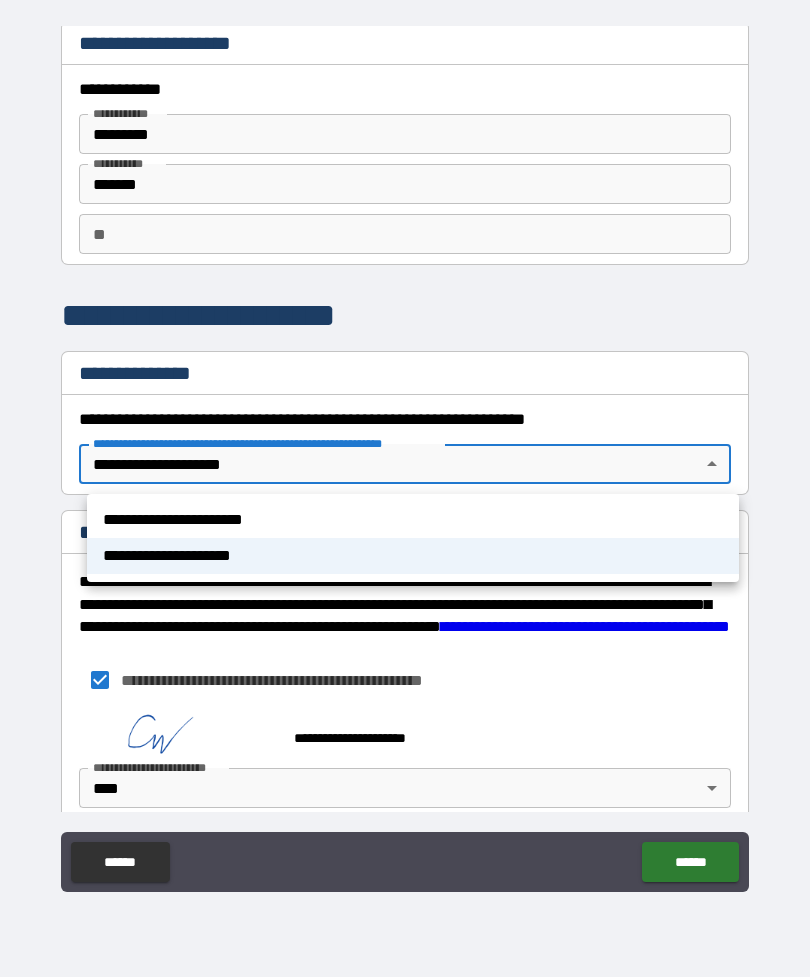 click on "**********" at bounding box center (413, 520) 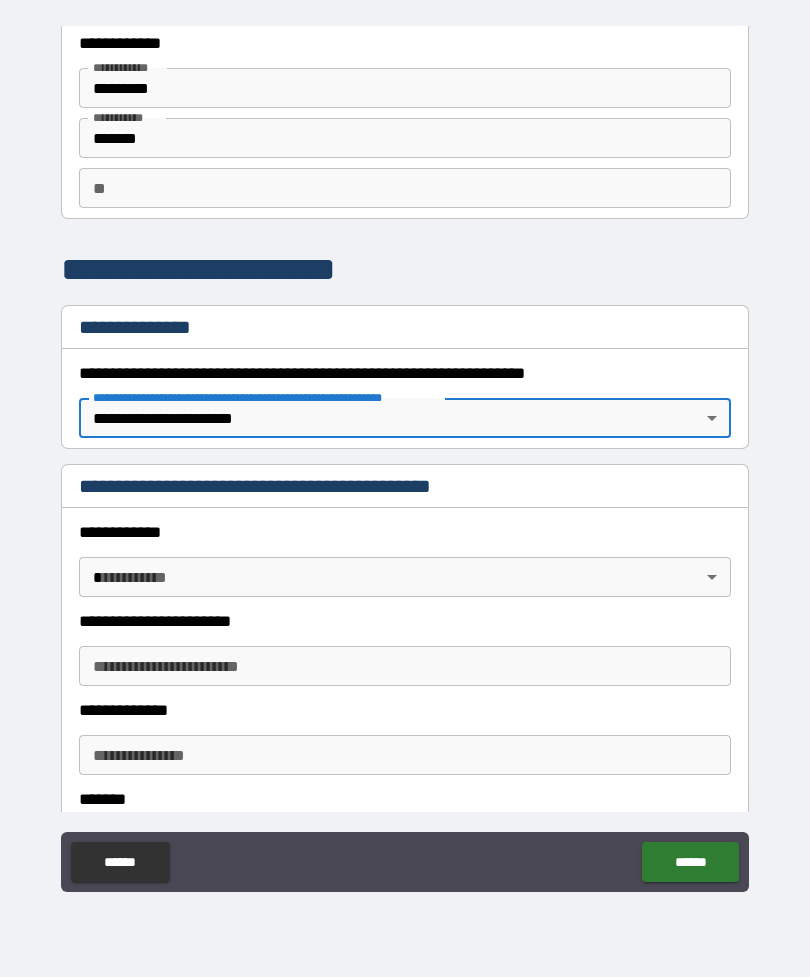 scroll, scrollTop: 52, scrollLeft: 0, axis: vertical 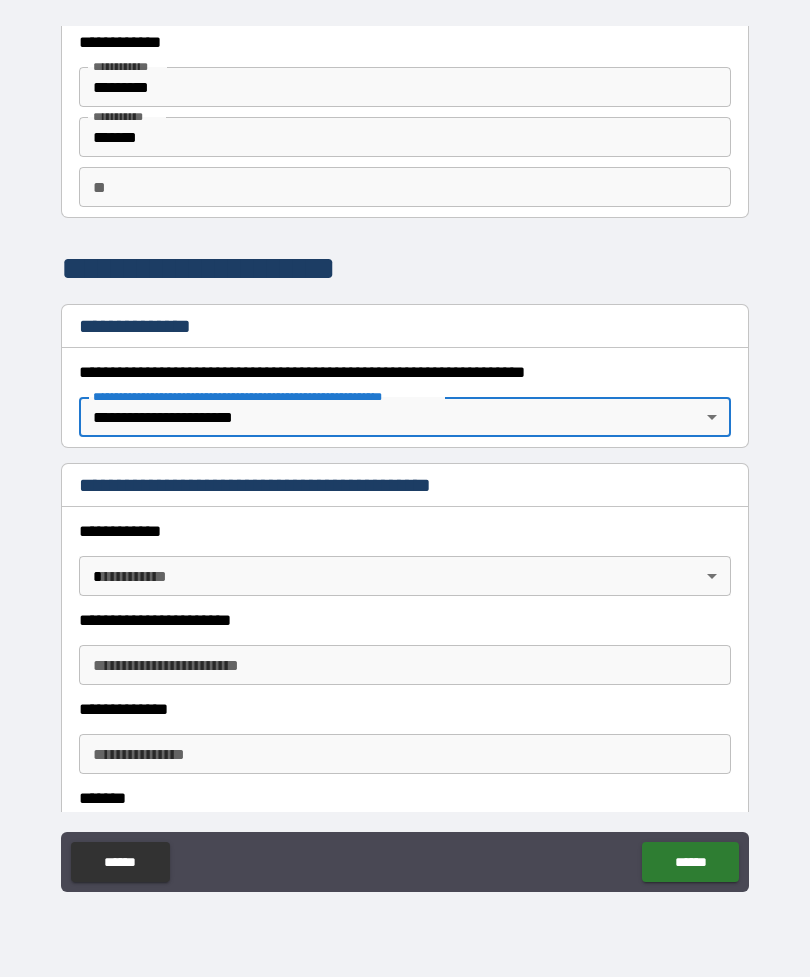 click on "**********" at bounding box center (405, 561) 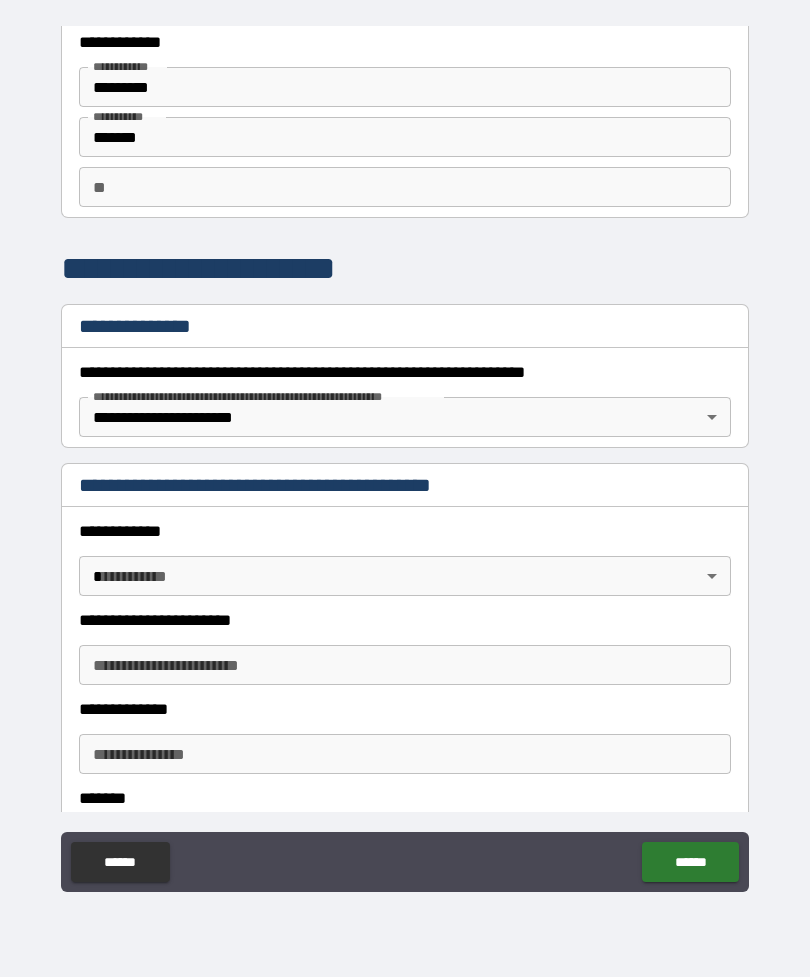 click on "**********" at bounding box center [405, 561] 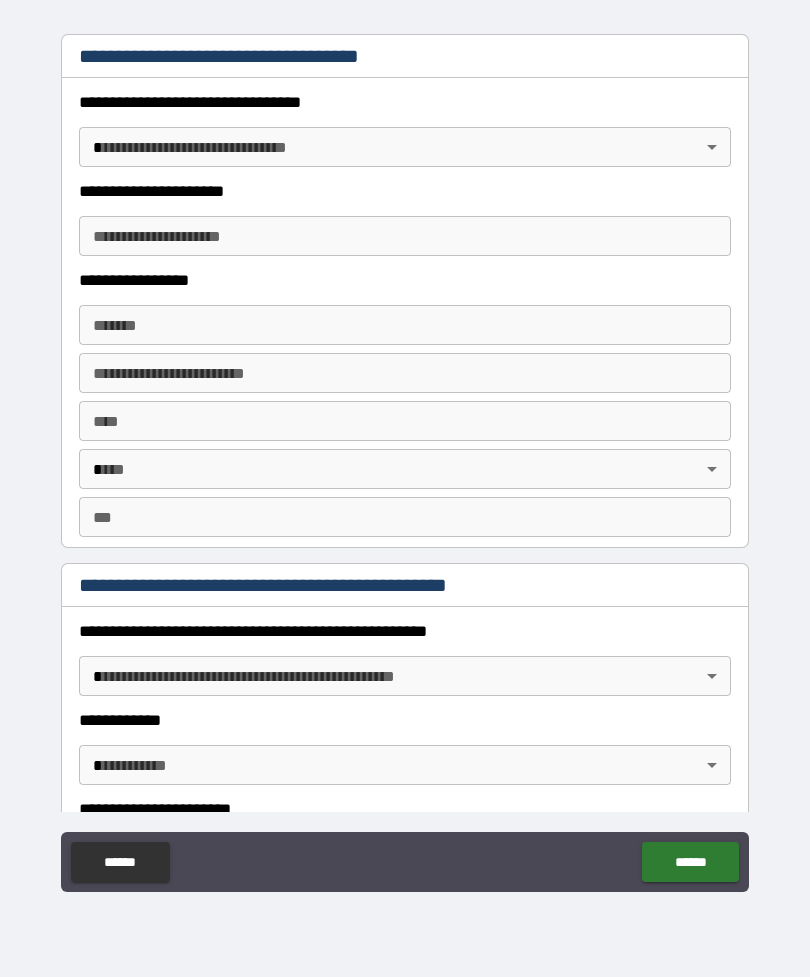 scroll, scrollTop: 1628, scrollLeft: 0, axis: vertical 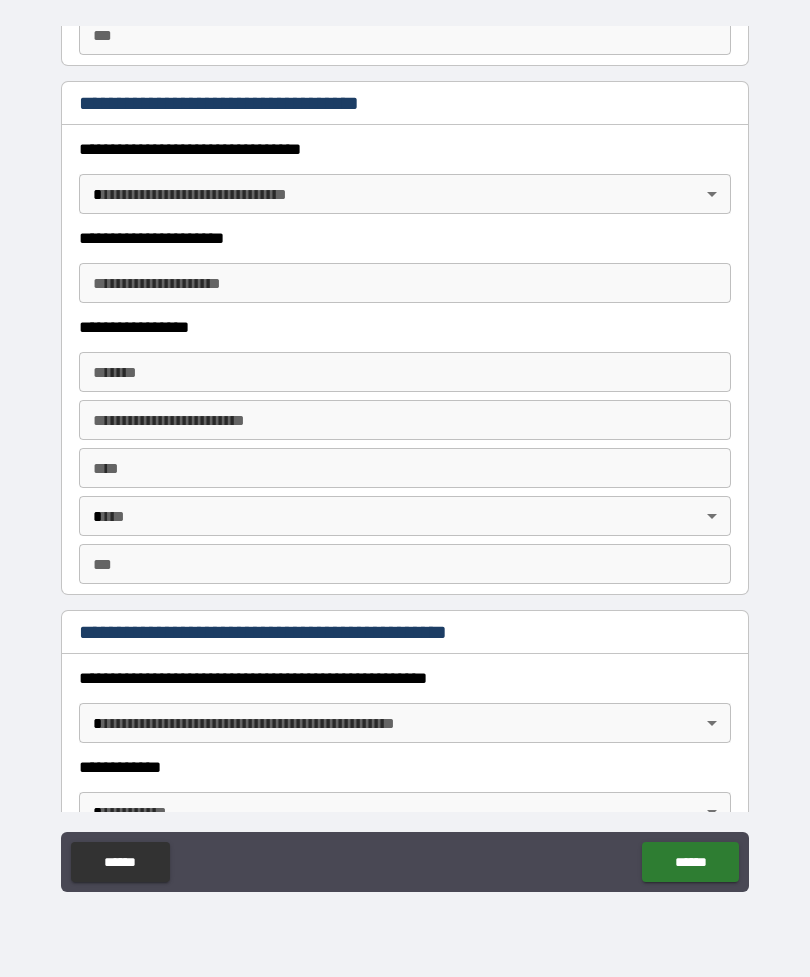 click on "**********" at bounding box center (405, 456) 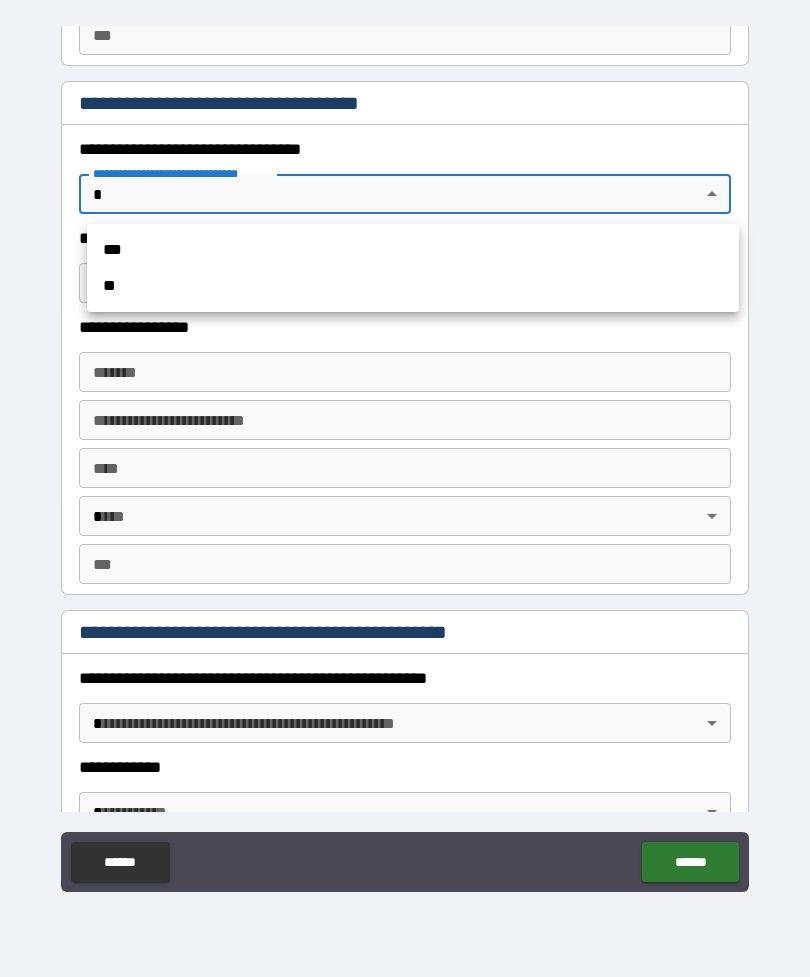 click at bounding box center (405, 488) 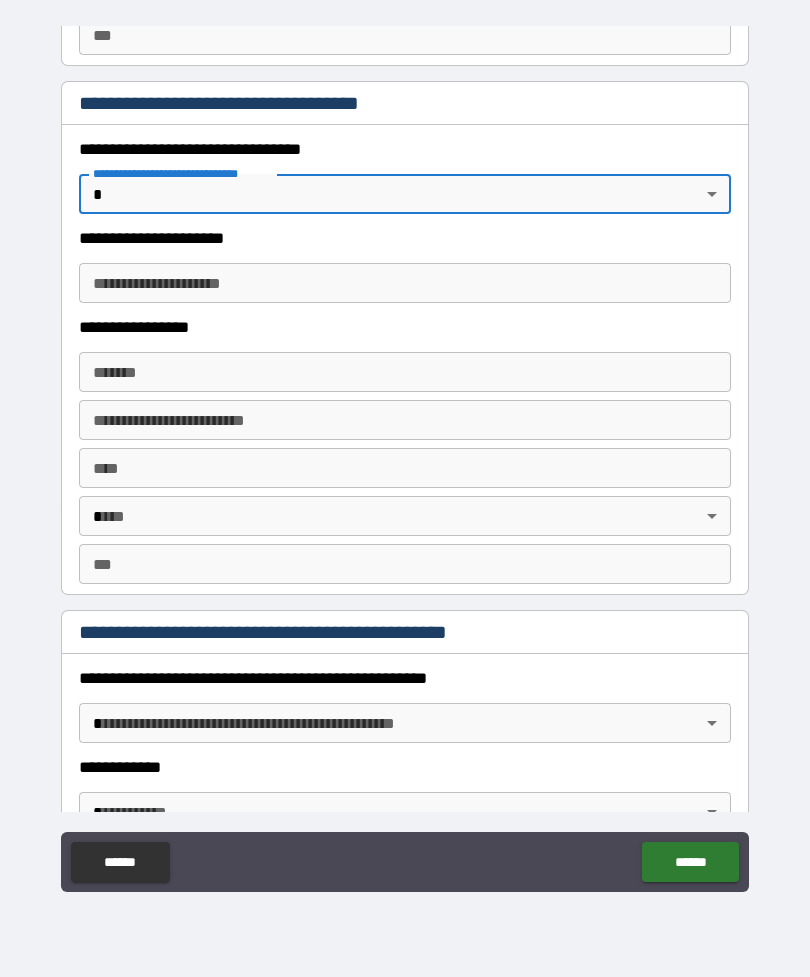 click on "**********" at bounding box center (405, 283) 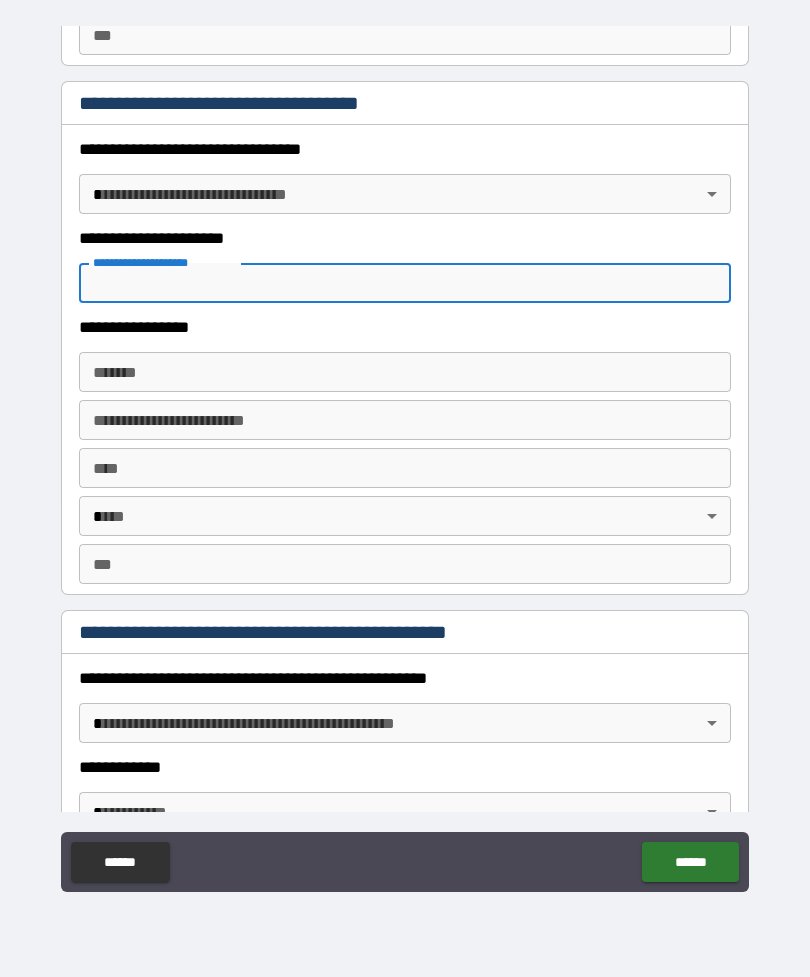 click on "**********" at bounding box center [405, 456] 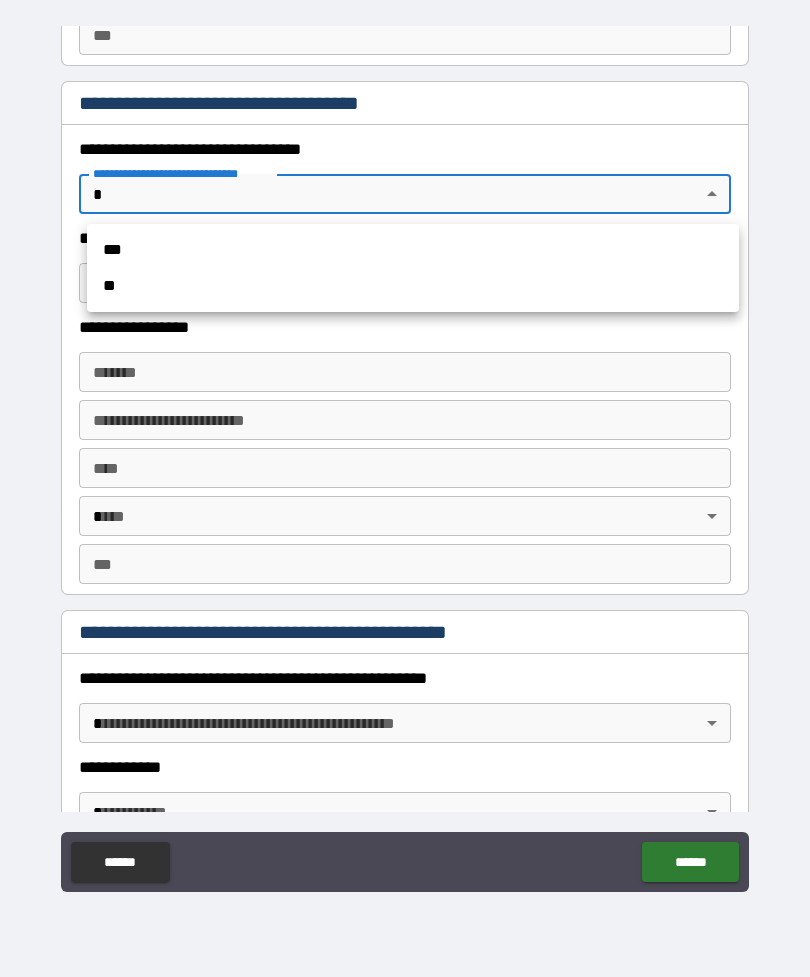 click at bounding box center [405, 488] 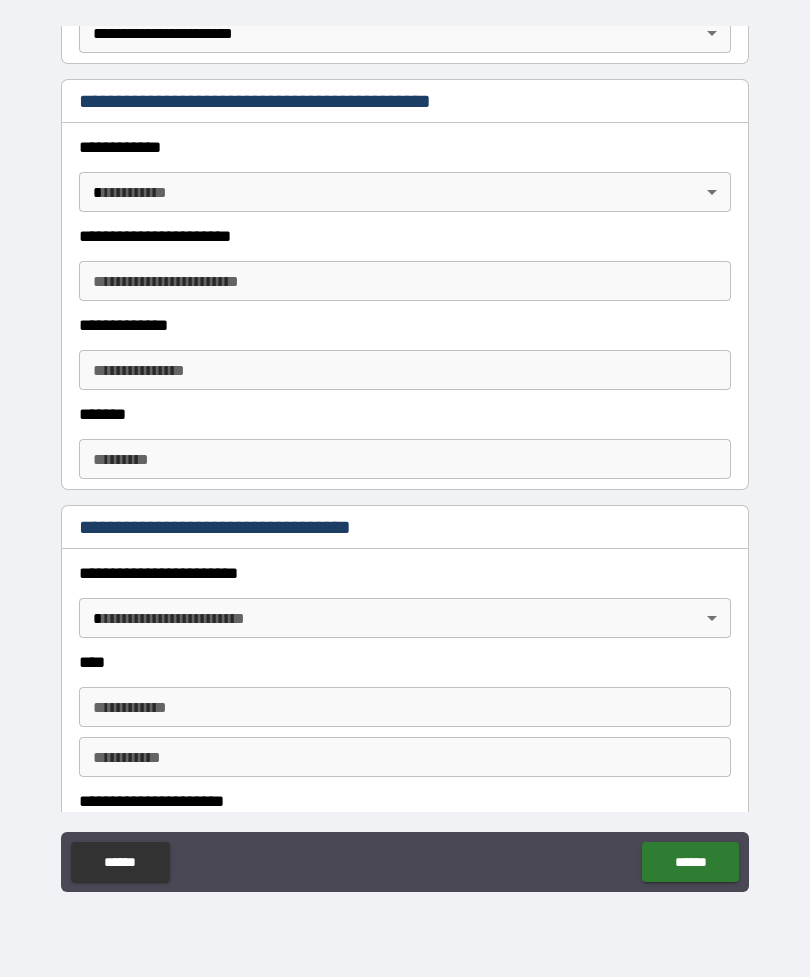 scroll, scrollTop: 423, scrollLeft: 0, axis: vertical 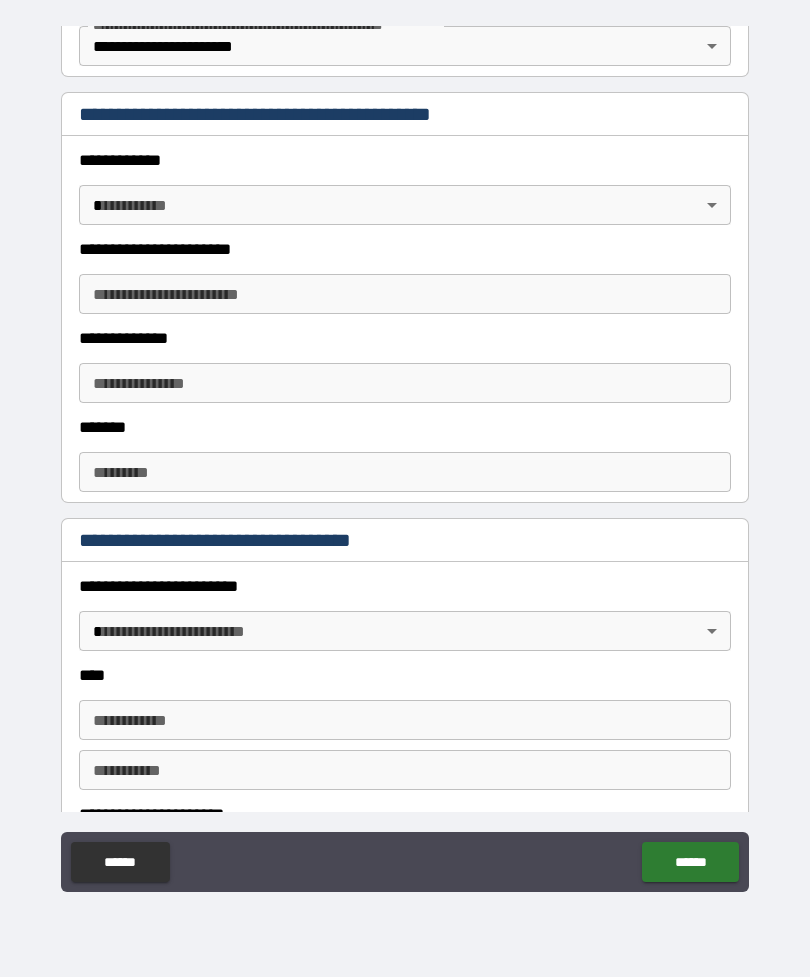 click on "**********" at bounding box center (405, 456) 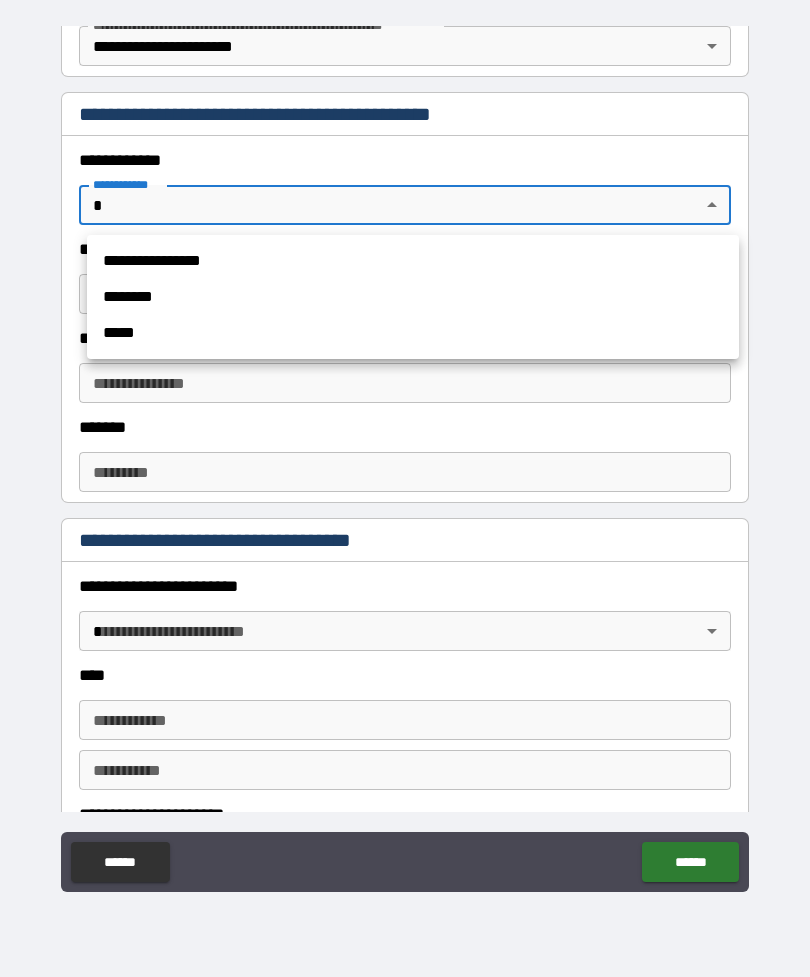 click at bounding box center [405, 488] 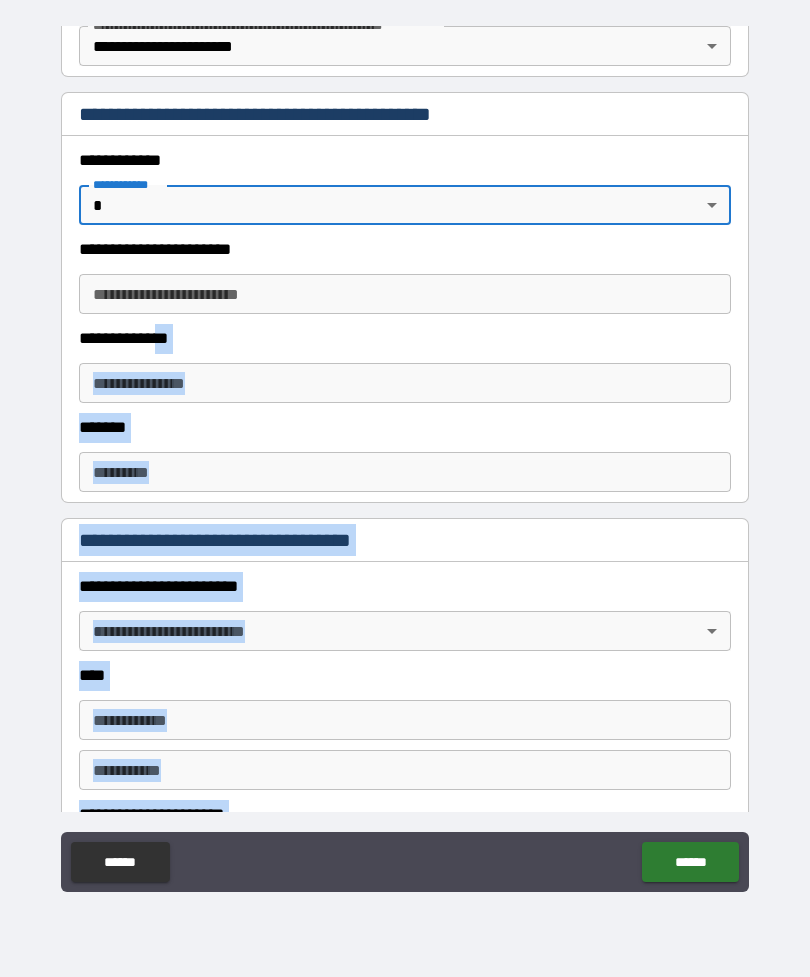 click on "**********" at bounding box center [405, 459] 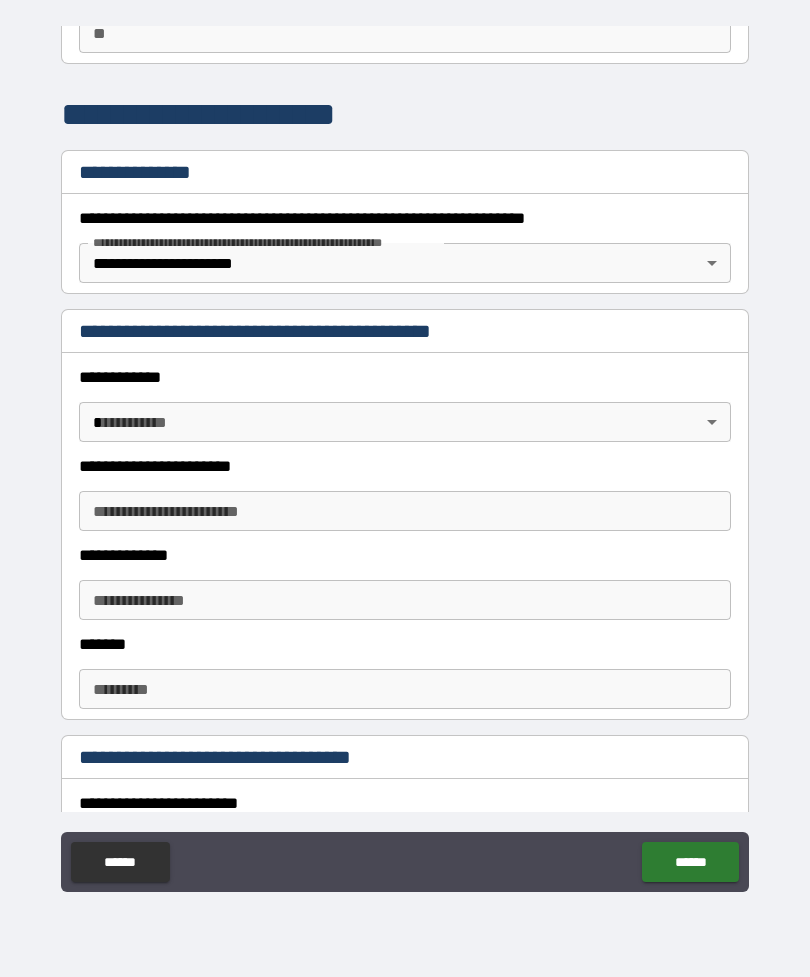 scroll, scrollTop: 204, scrollLeft: 0, axis: vertical 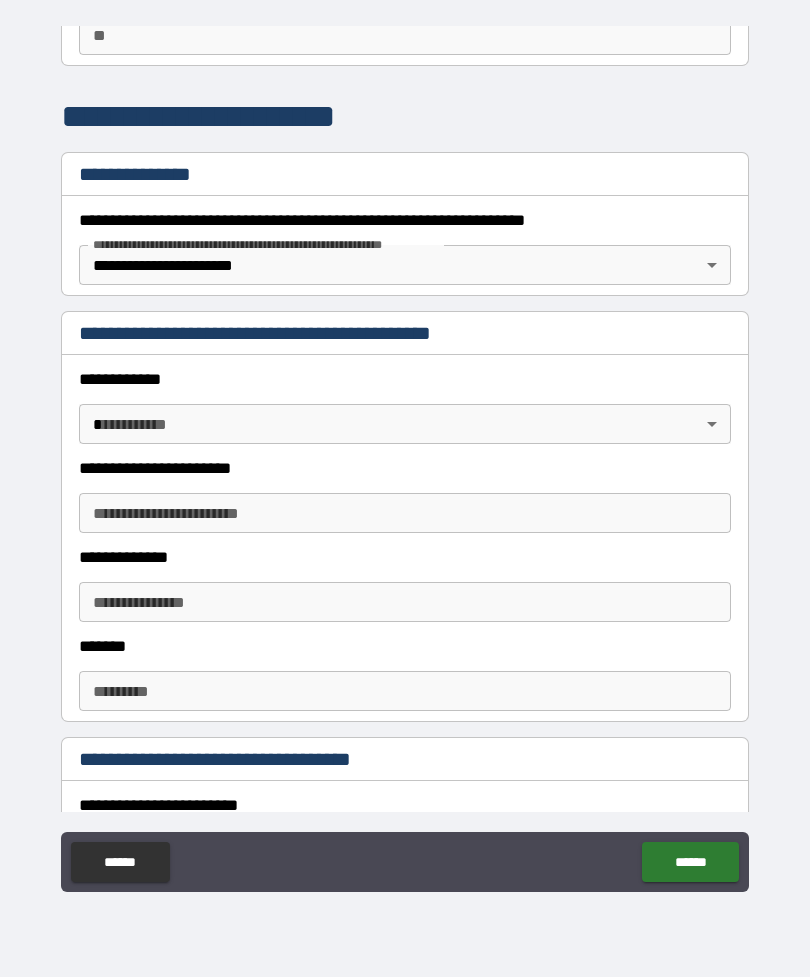 click on "**********" at bounding box center [405, 456] 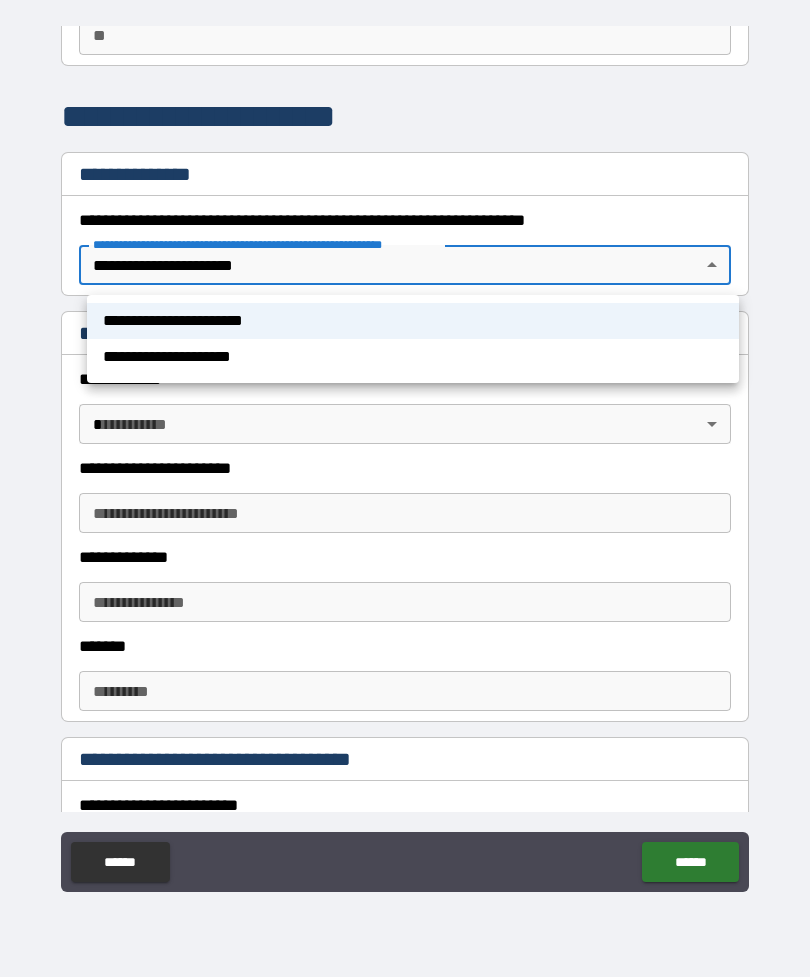 click on "**********" at bounding box center (413, 357) 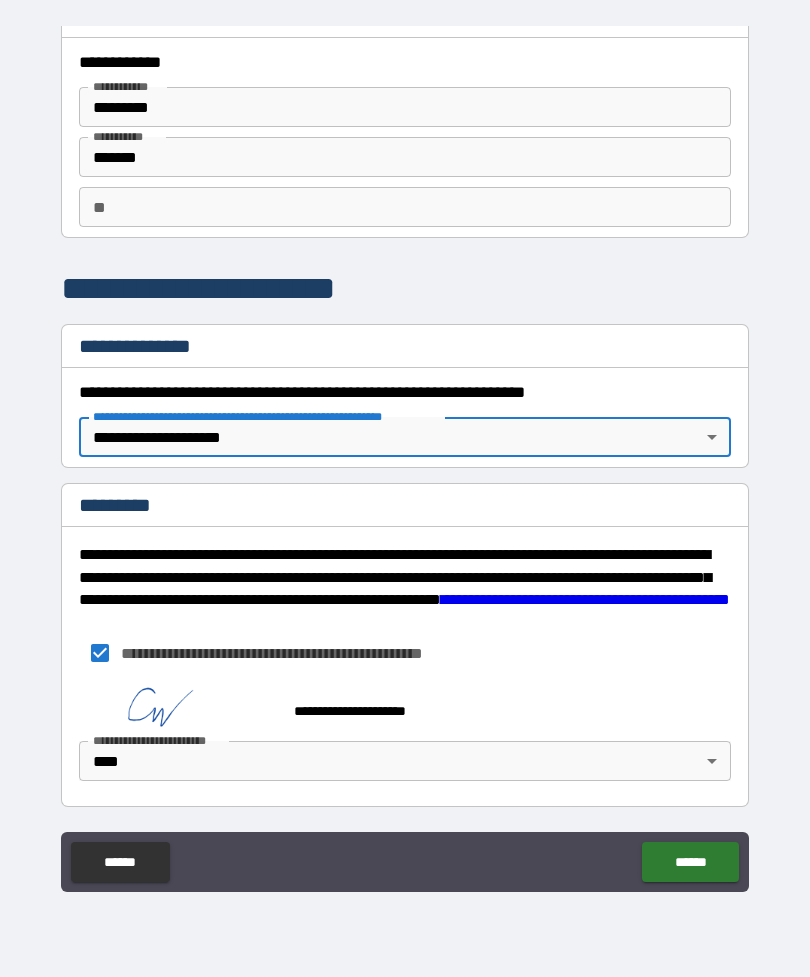 scroll, scrollTop: 32, scrollLeft: 0, axis: vertical 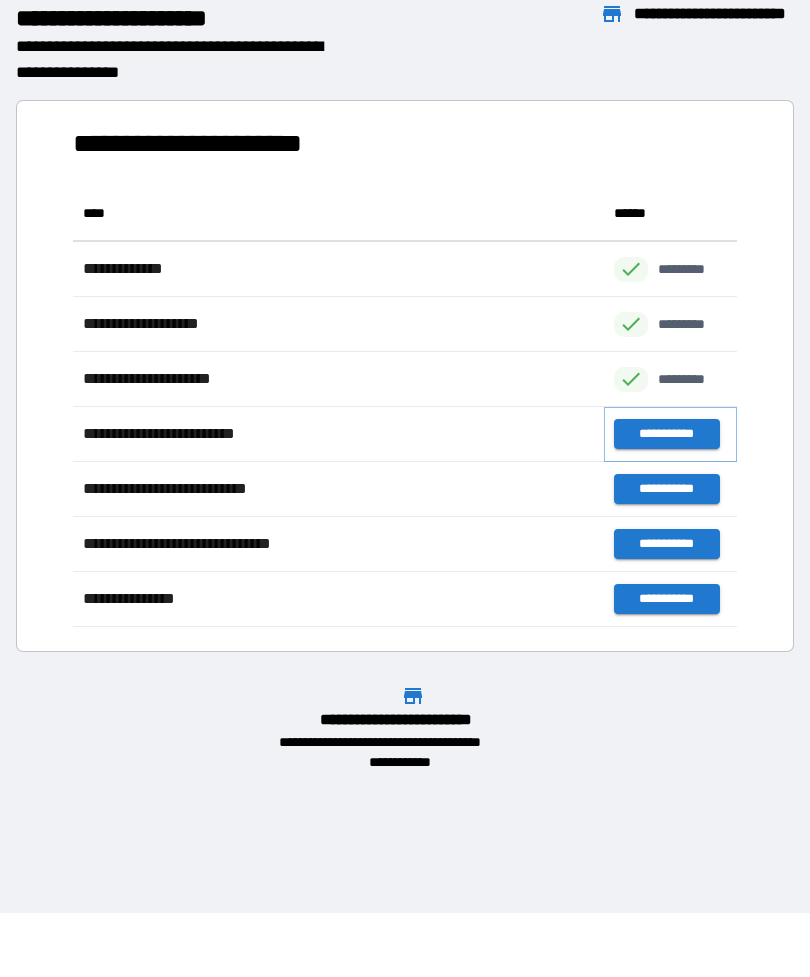 click on "**********" at bounding box center [666, 434] 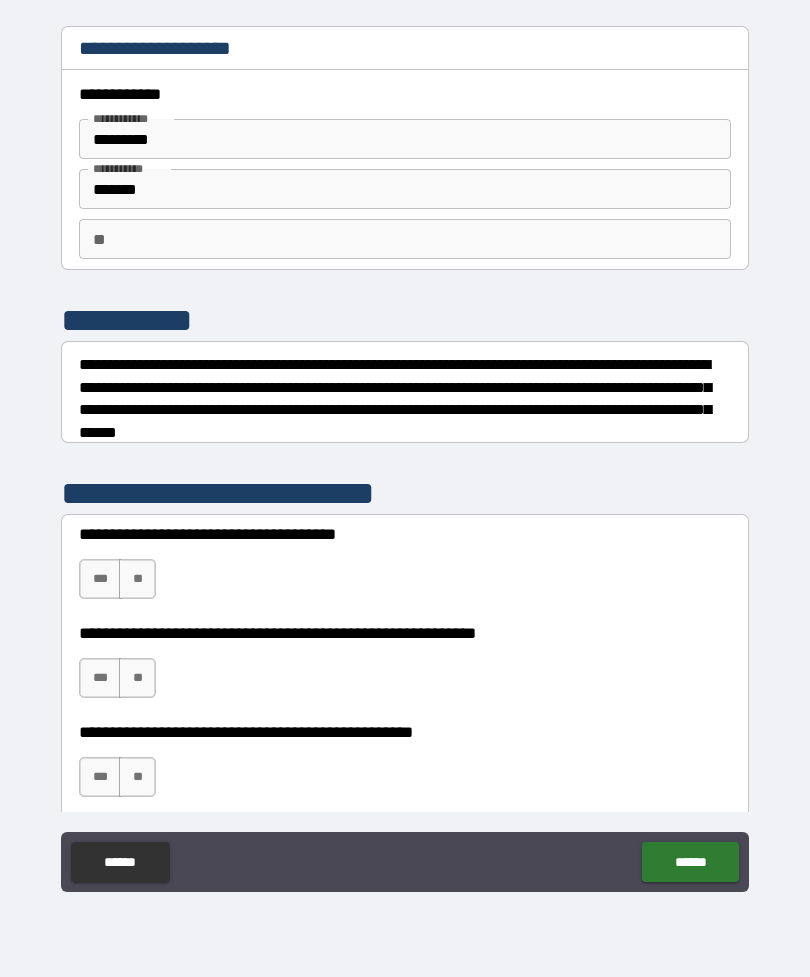 scroll, scrollTop: 0, scrollLeft: 0, axis: both 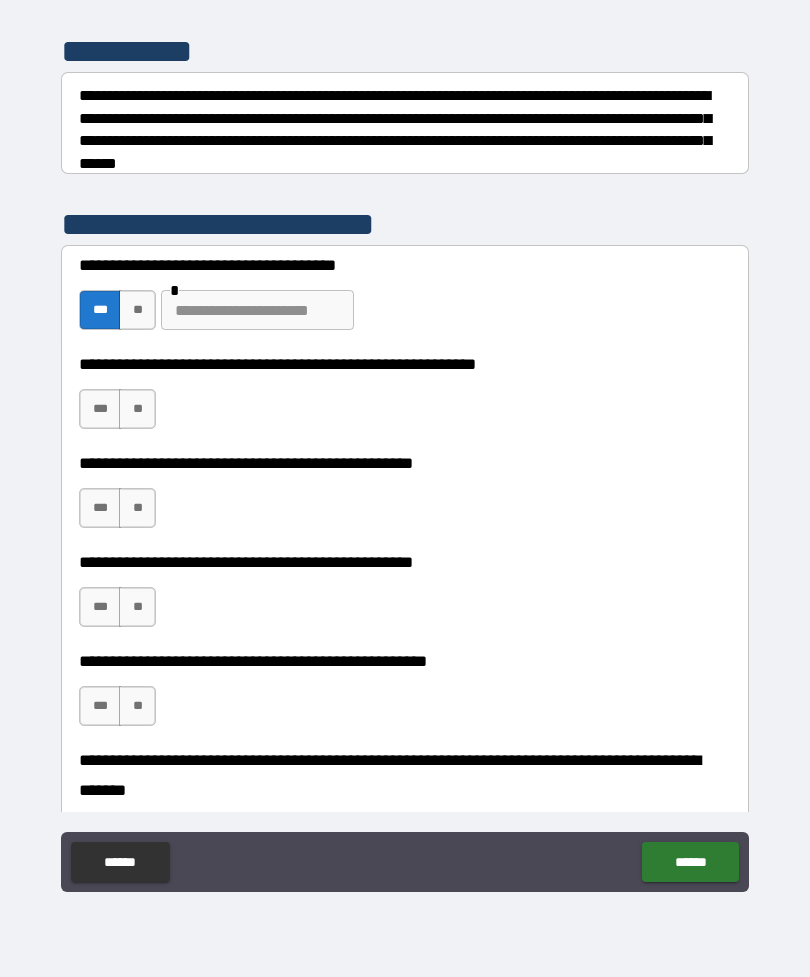 click on "**********" at bounding box center [405, 364] 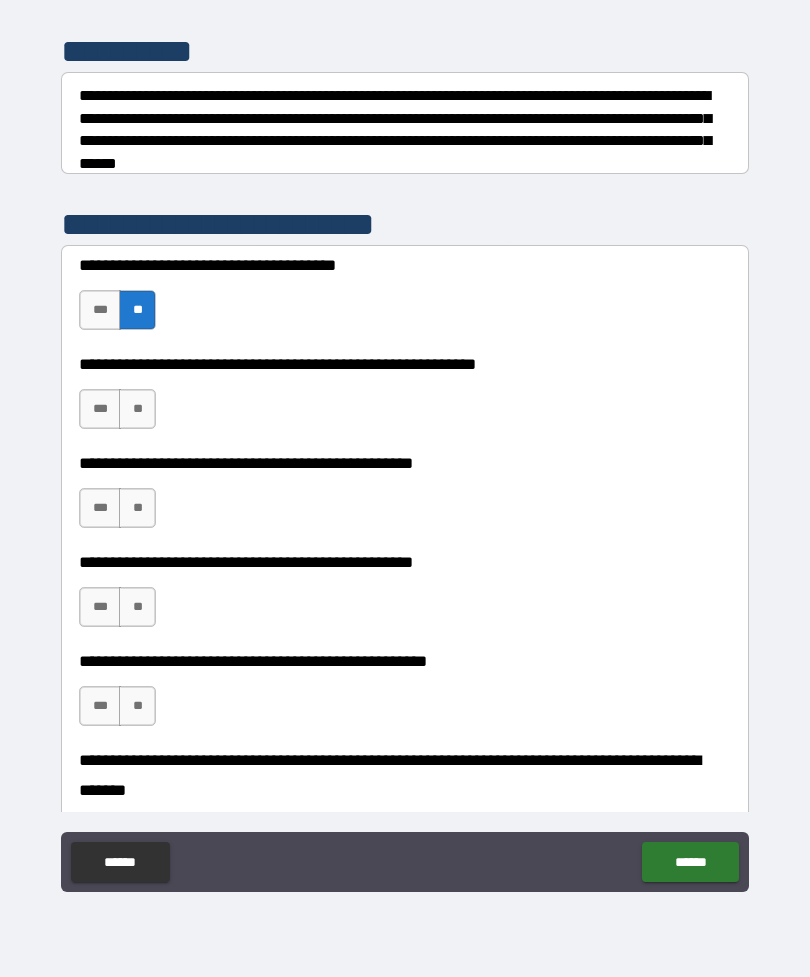 click on "**" at bounding box center (137, 409) 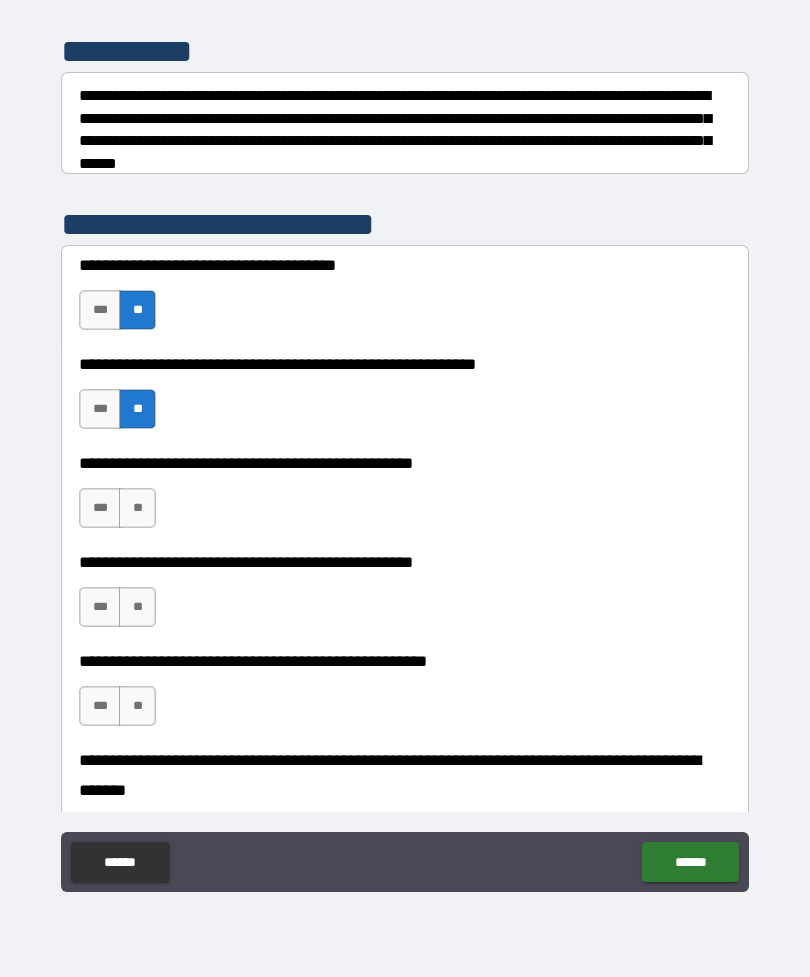 click on "**" at bounding box center [137, 508] 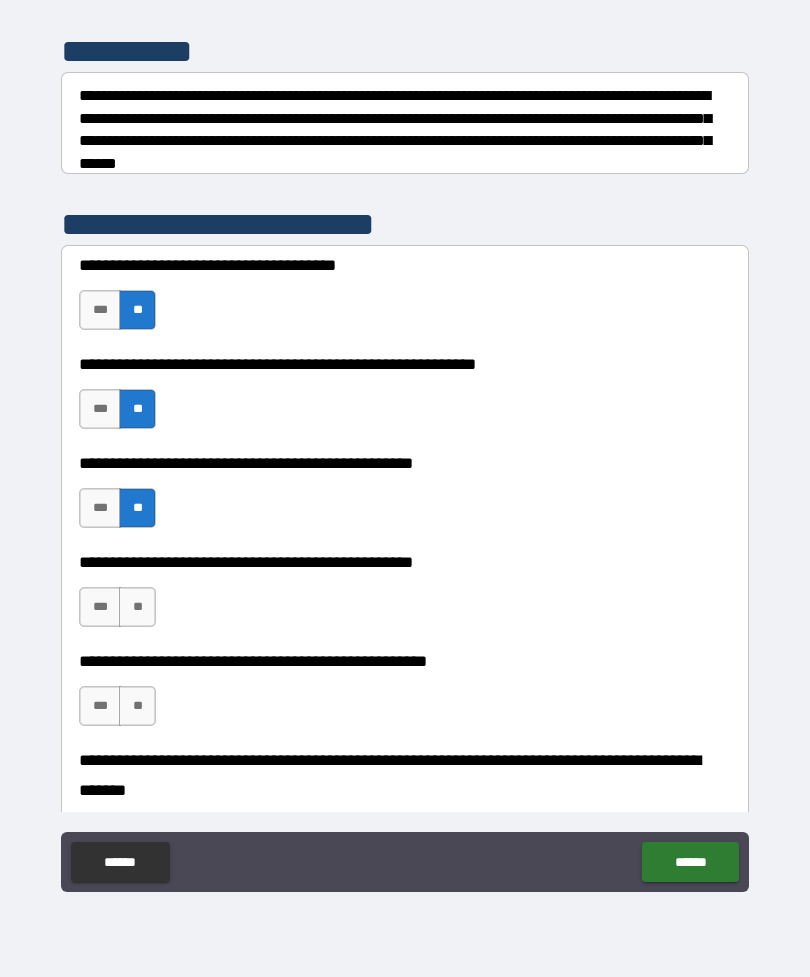 click on "**" at bounding box center (137, 607) 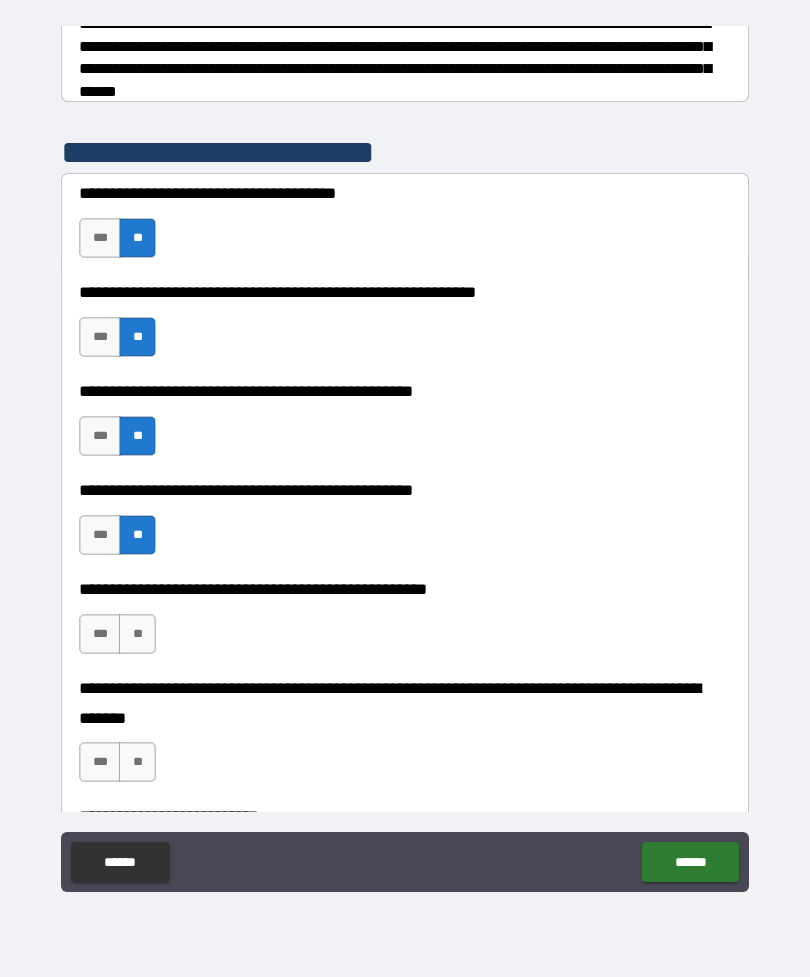 scroll, scrollTop: 344, scrollLeft: 0, axis: vertical 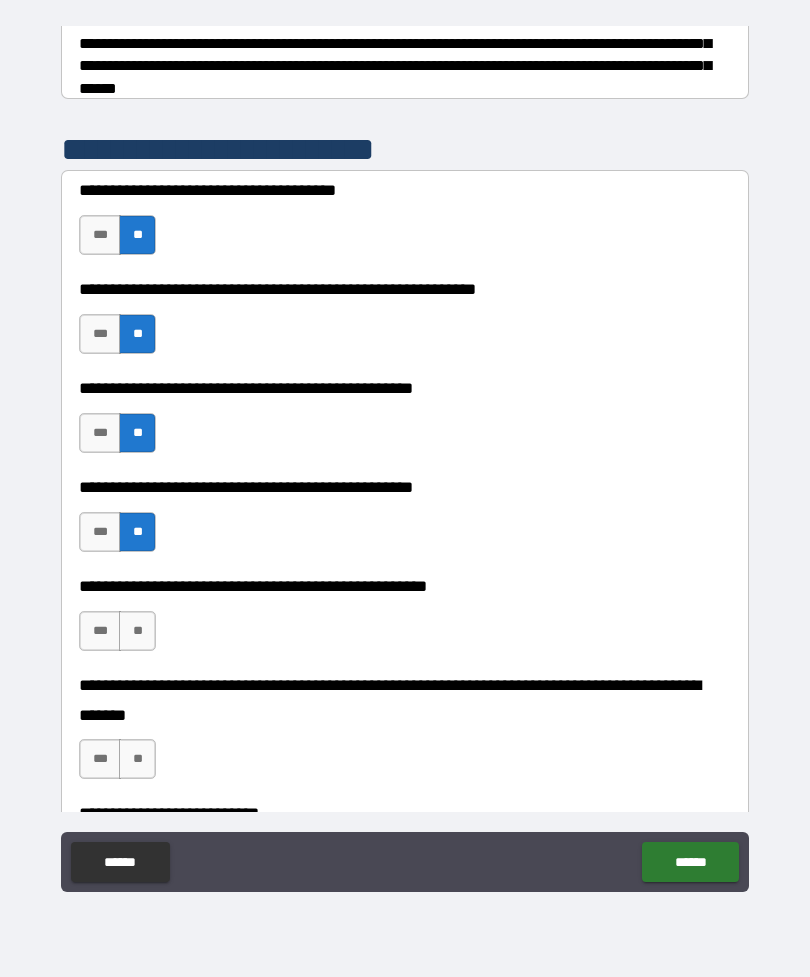 click on "**" at bounding box center (137, 631) 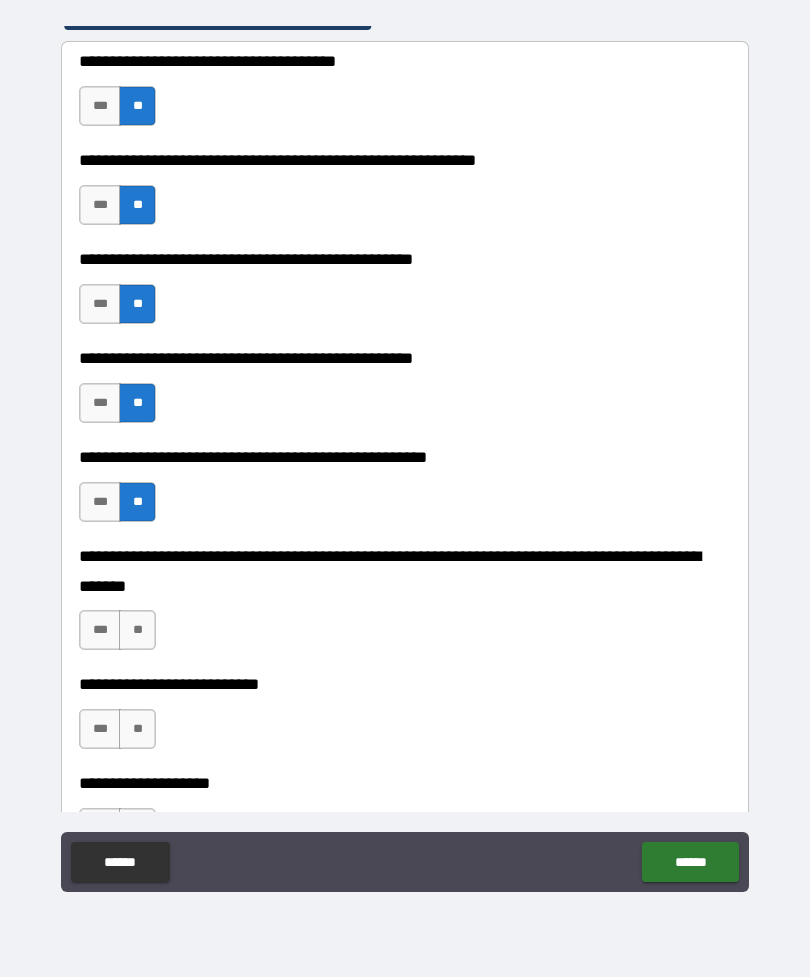 scroll, scrollTop: 481, scrollLeft: 0, axis: vertical 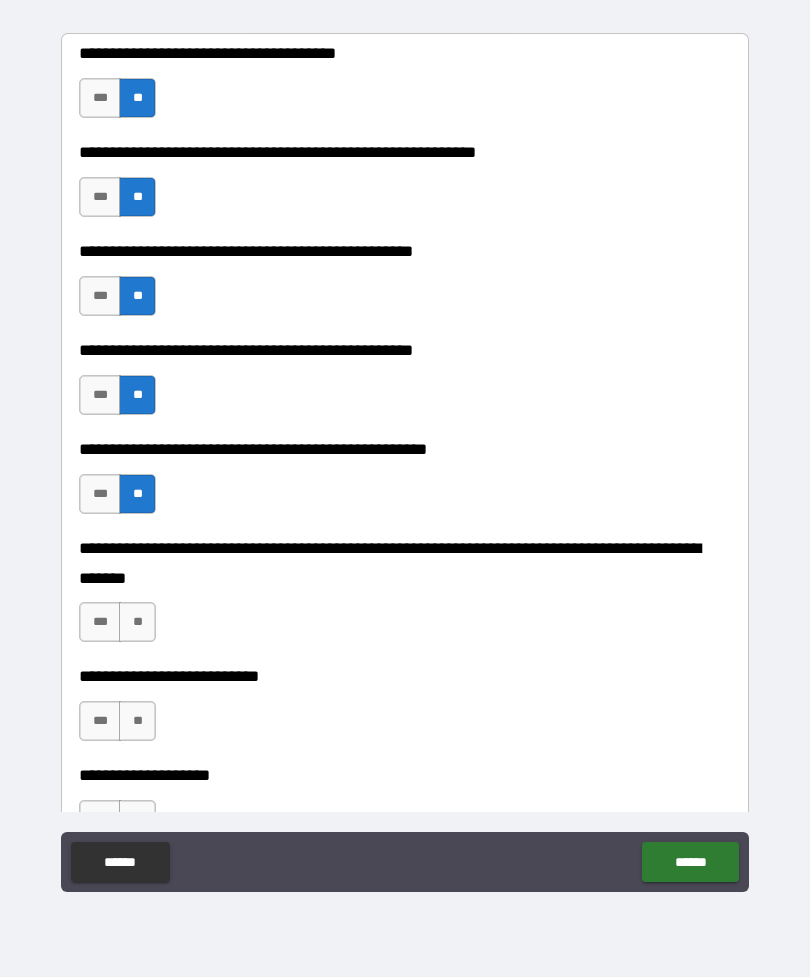 click on "***" at bounding box center [100, 395] 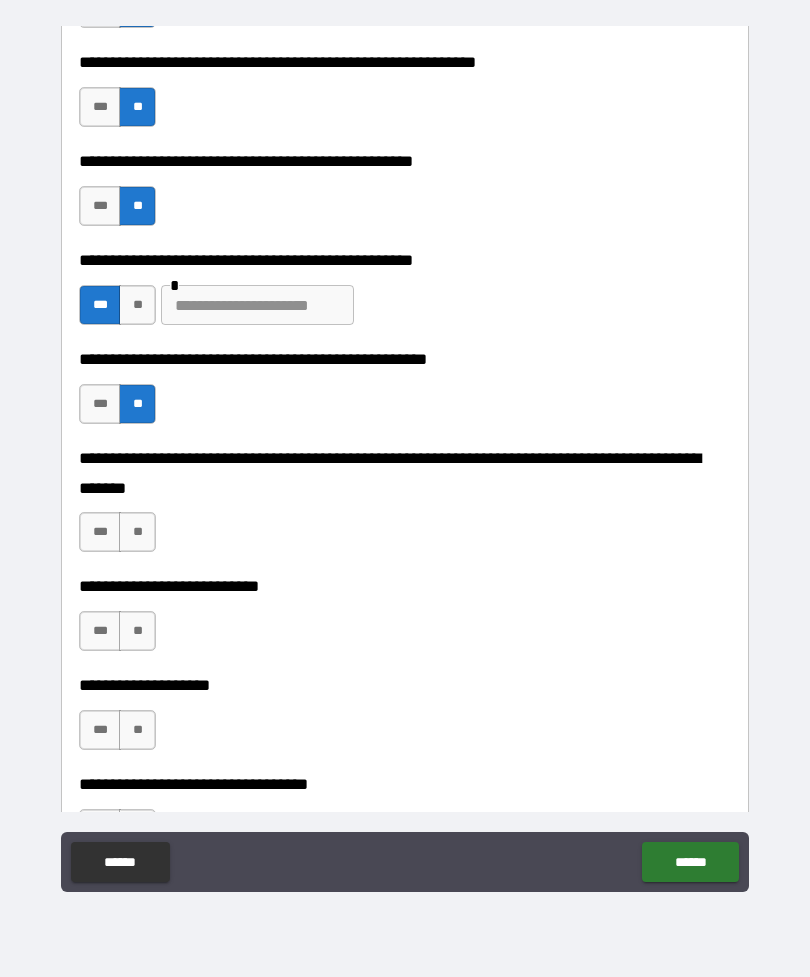 scroll, scrollTop: 572, scrollLeft: 0, axis: vertical 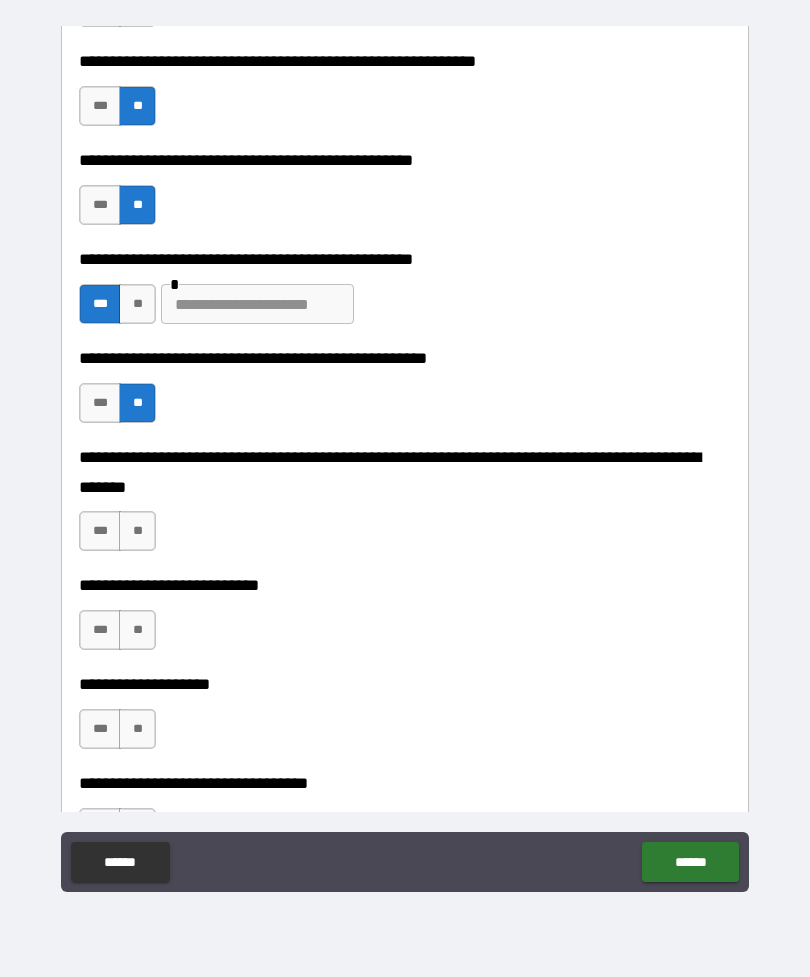 click on "**" at bounding box center (137, 531) 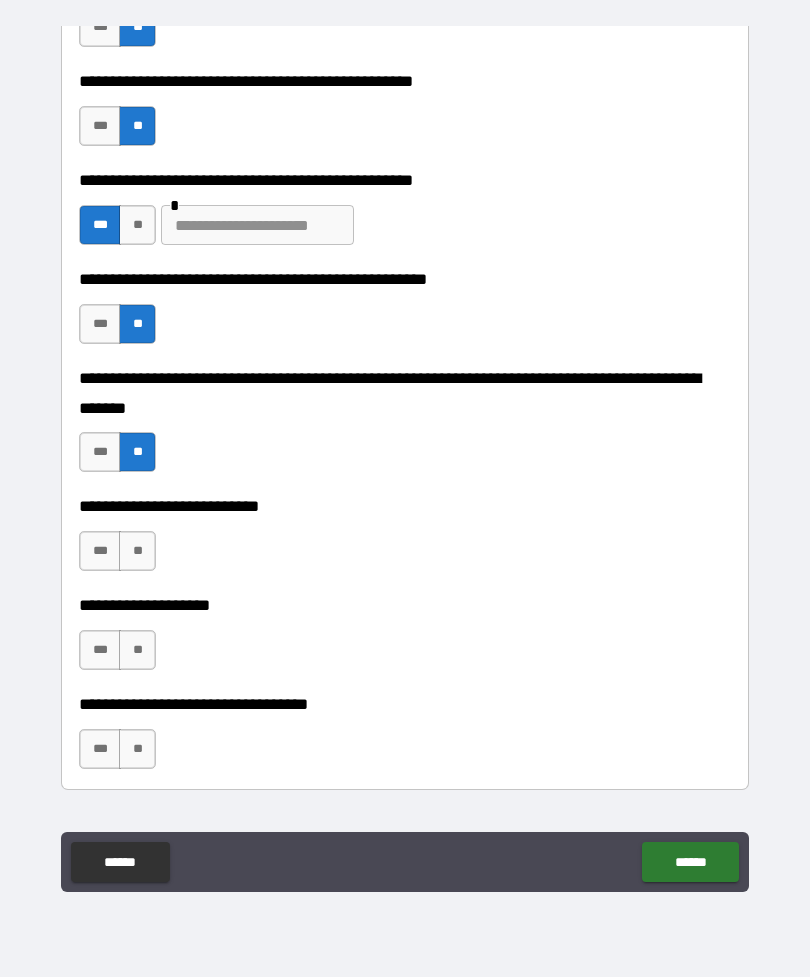 scroll, scrollTop: 659, scrollLeft: 0, axis: vertical 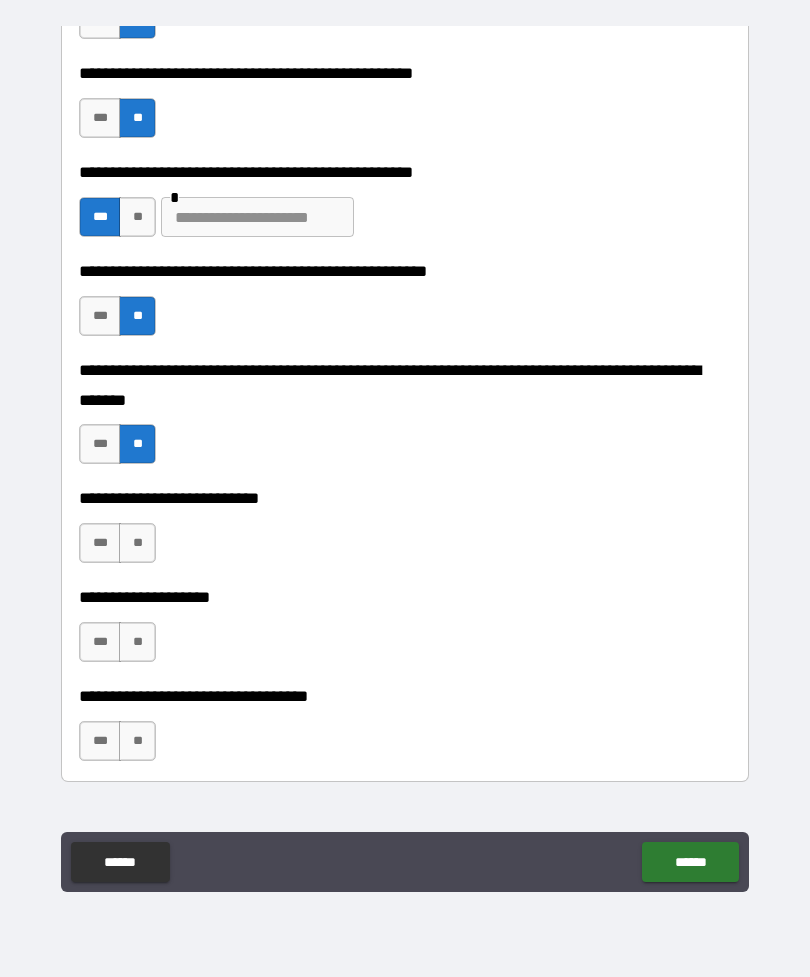 click on "**" at bounding box center (137, 543) 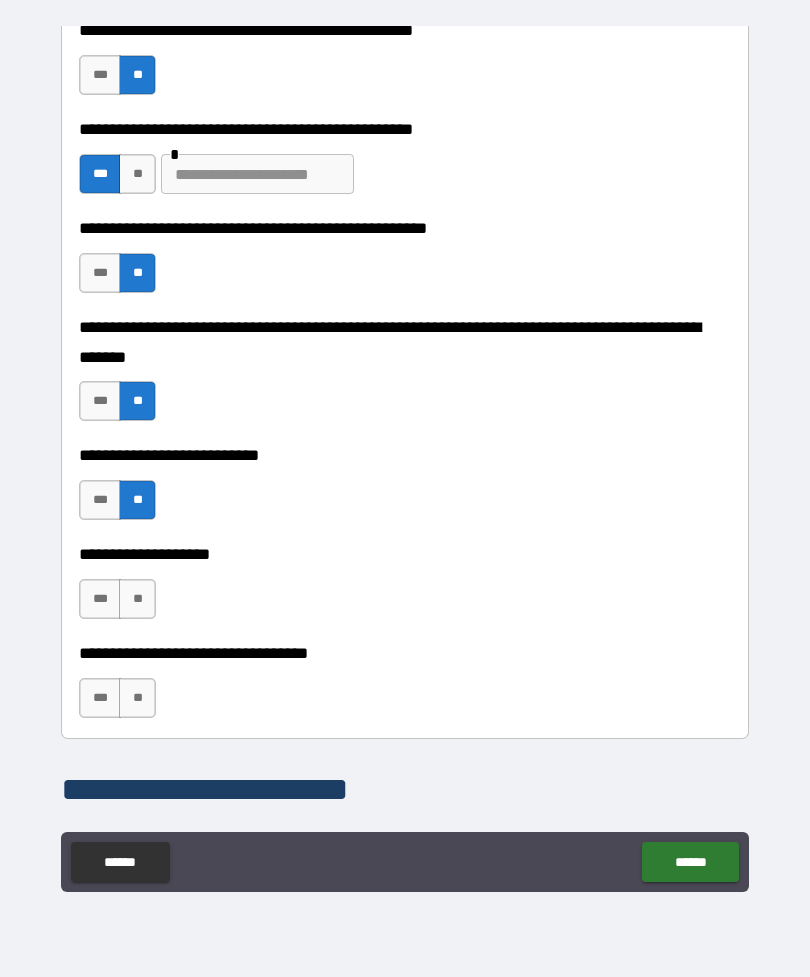 scroll, scrollTop: 701, scrollLeft: 0, axis: vertical 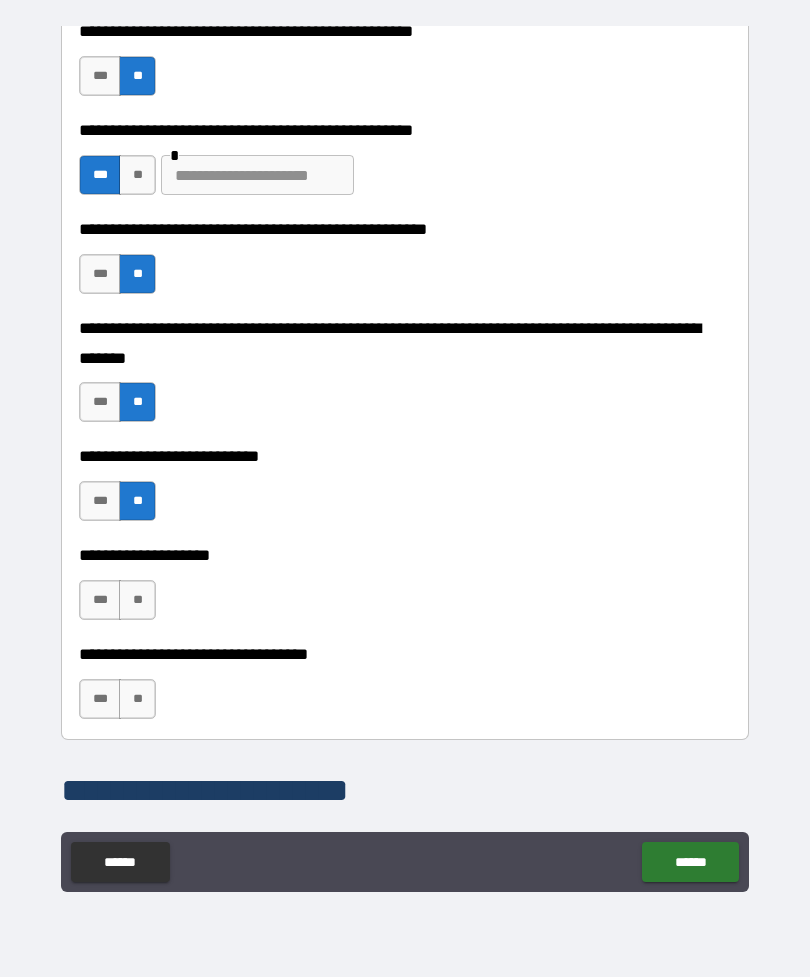 click on "**" at bounding box center (137, 600) 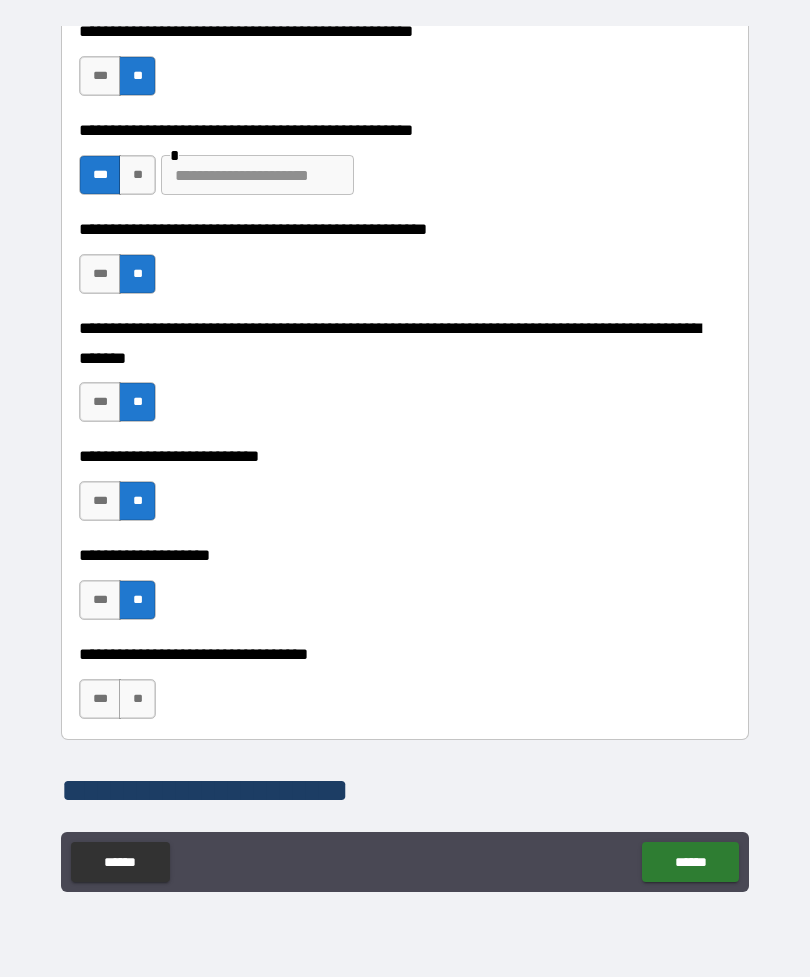 click on "**" at bounding box center [137, 699] 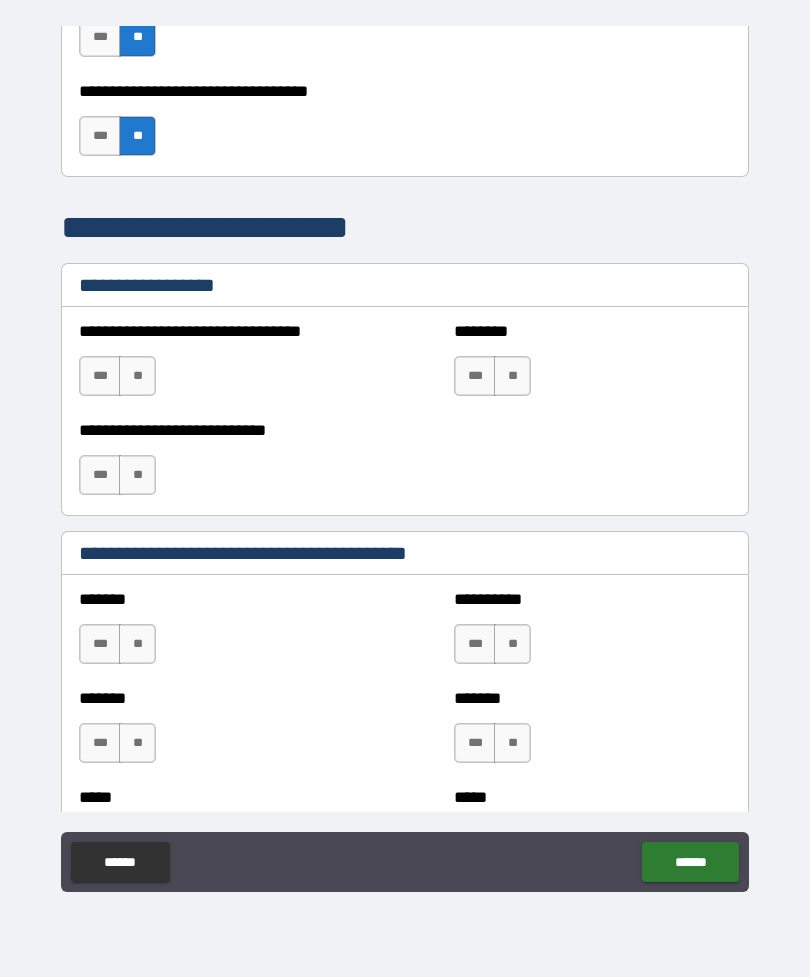 click on "**********" at bounding box center (405, 459) 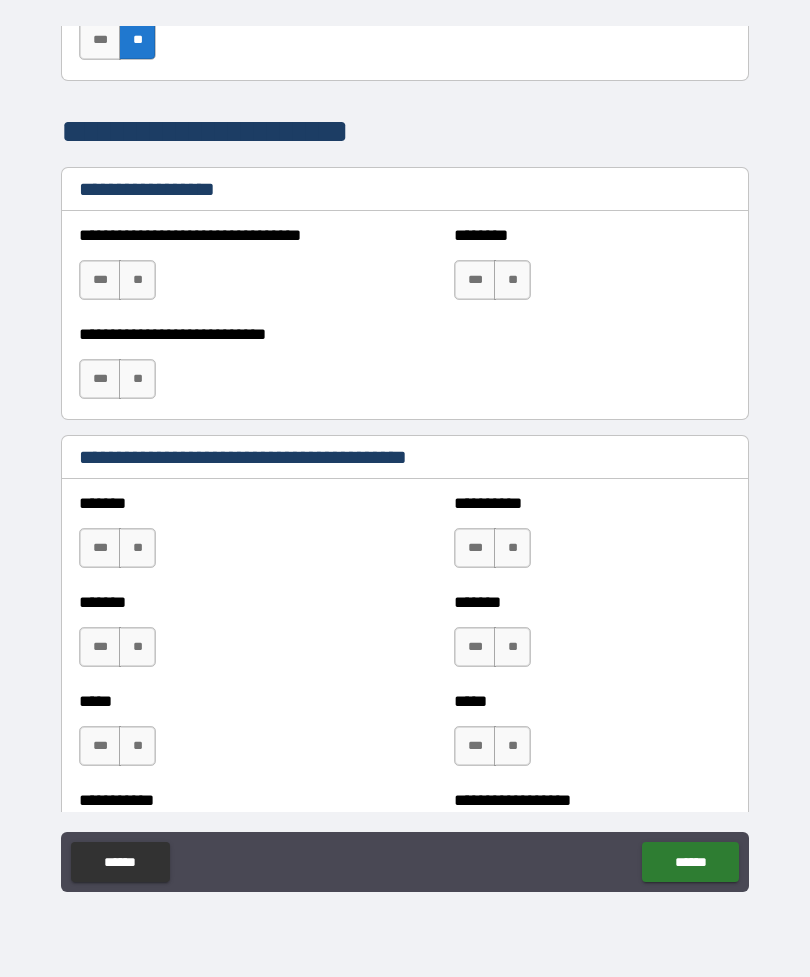 scroll, scrollTop: 1358, scrollLeft: 0, axis: vertical 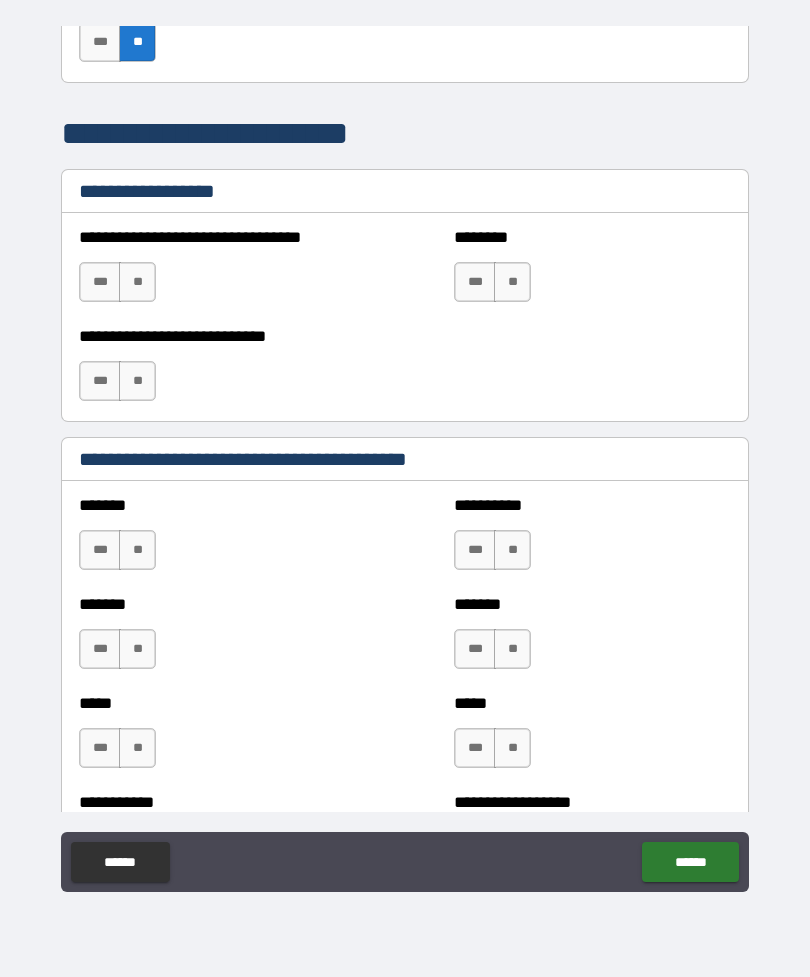 click on "**" at bounding box center [137, 381] 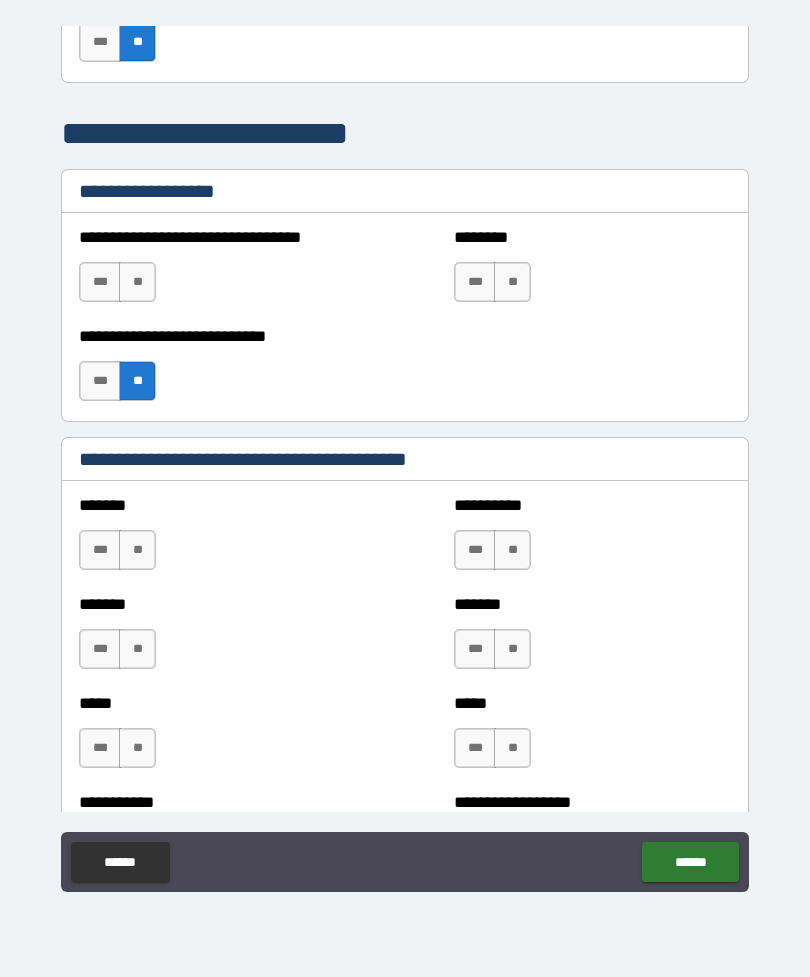 click on "**" at bounding box center (137, 282) 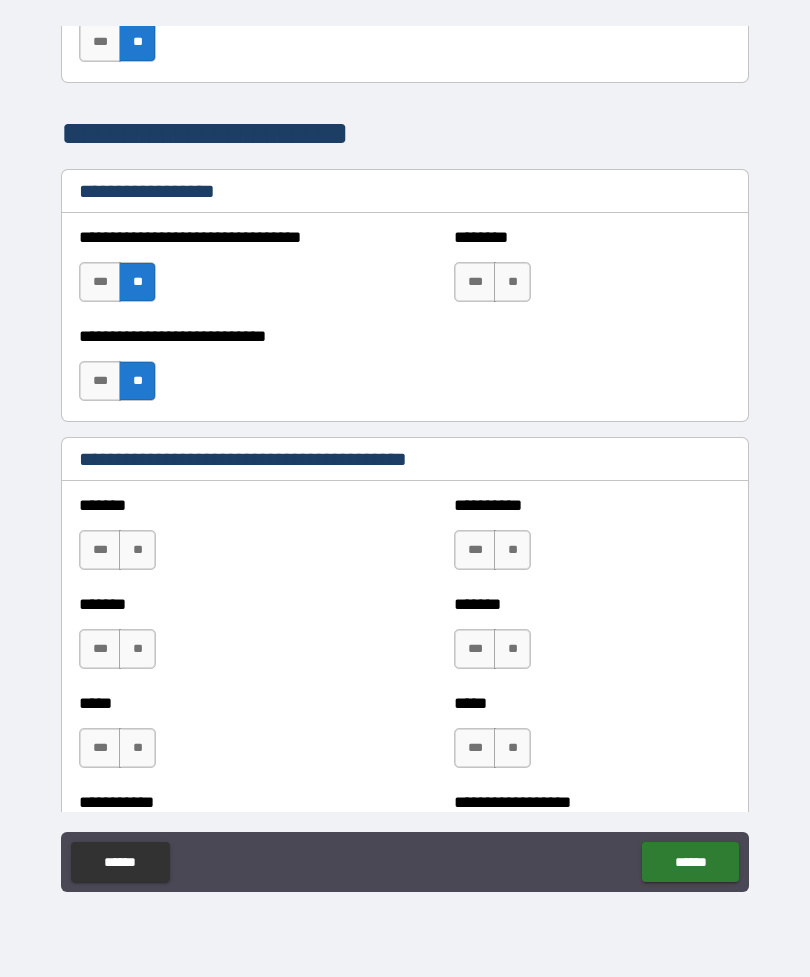 click on "**" at bounding box center [512, 282] 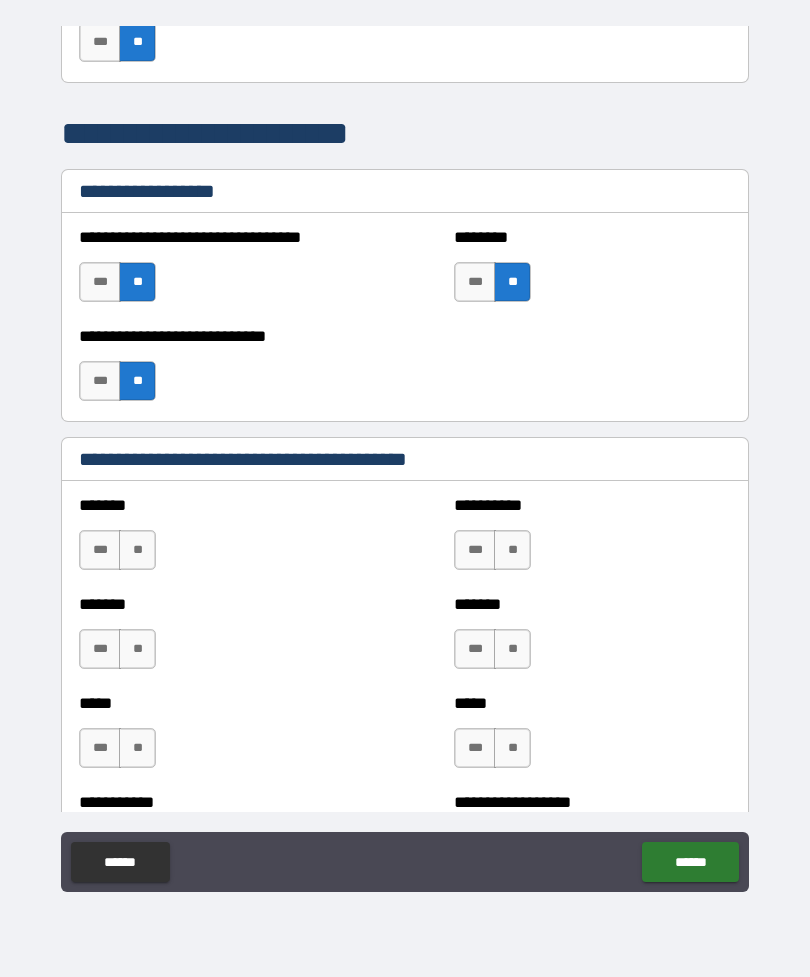 click on "**" at bounding box center [512, 282] 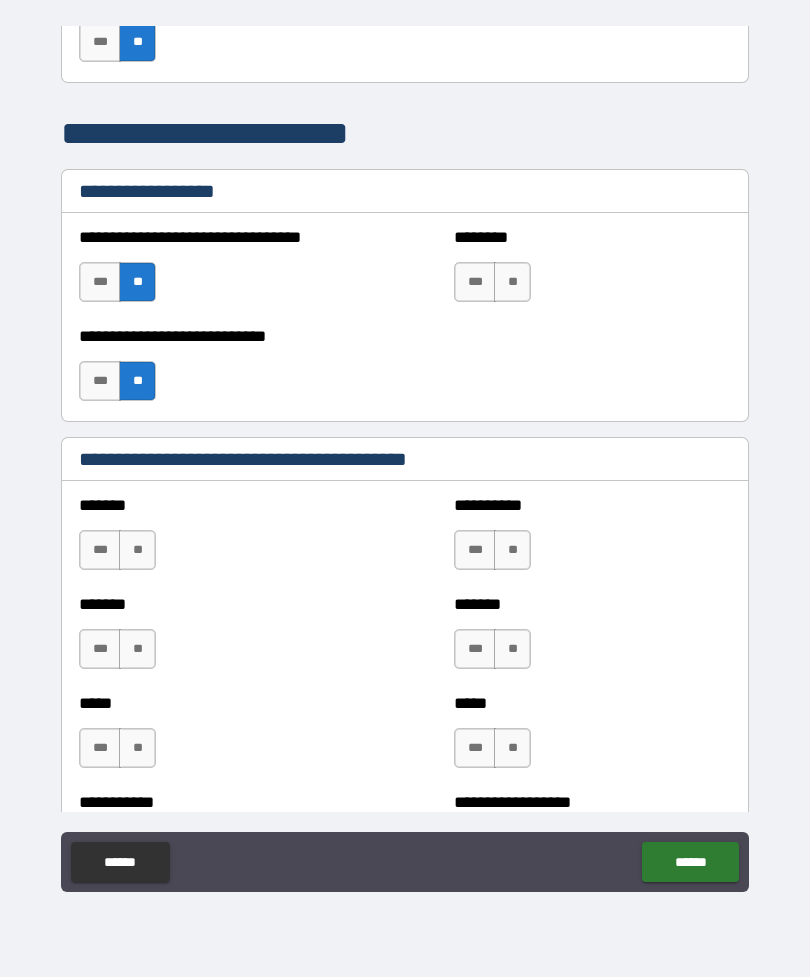 click on "**" at bounding box center (137, 381) 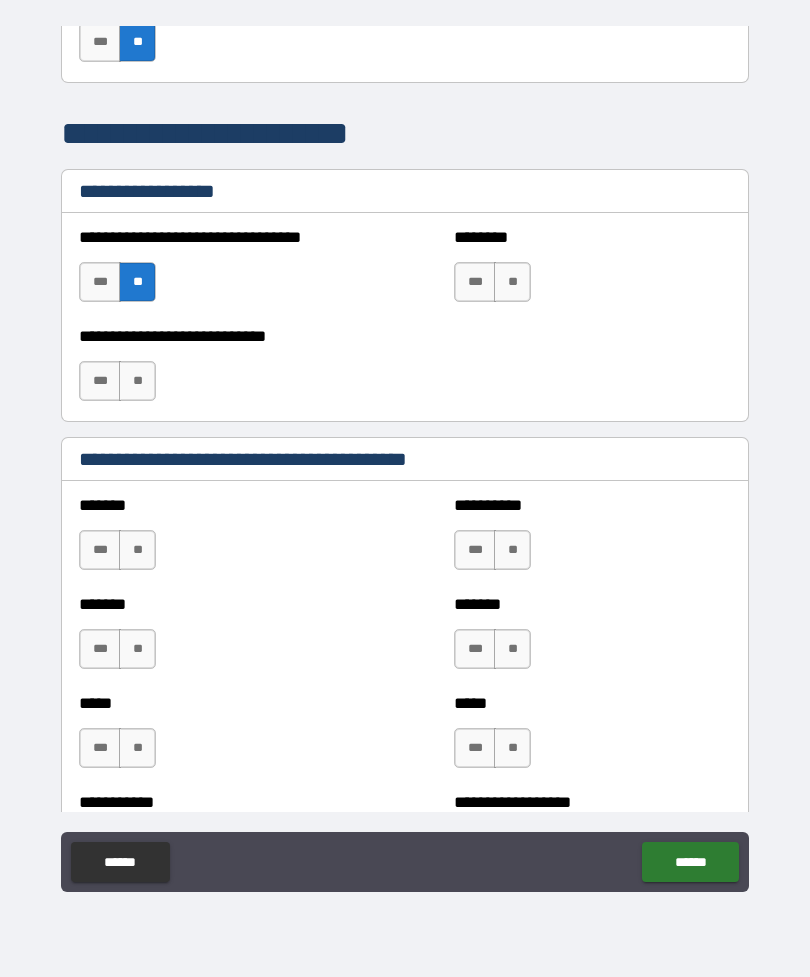 click on "**" at bounding box center (137, 282) 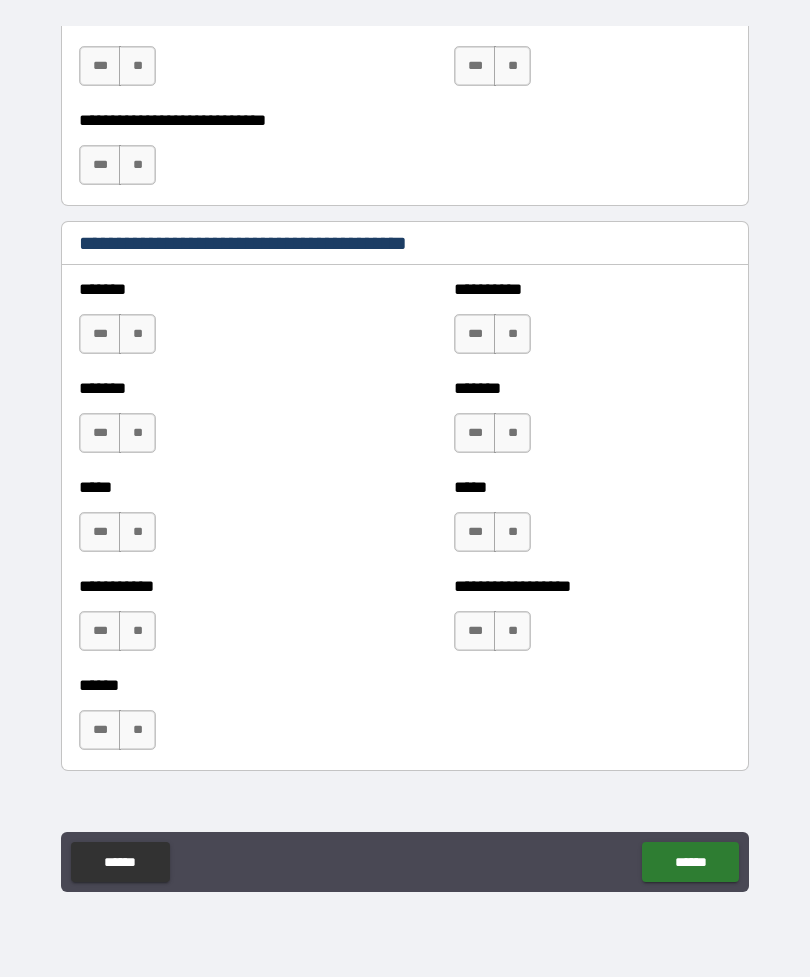 scroll, scrollTop: 1566, scrollLeft: 0, axis: vertical 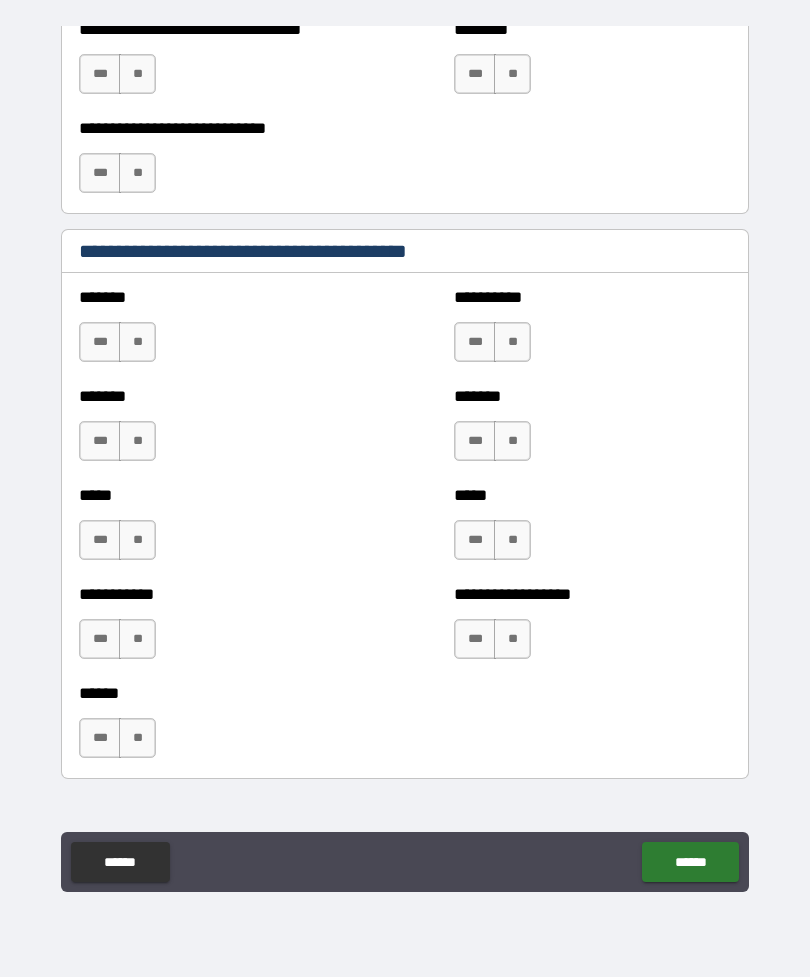 click on "***" at bounding box center (475, 342) 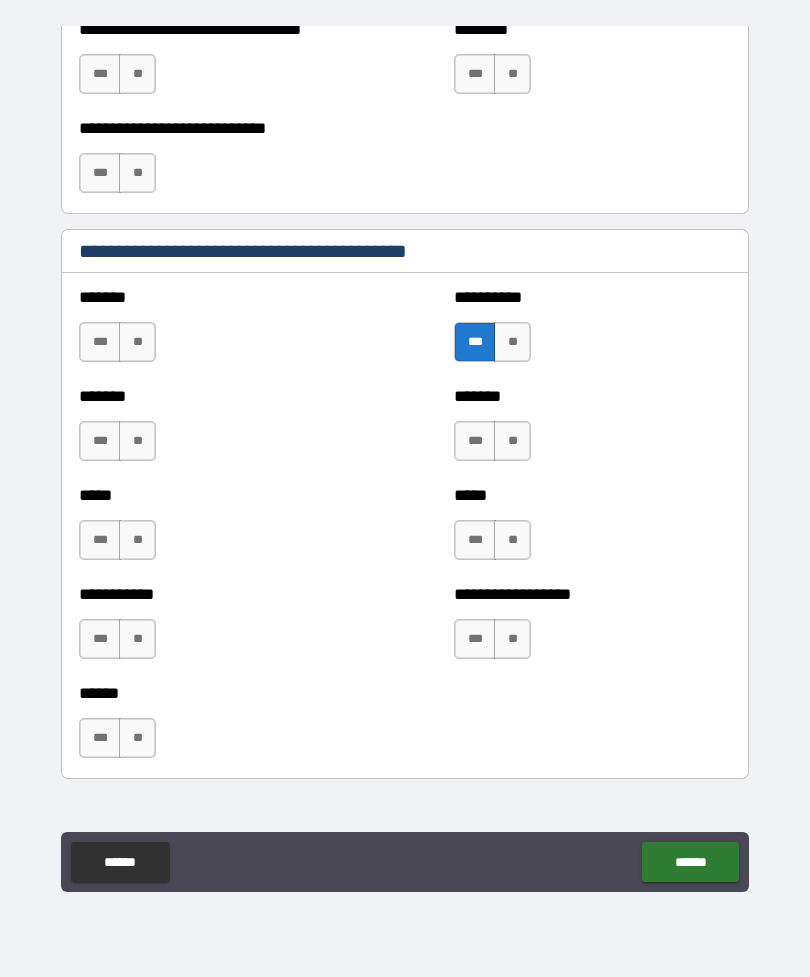 click on "**" at bounding box center [137, 342] 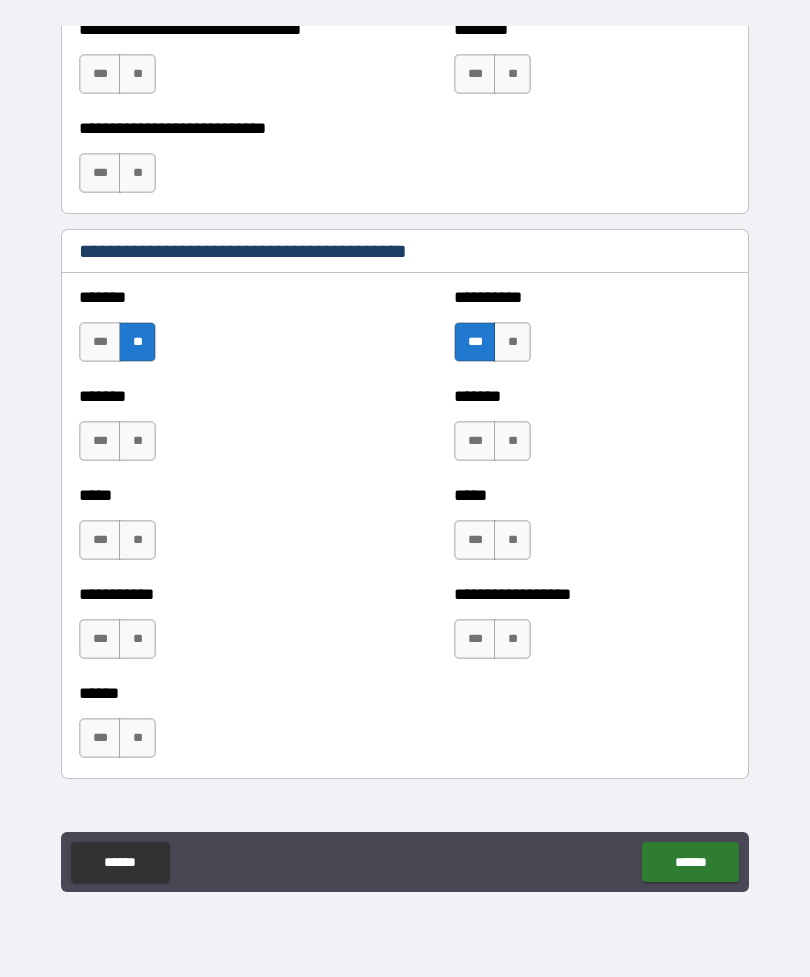click on "**" at bounding box center [137, 441] 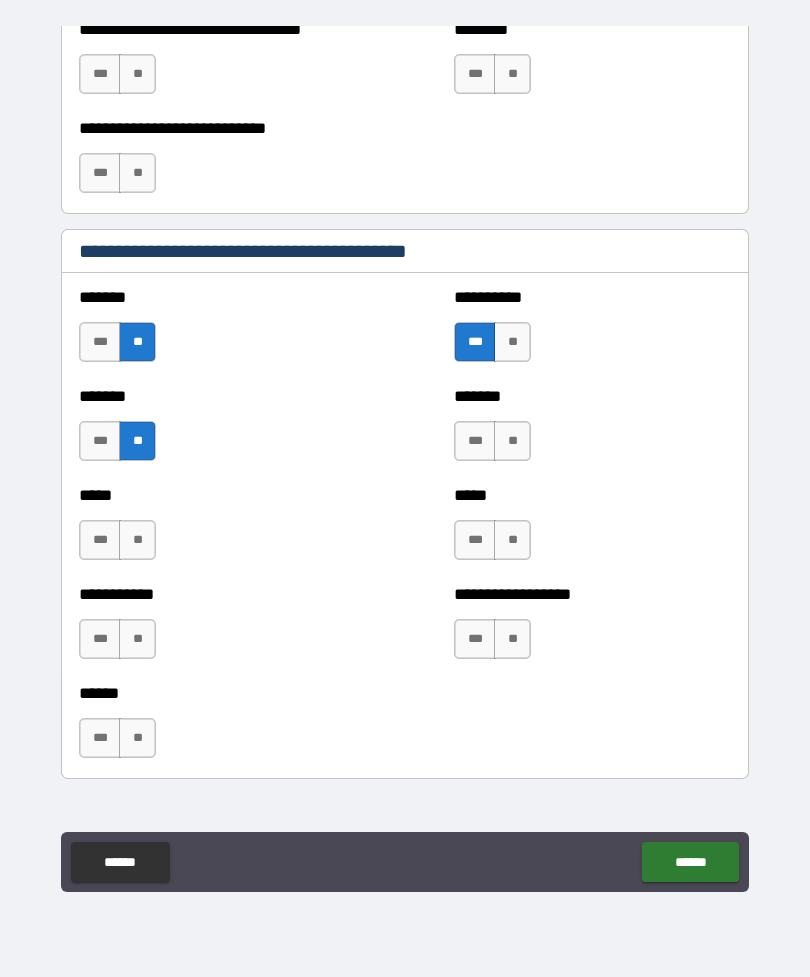 click on "**" at bounding box center (512, 441) 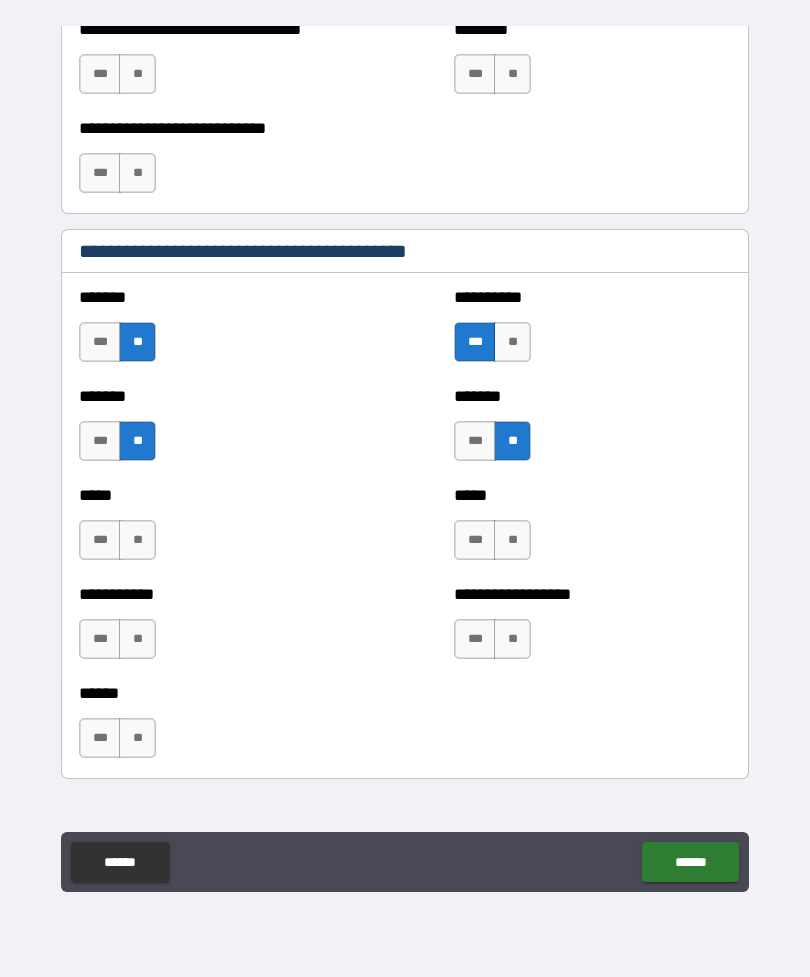click on "**" at bounding box center [137, 540] 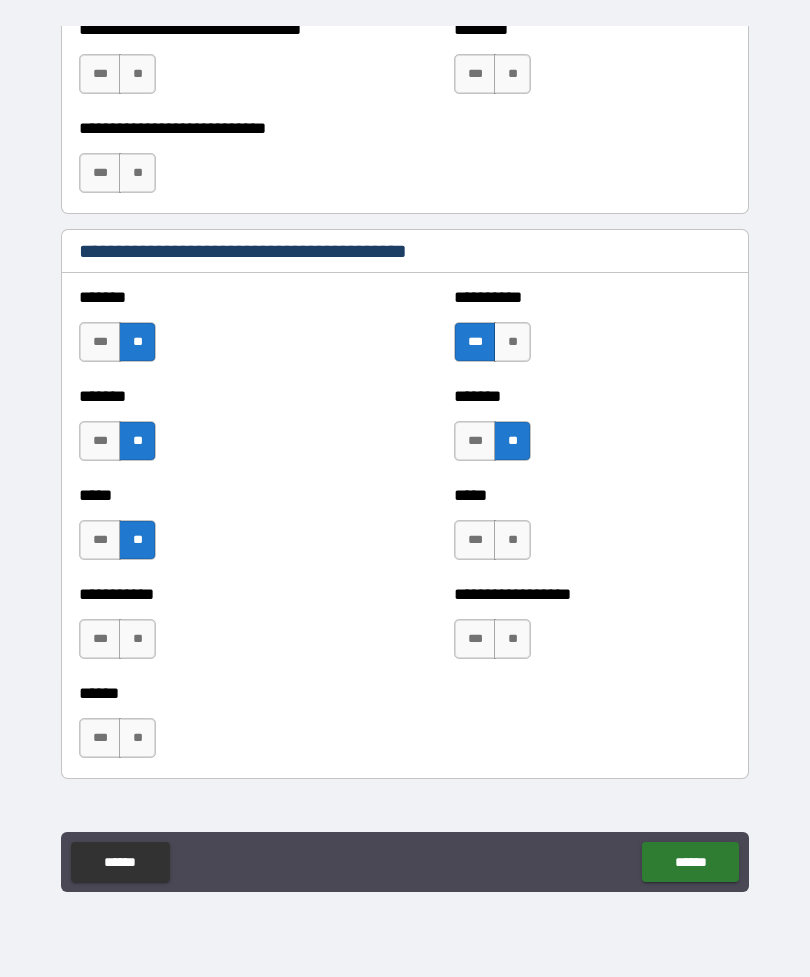 click on "**" at bounding box center [512, 540] 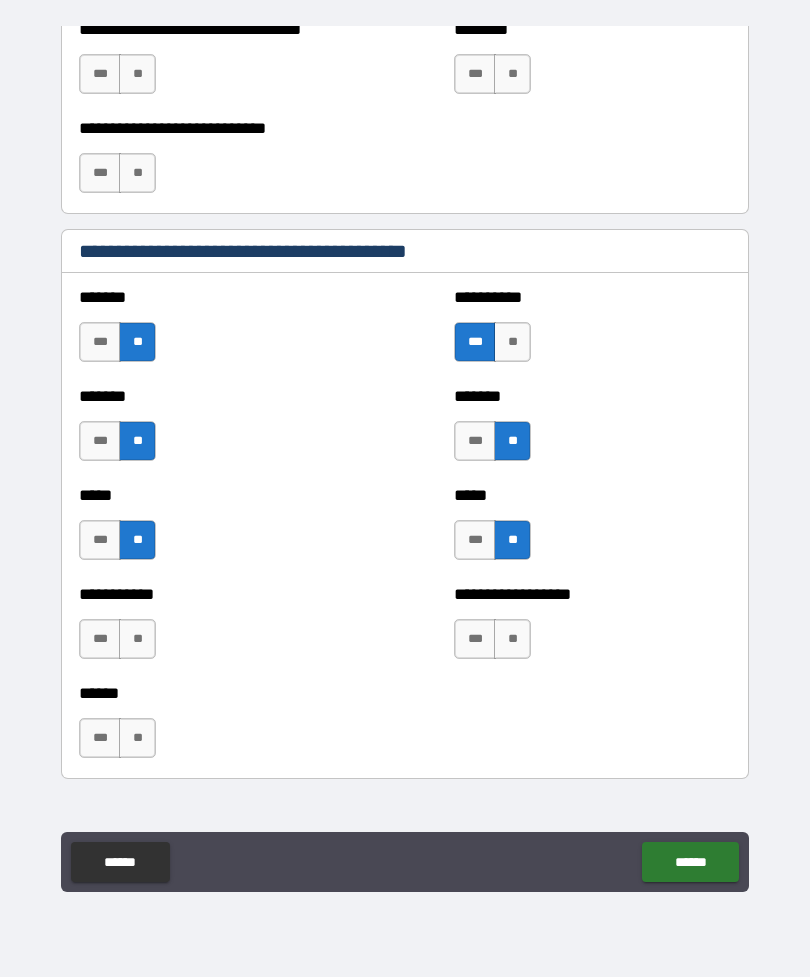 click on "**" at bounding box center [137, 639] 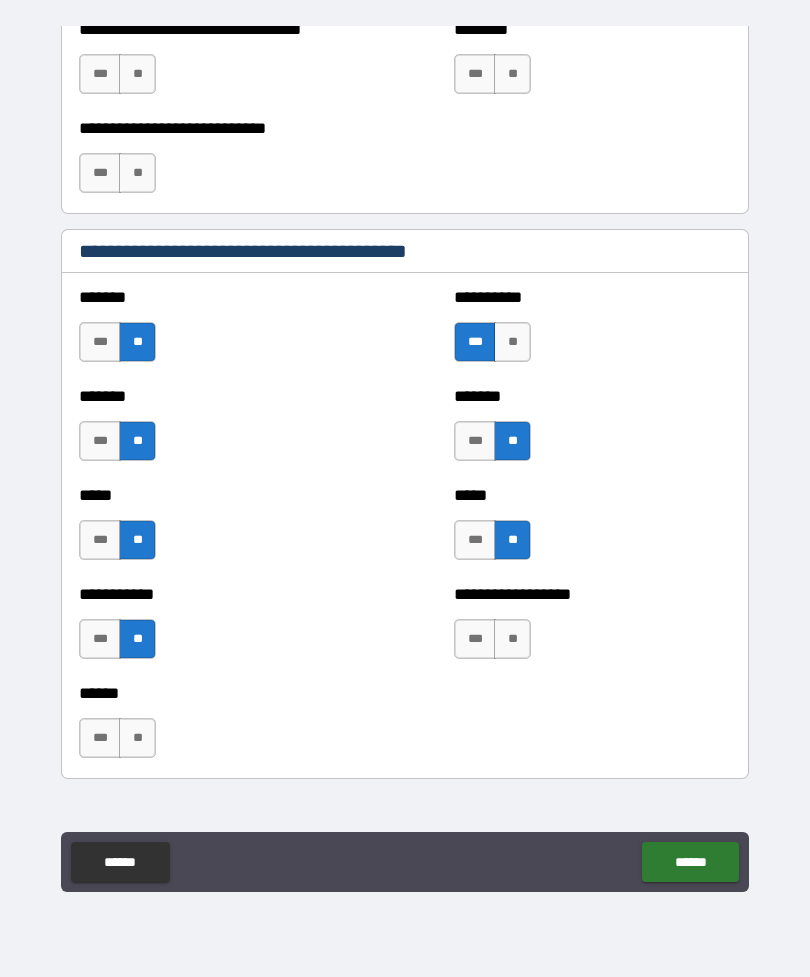 click on "**********" at bounding box center (592, 629) 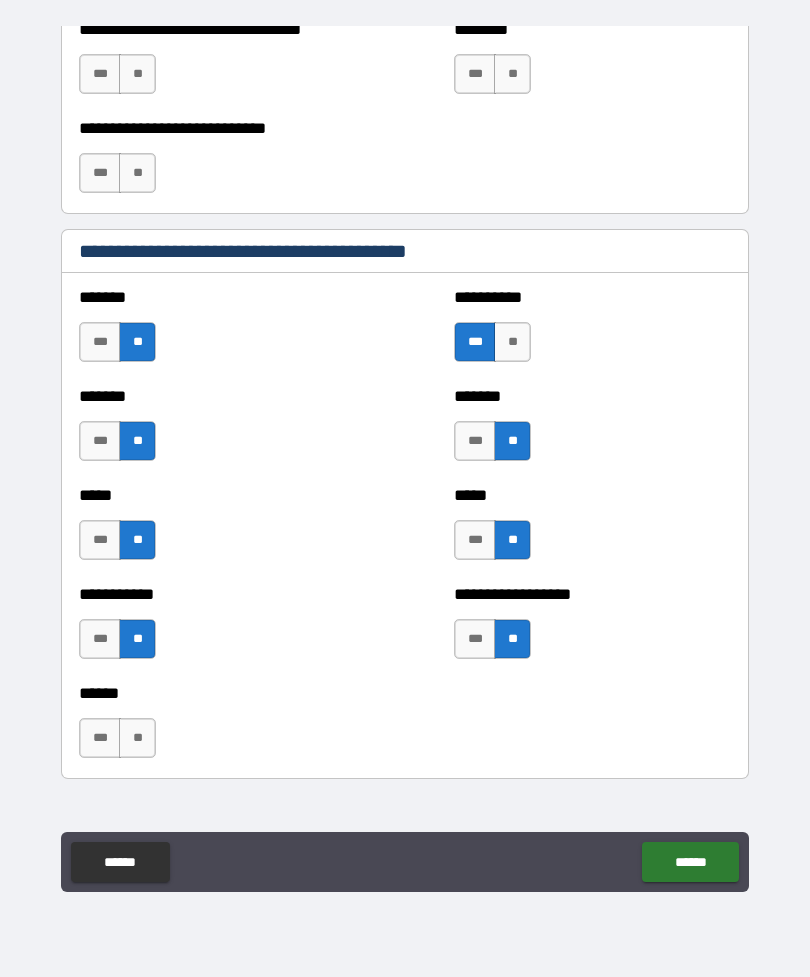 click on "***" at bounding box center (100, 738) 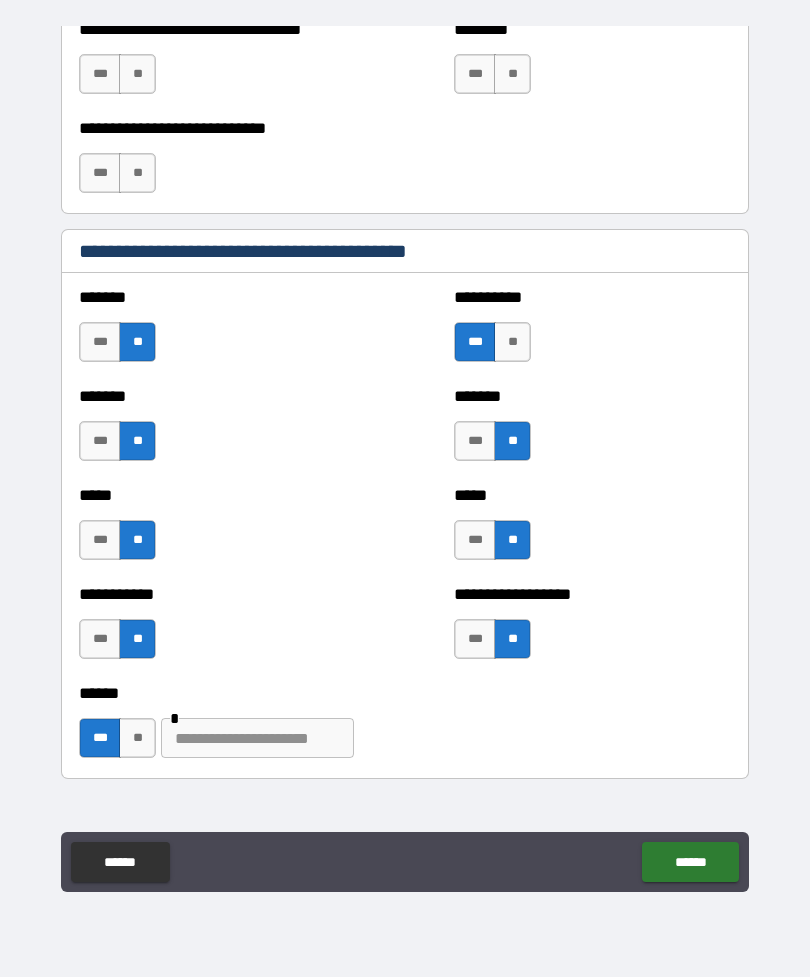 click at bounding box center [257, 738] 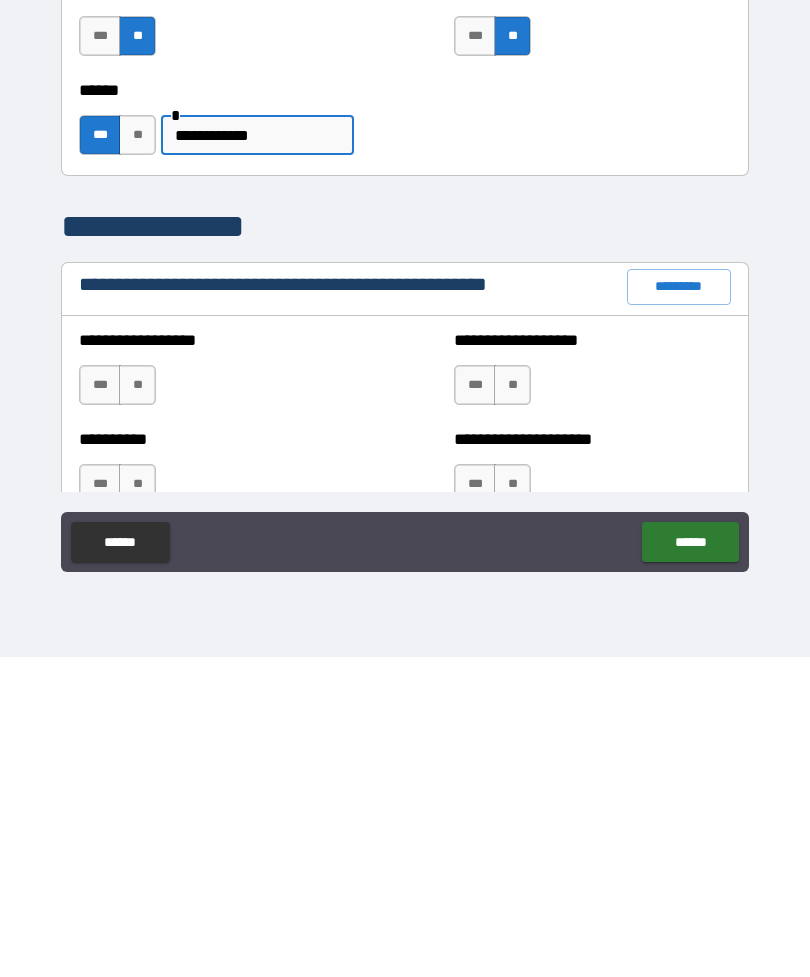 scroll, scrollTop: 1837, scrollLeft: 0, axis: vertical 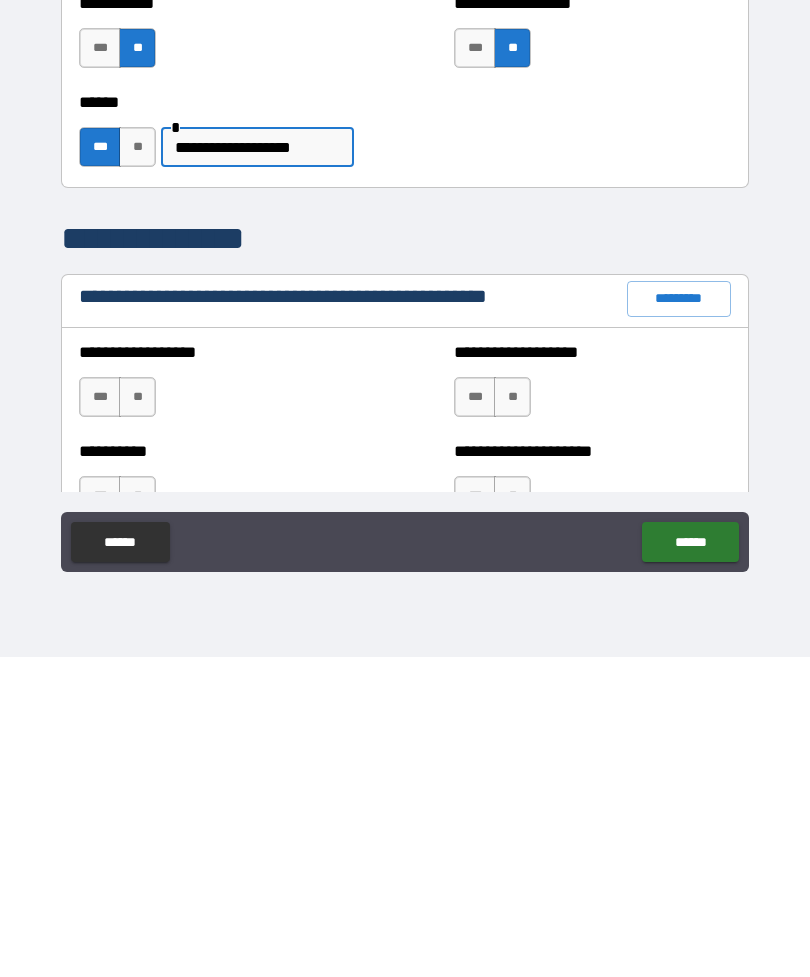 click on "**********" at bounding box center [257, 467] 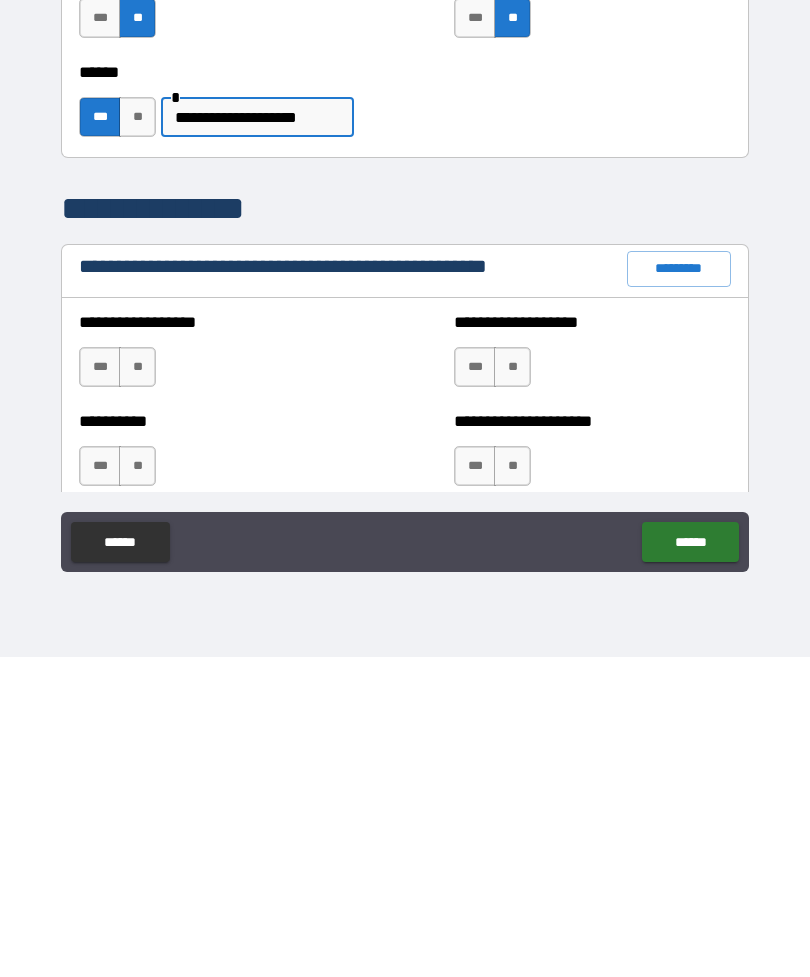 scroll, scrollTop: 1868, scrollLeft: 0, axis: vertical 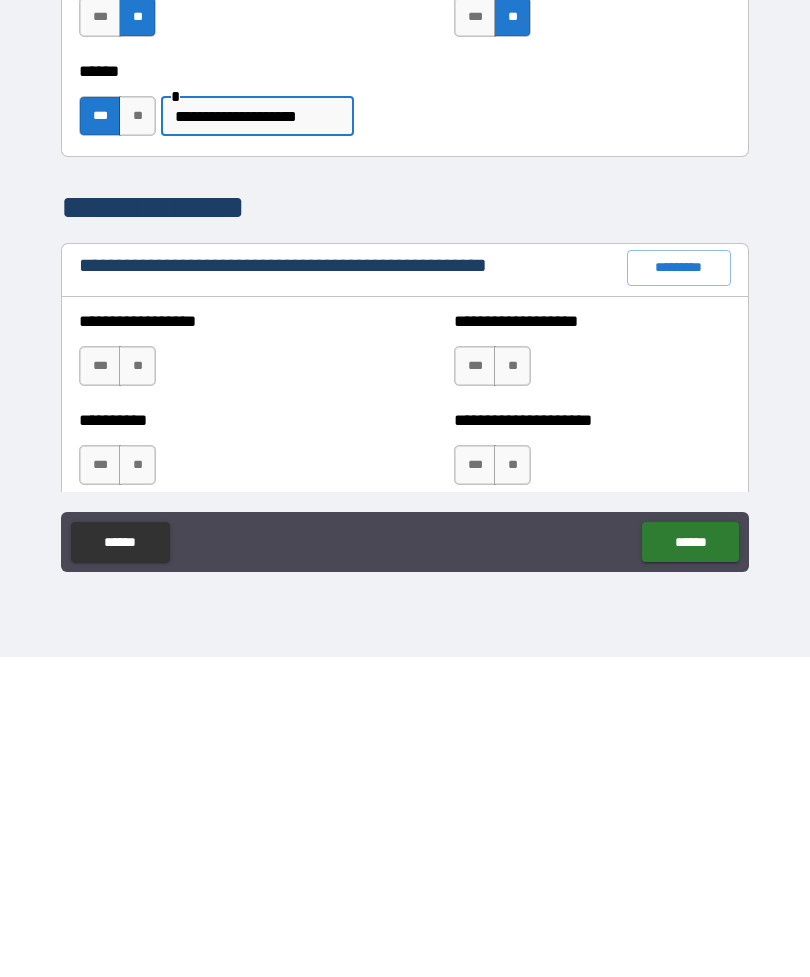 type on "**********" 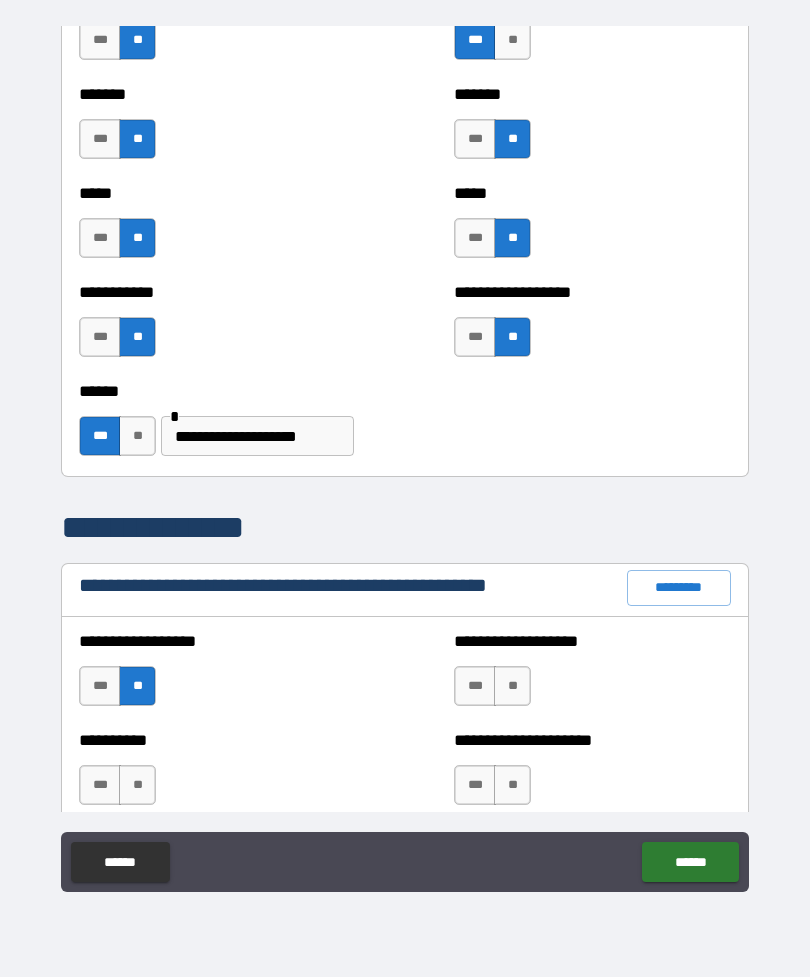click on "**" at bounding box center (137, 785) 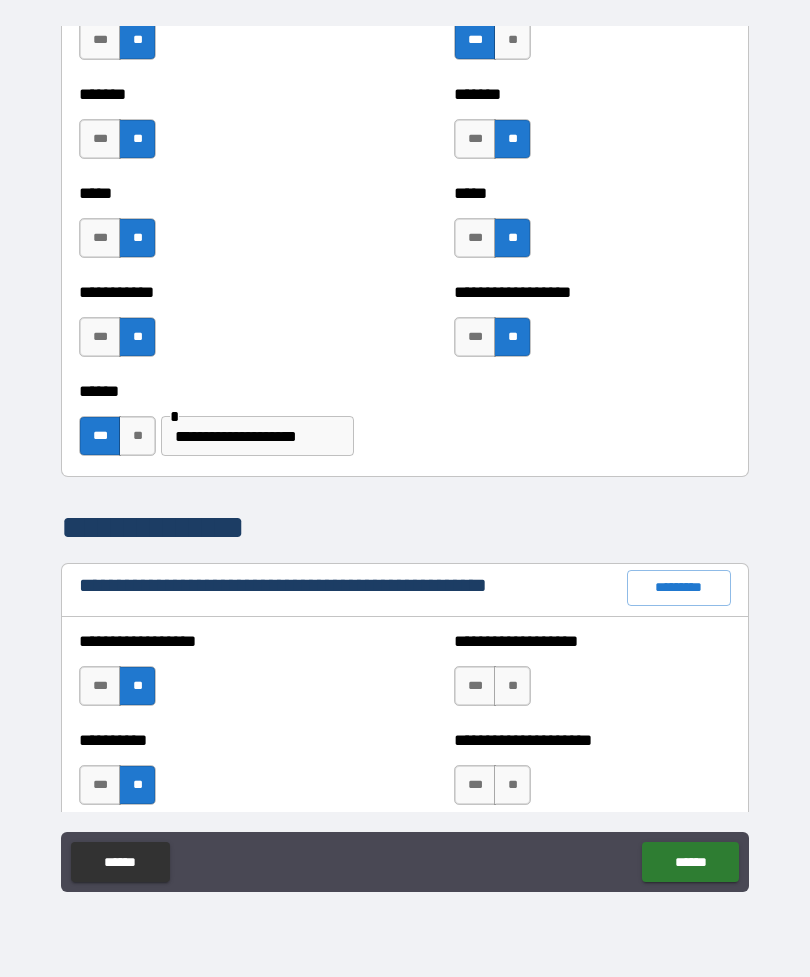 click on "**" at bounding box center (512, 785) 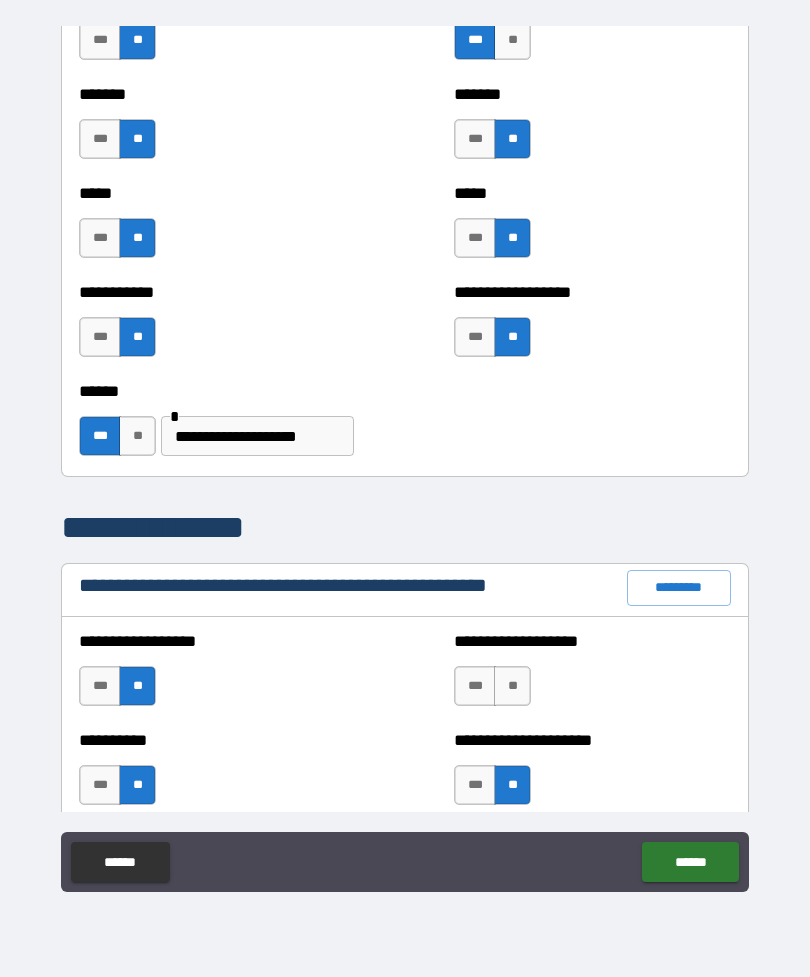 click on "**" at bounding box center (512, 686) 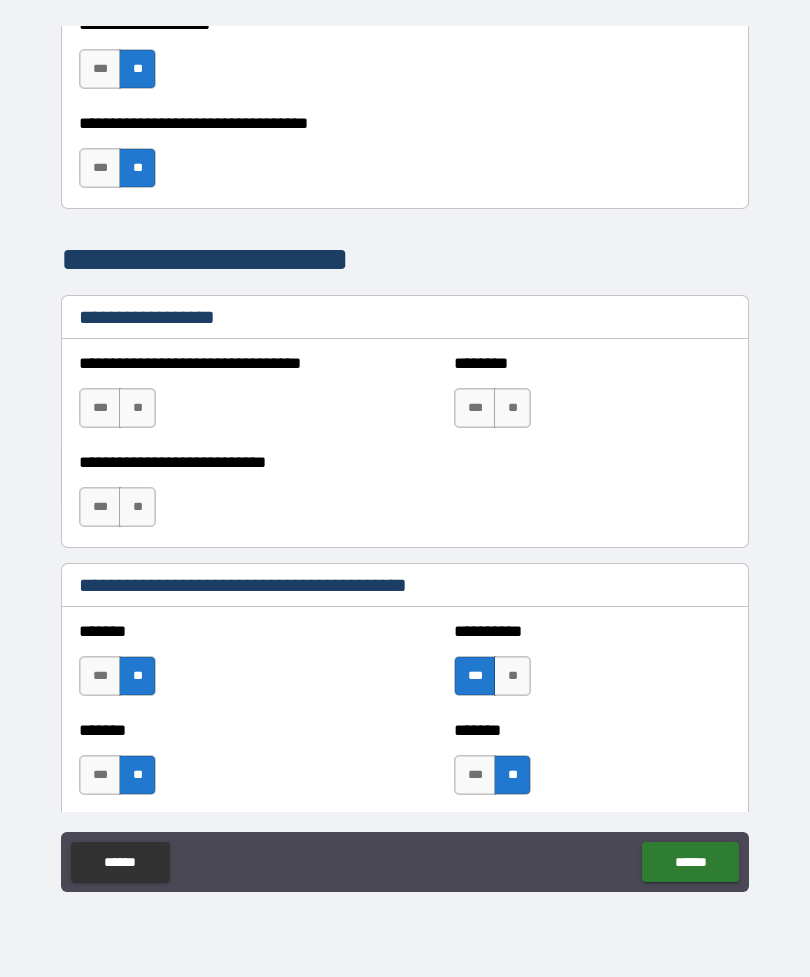 scroll, scrollTop: 1230, scrollLeft: 0, axis: vertical 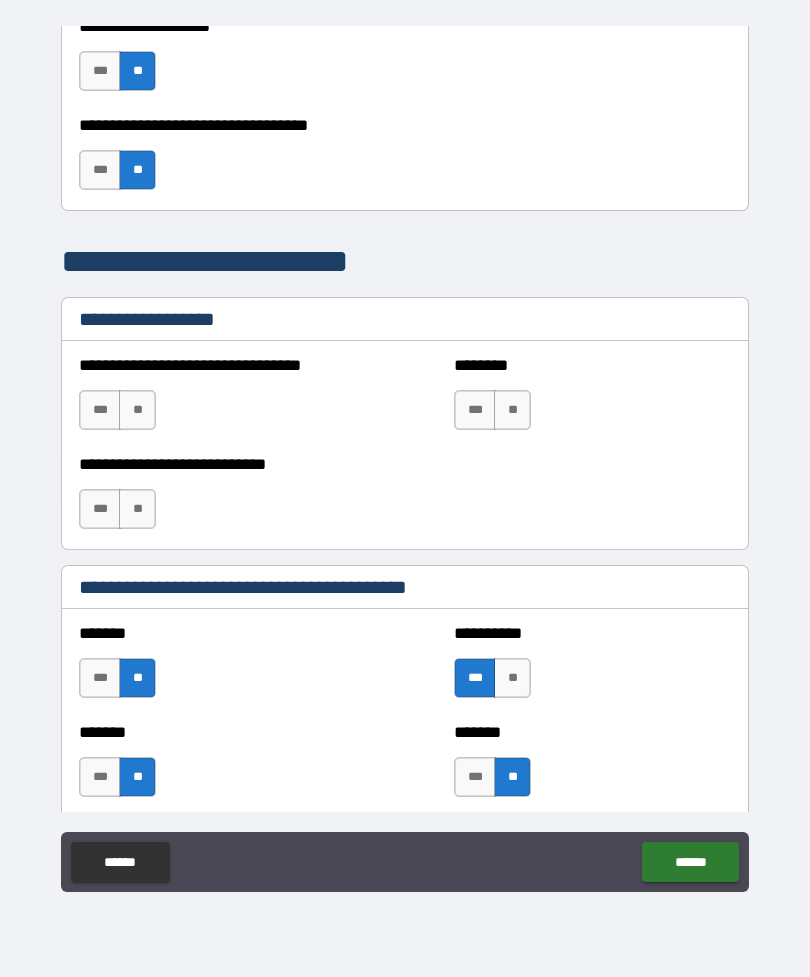 click on "**" at bounding box center (137, 509) 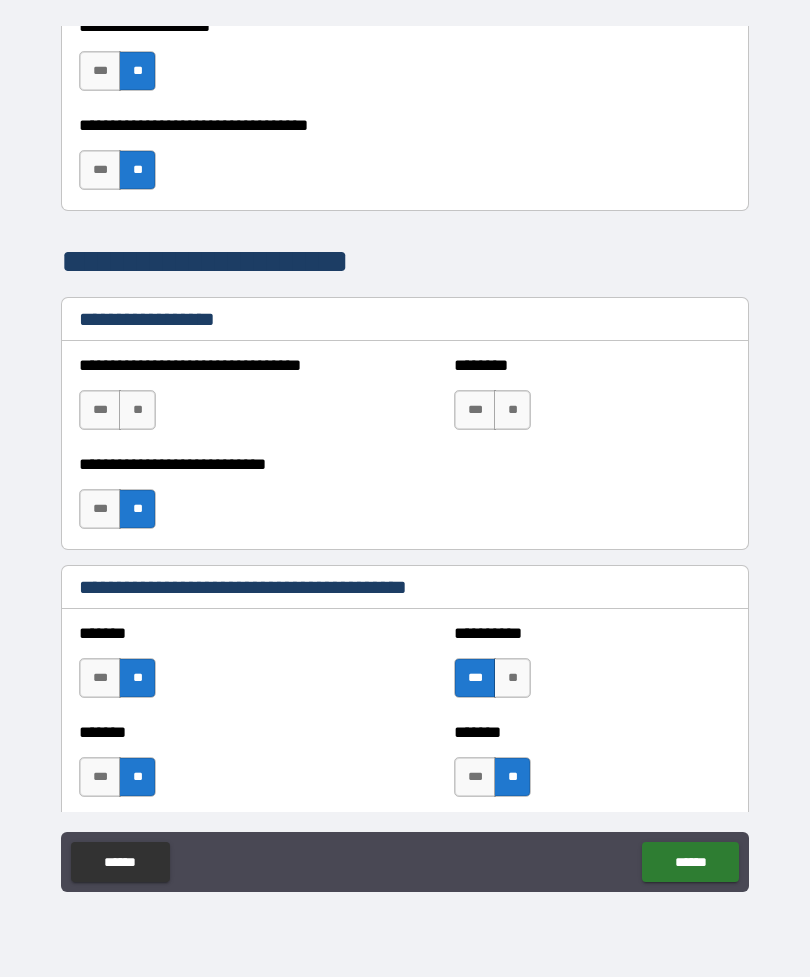 click on "**" at bounding box center (137, 509) 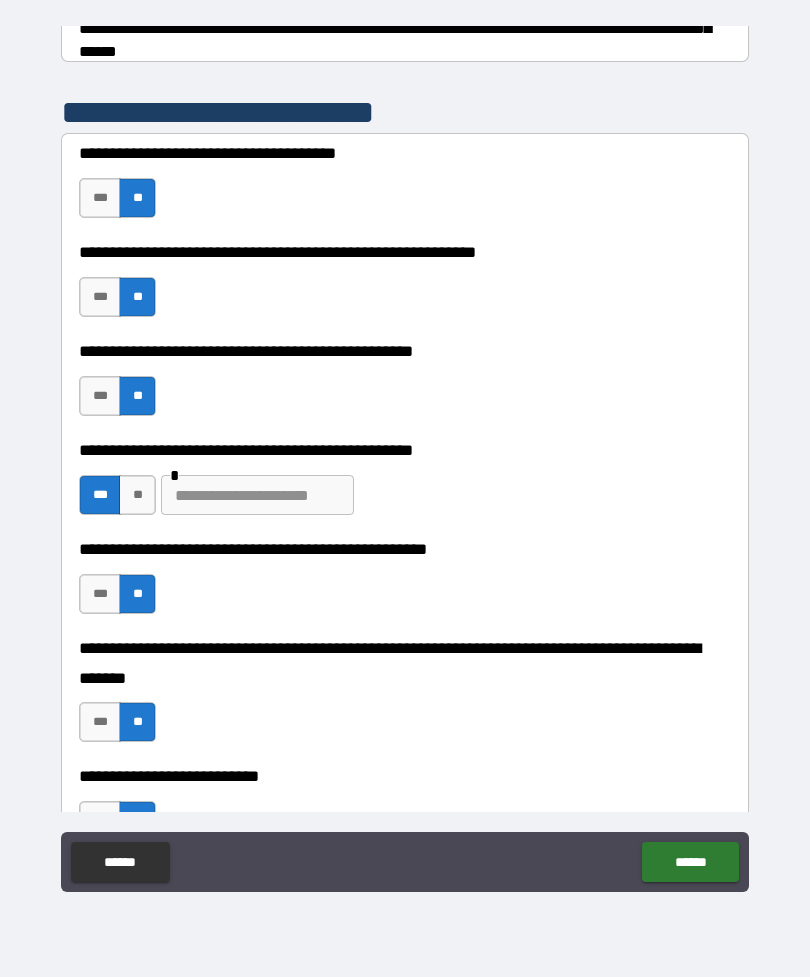 scroll, scrollTop: 353, scrollLeft: 0, axis: vertical 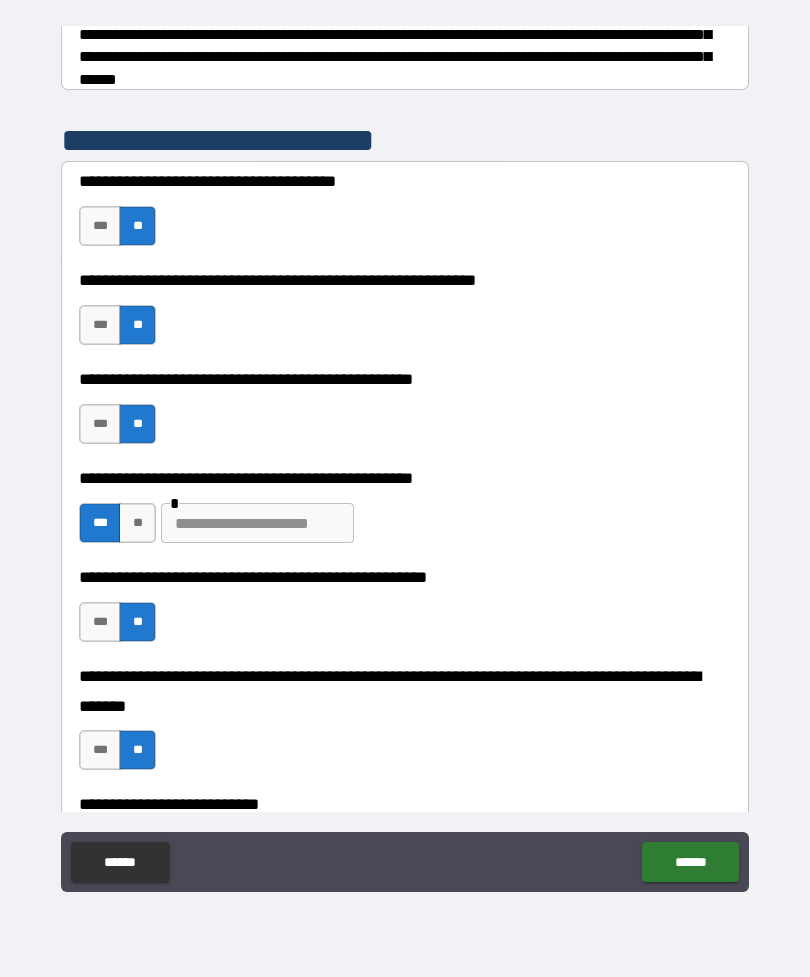 click at bounding box center (257, 523) 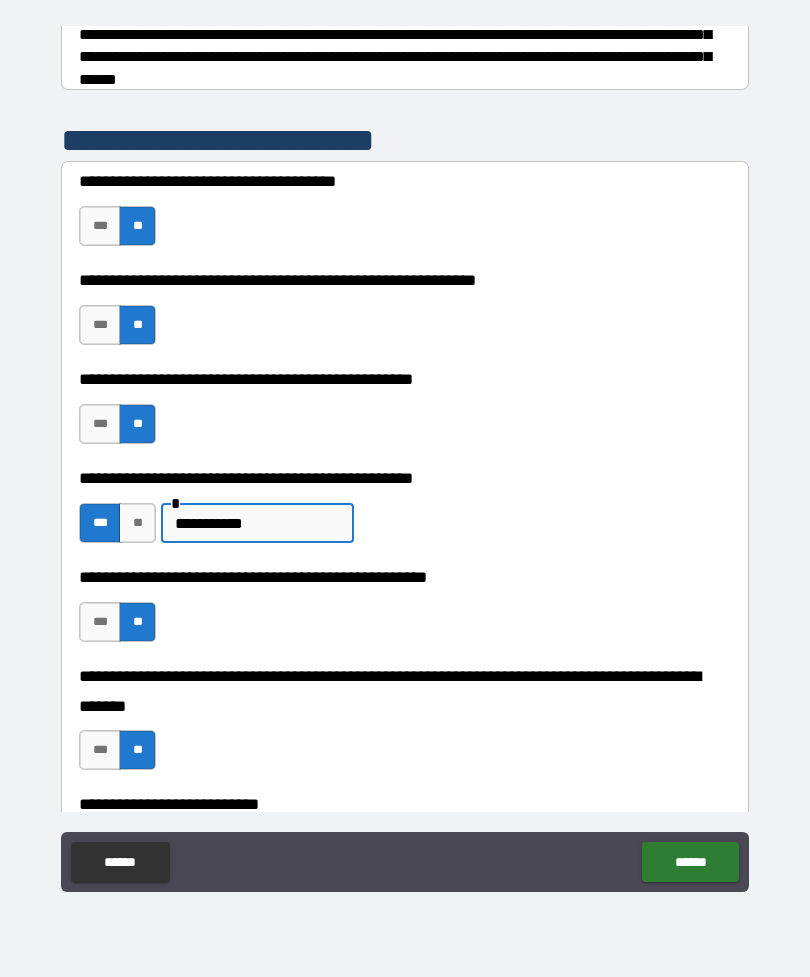 scroll, scrollTop: 364, scrollLeft: 0, axis: vertical 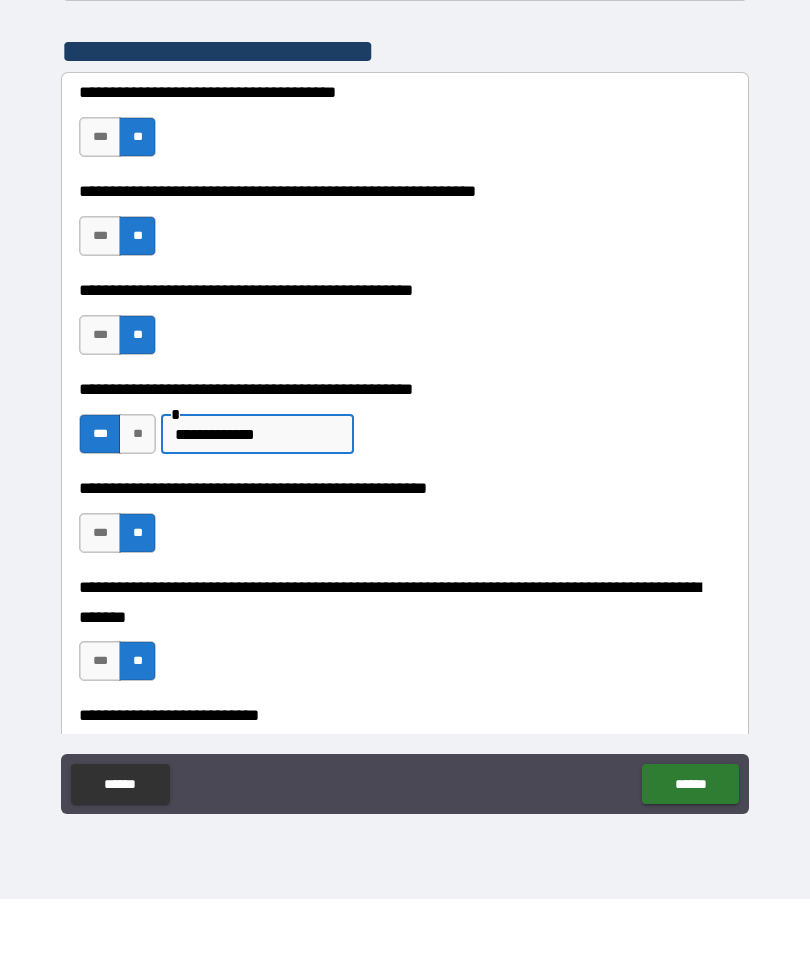 type on "**********" 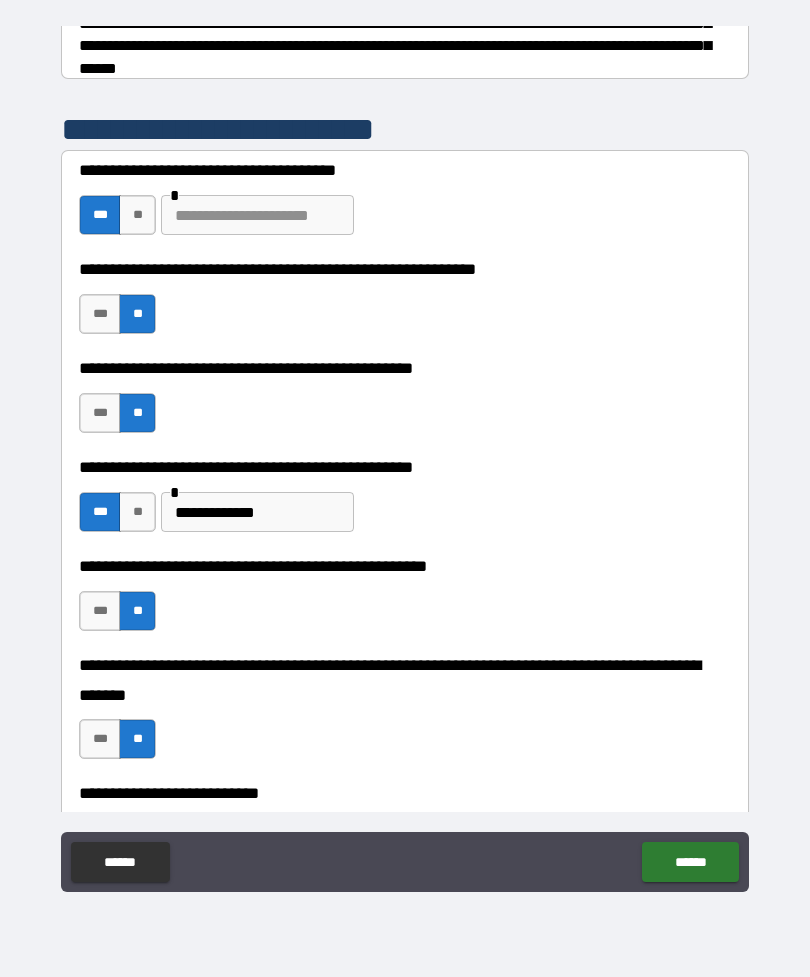 click on "**" at bounding box center (137, 215) 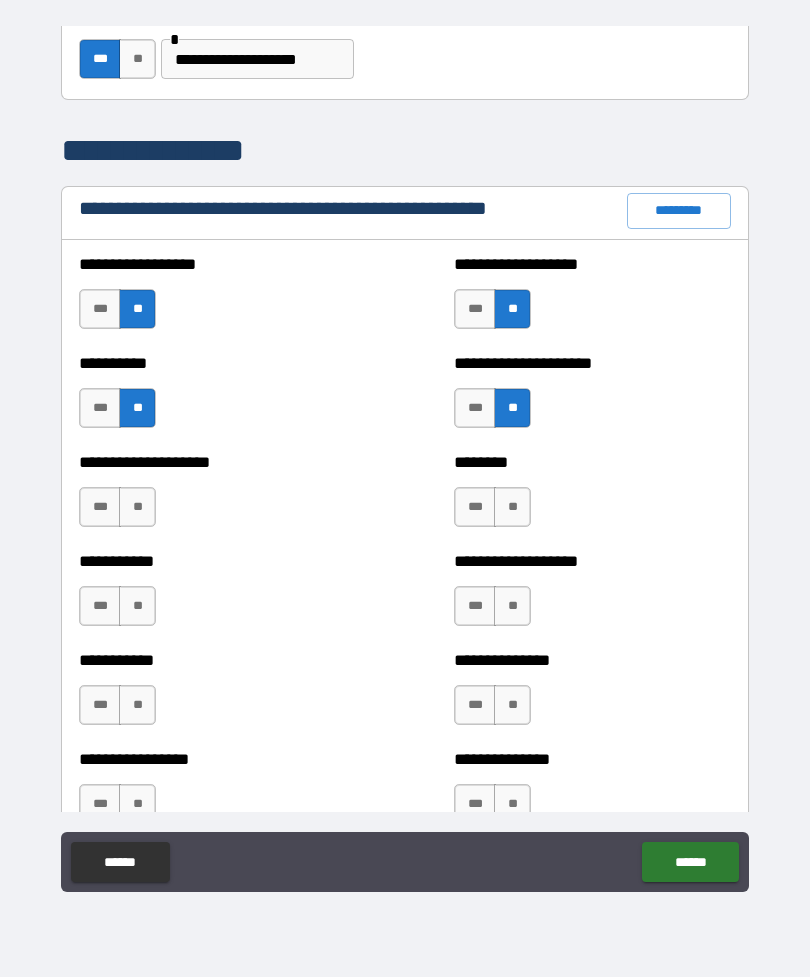 scroll, scrollTop: 2253, scrollLeft: 0, axis: vertical 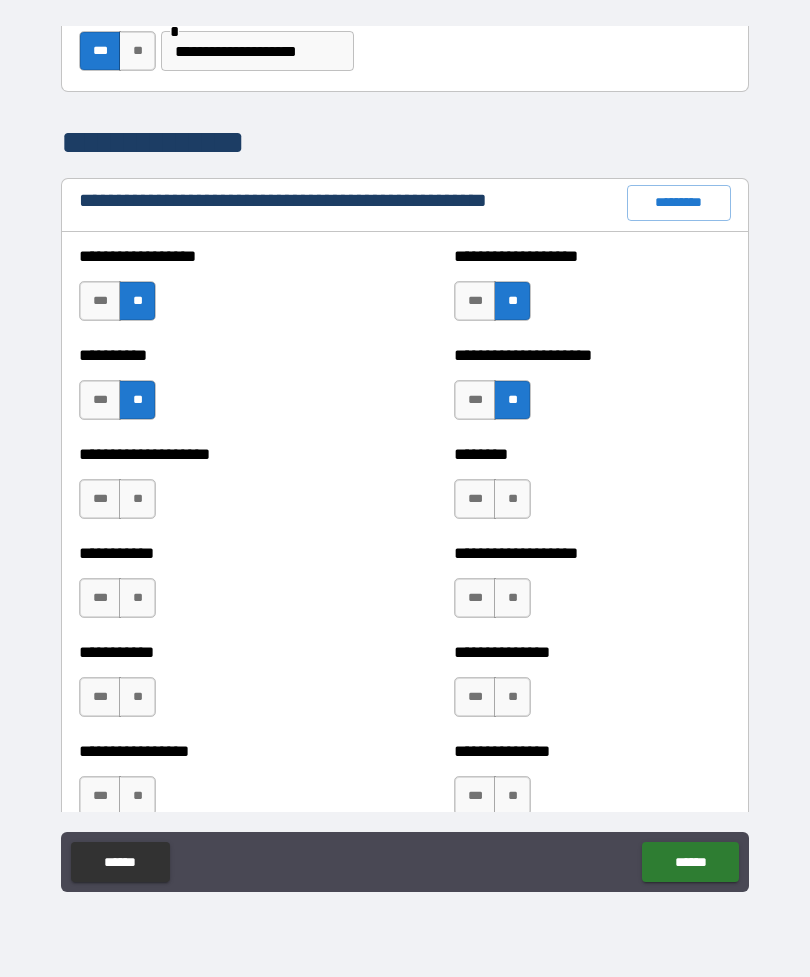 click on "**" at bounding box center [137, 499] 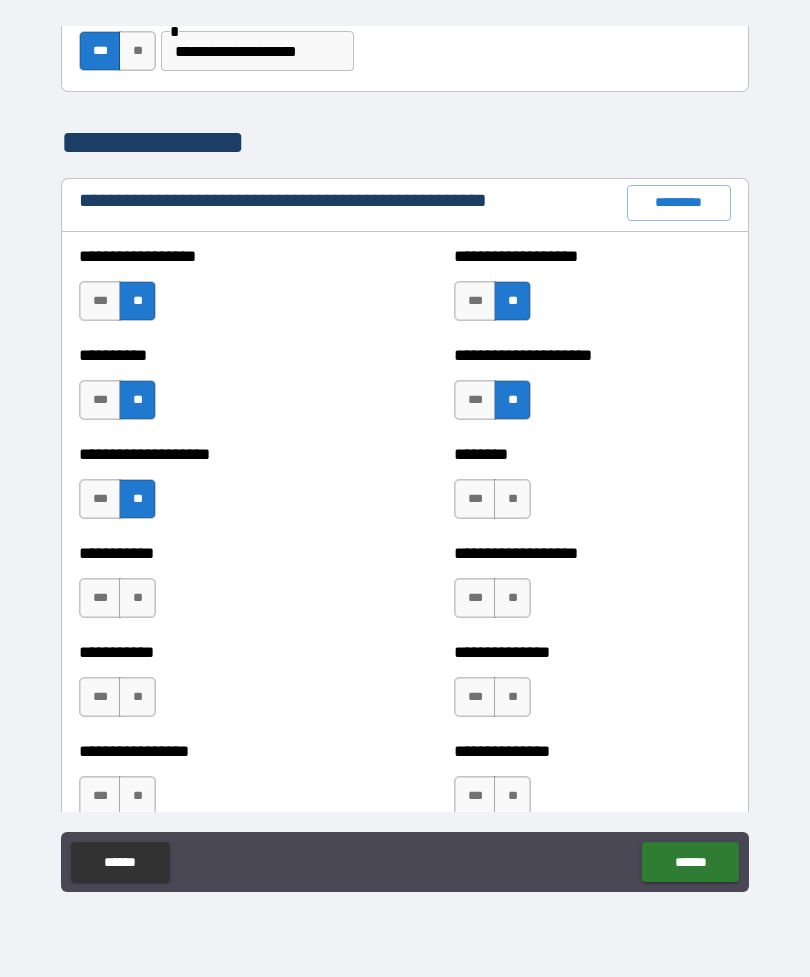 click on "**" at bounding box center [512, 499] 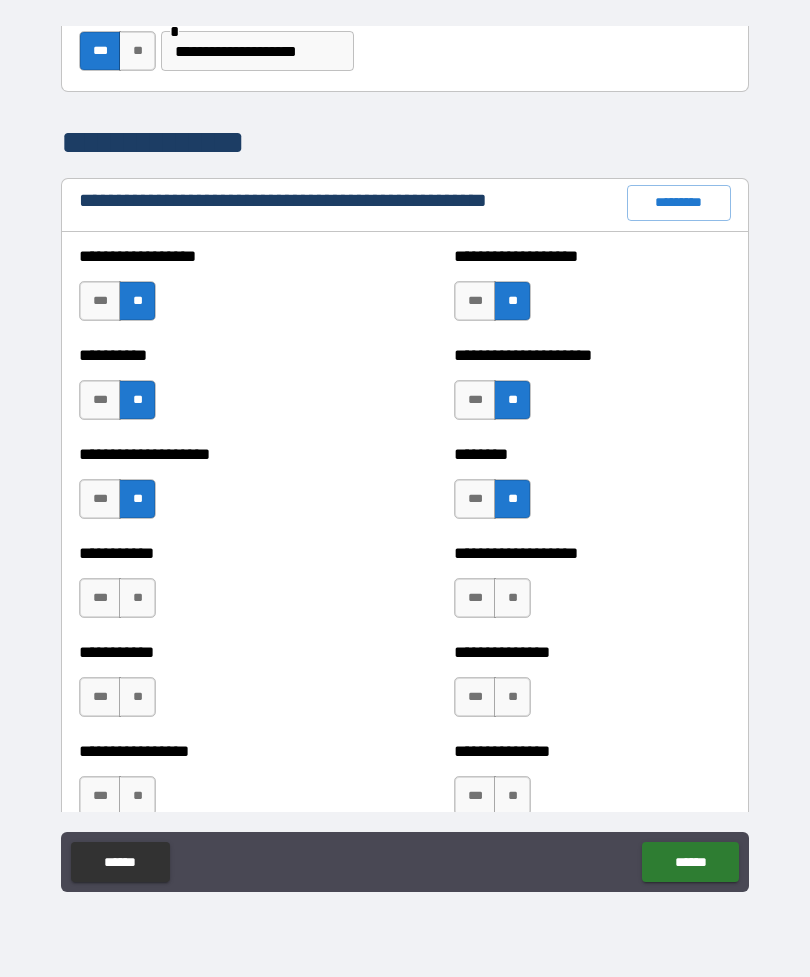 click on "**" at bounding box center (137, 598) 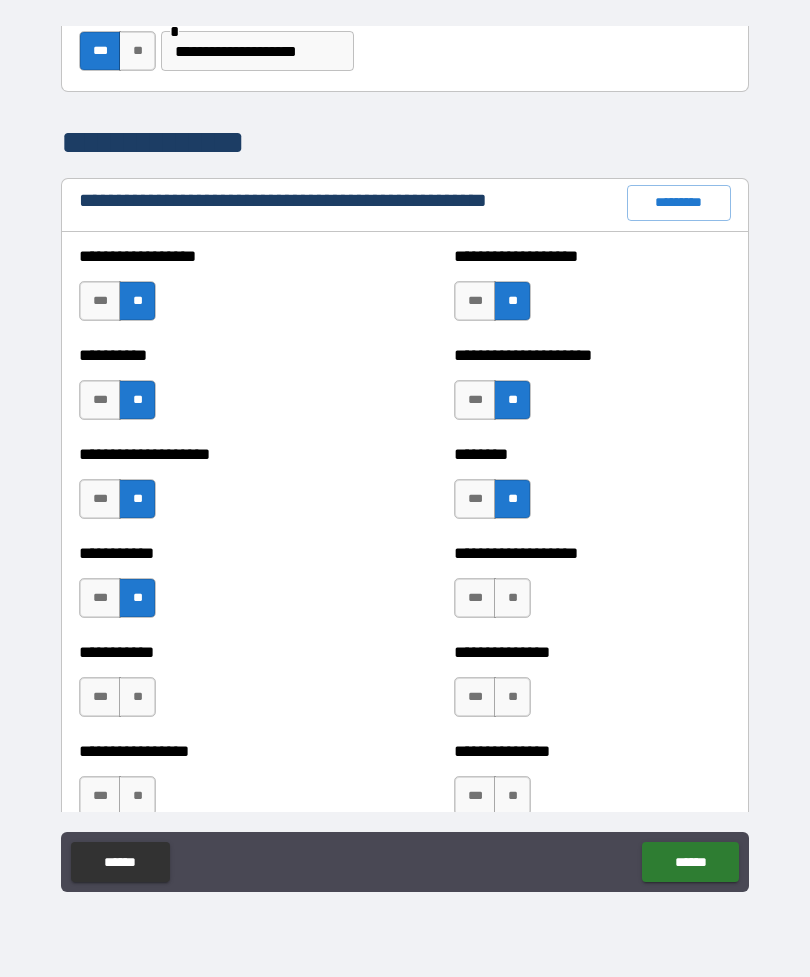click on "**" at bounding box center (512, 598) 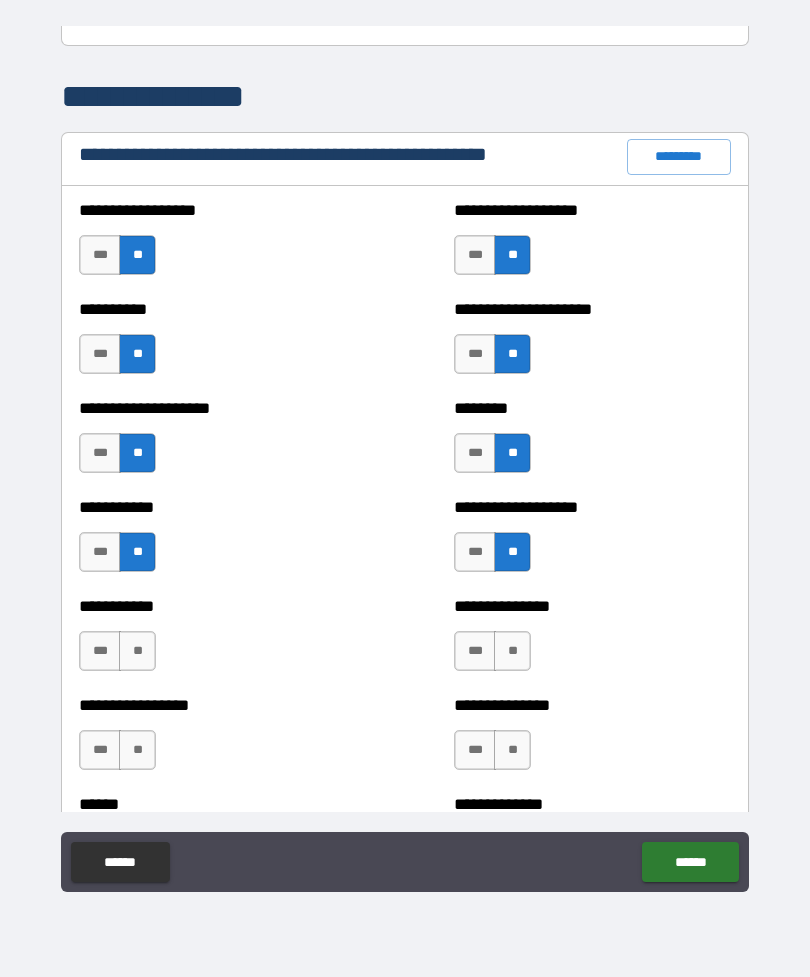 click on "**" at bounding box center [137, 651] 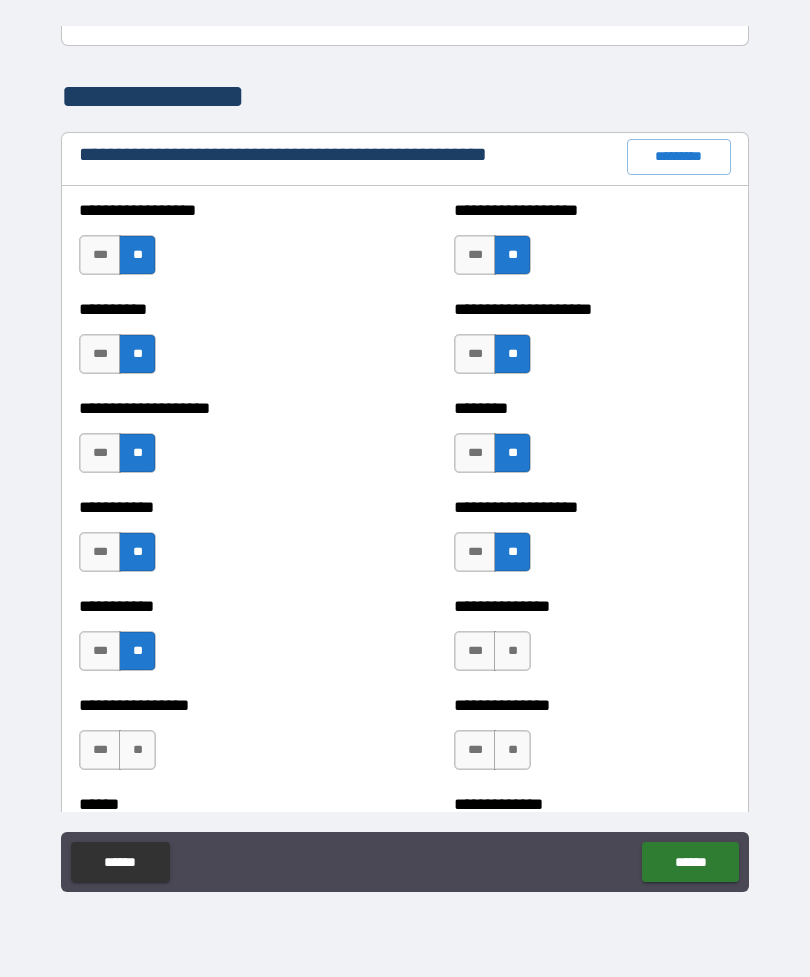 click on "**" at bounding box center (512, 651) 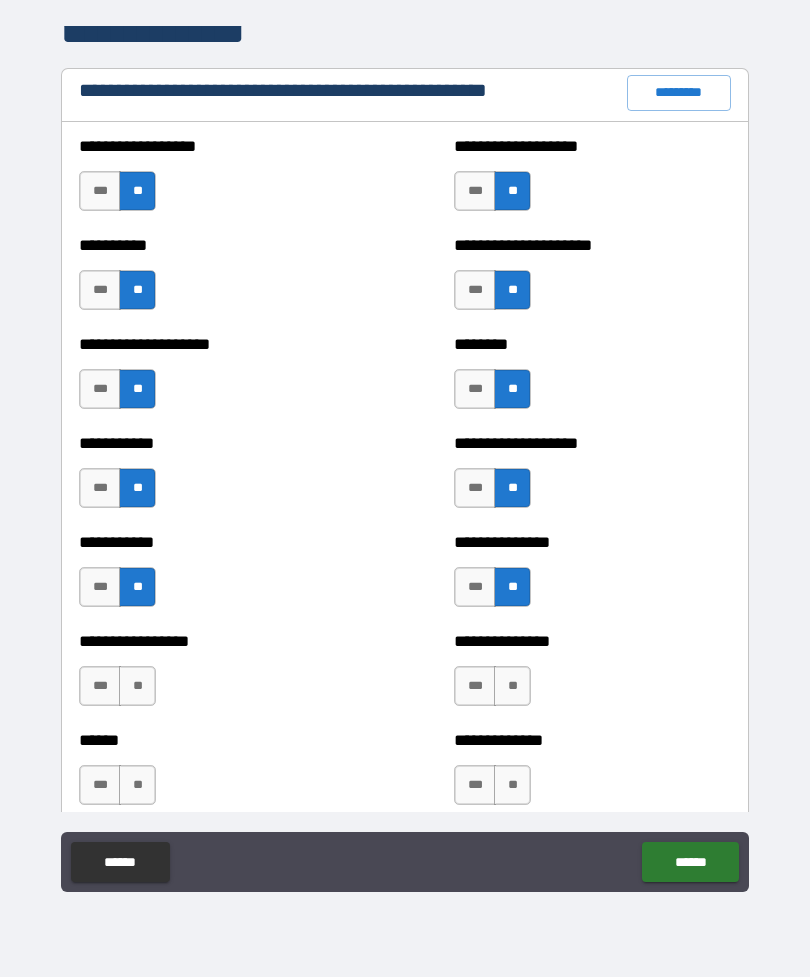 scroll, scrollTop: 2364, scrollLeft: 0, axis: vertical 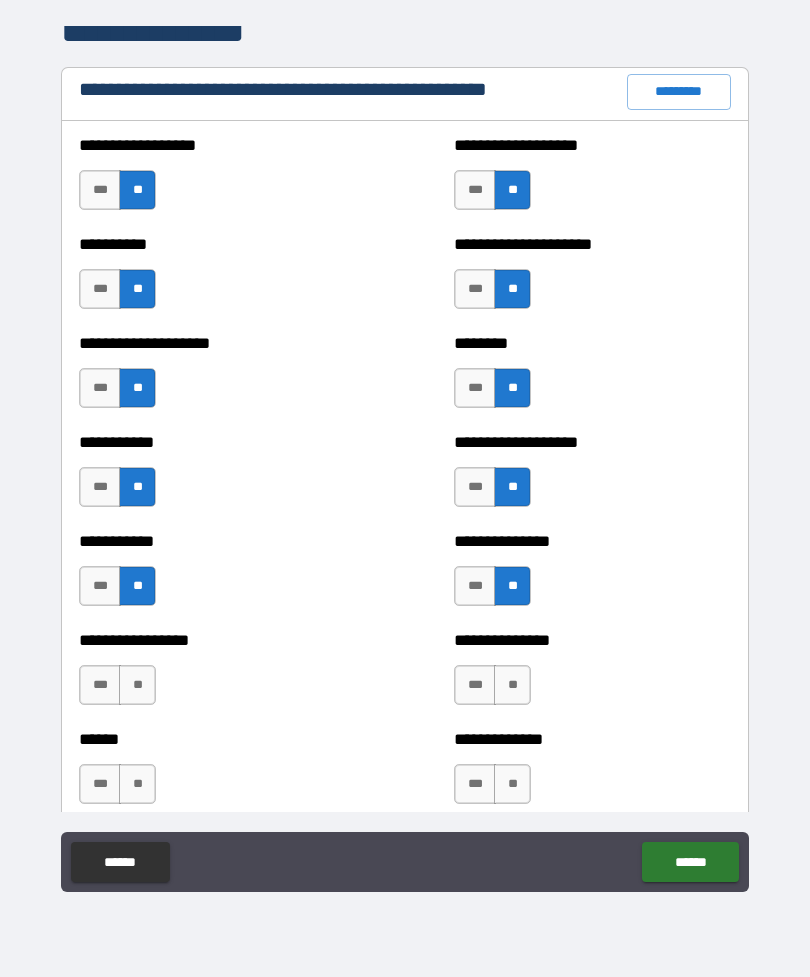 click on "**" at bounding box center [137, 685] 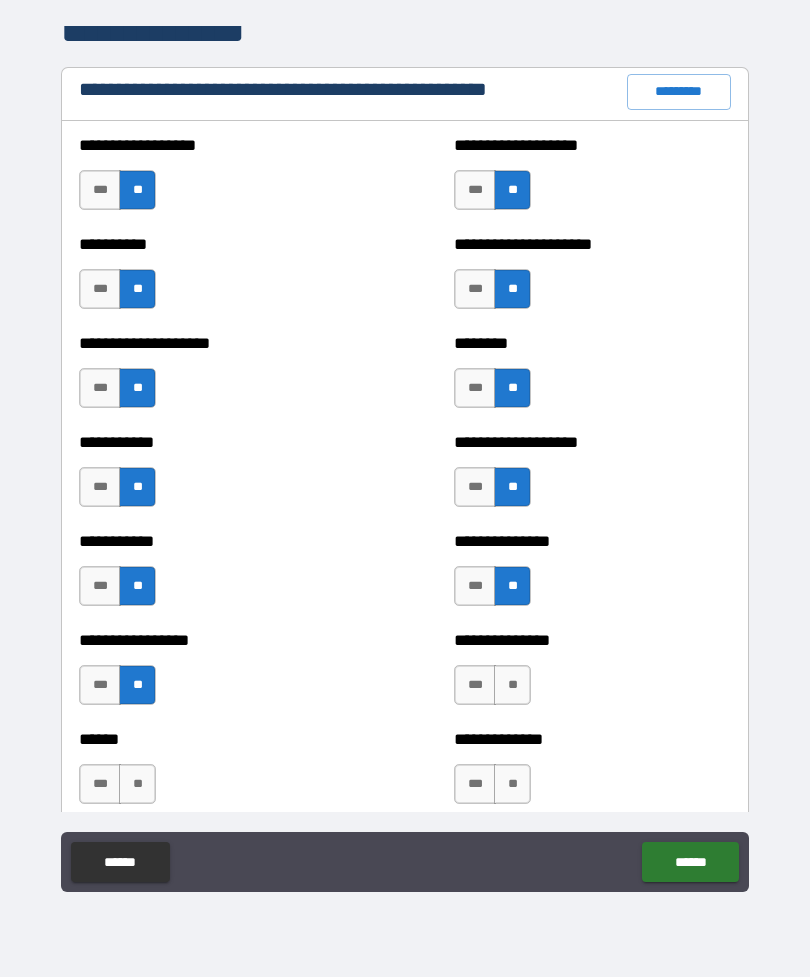 click on "**" at bounding box center [512, 685] 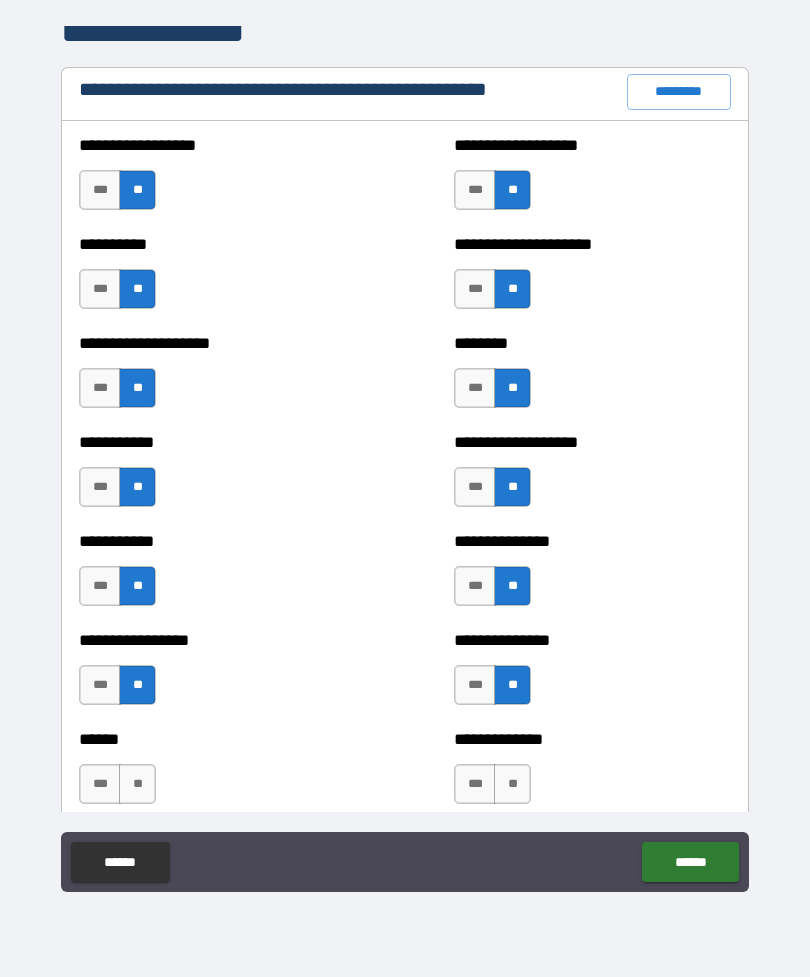 scroll, scrollTop: 2427, scrollLeft: 0, axis: vertical 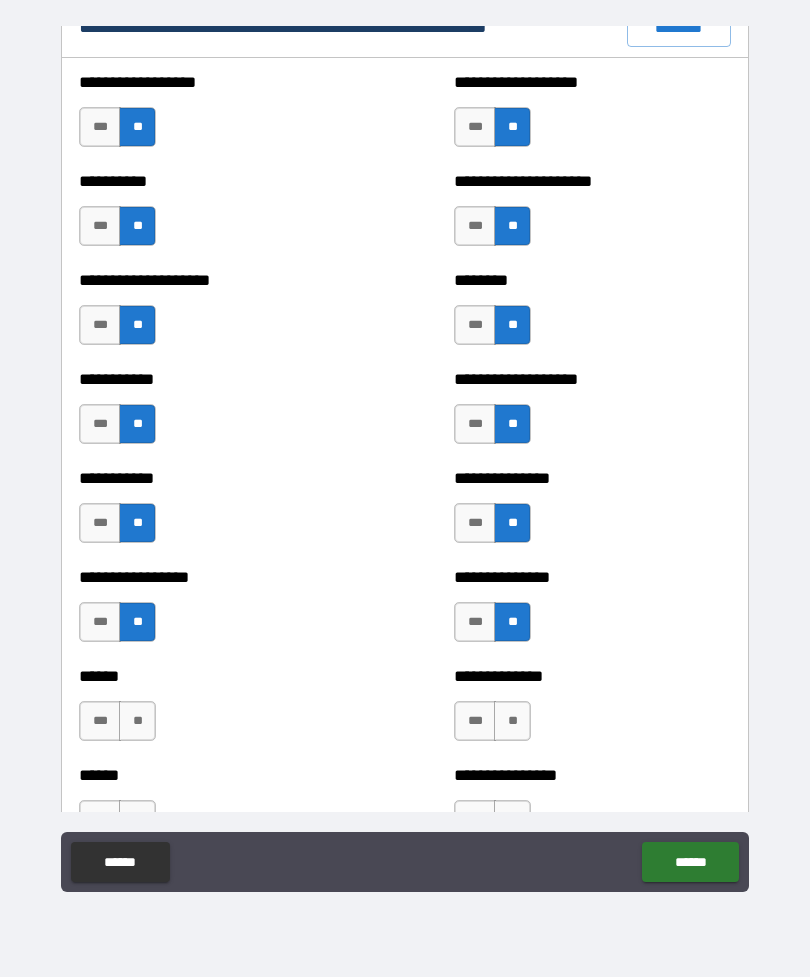 click on "**" at bounding box center [137, 721] 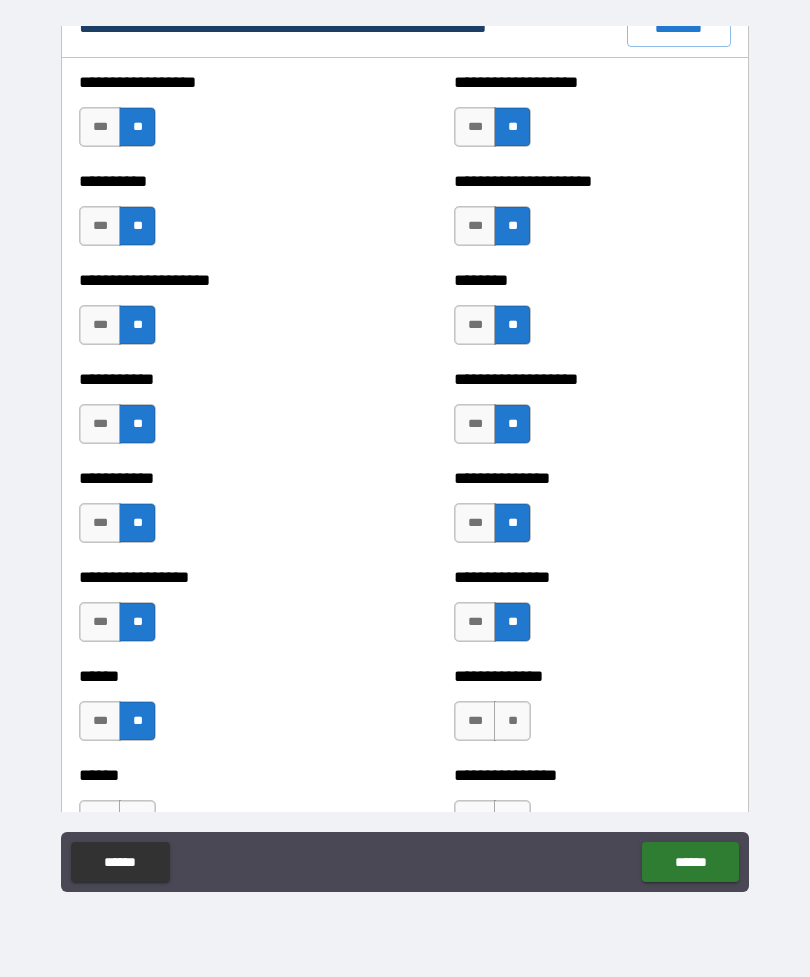 click on "**" at bounding box center [512, 721] 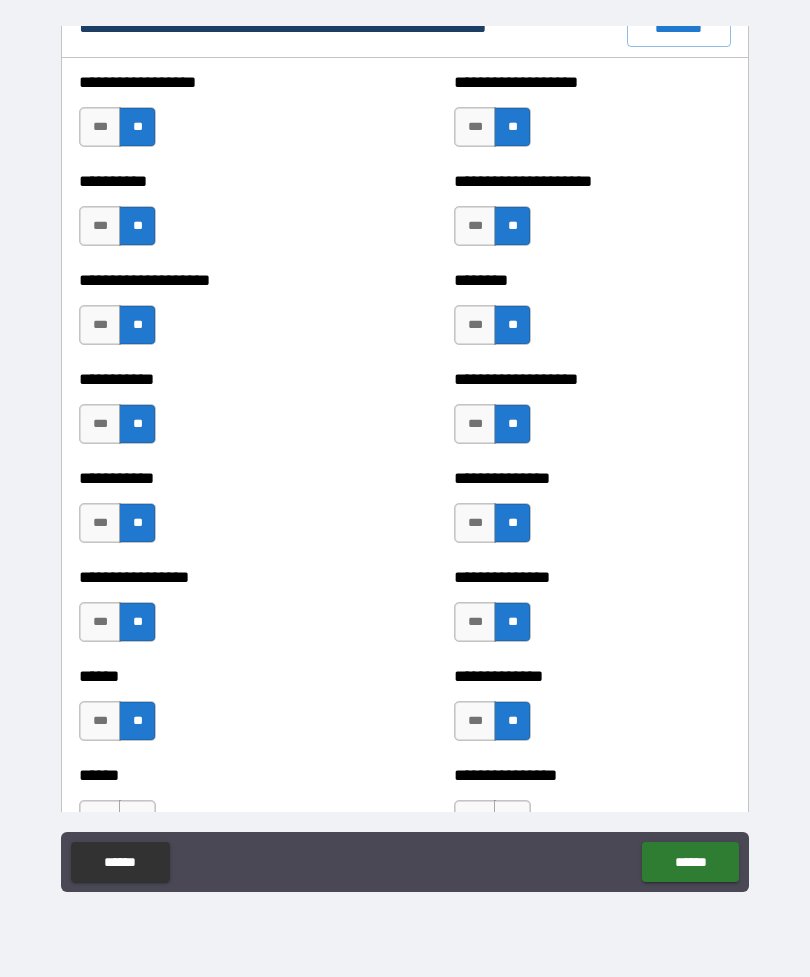 scroll, scrollTop: 2525, scrollLeft: 0, axis: vertical 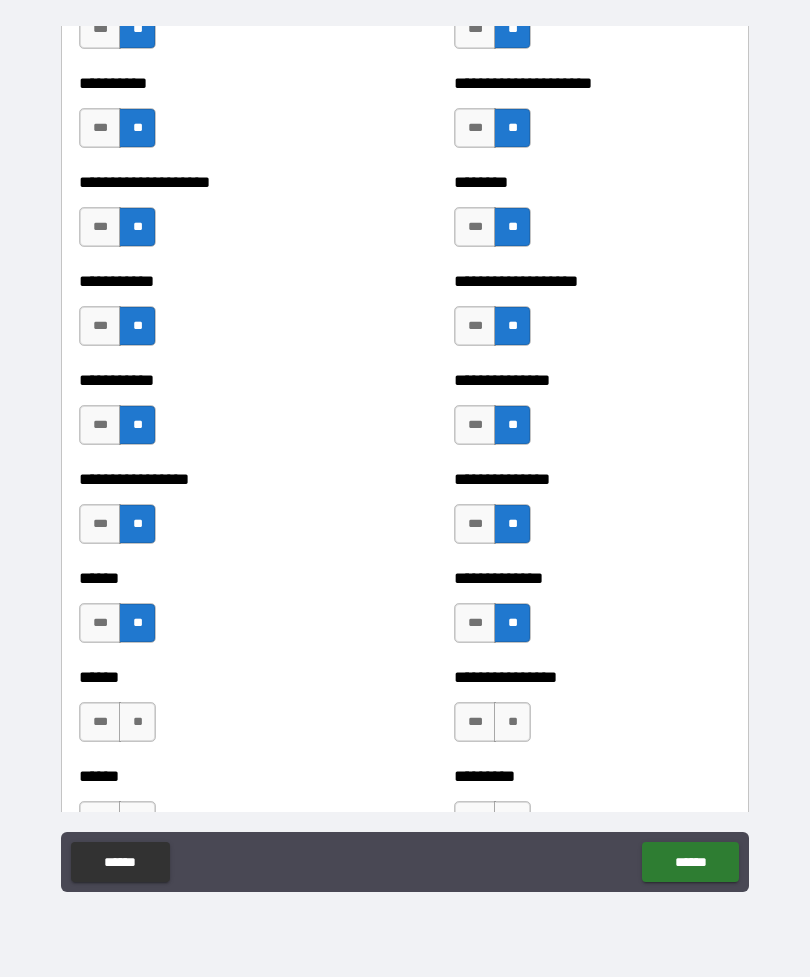 click on "**" at bounding box center [512, 722] 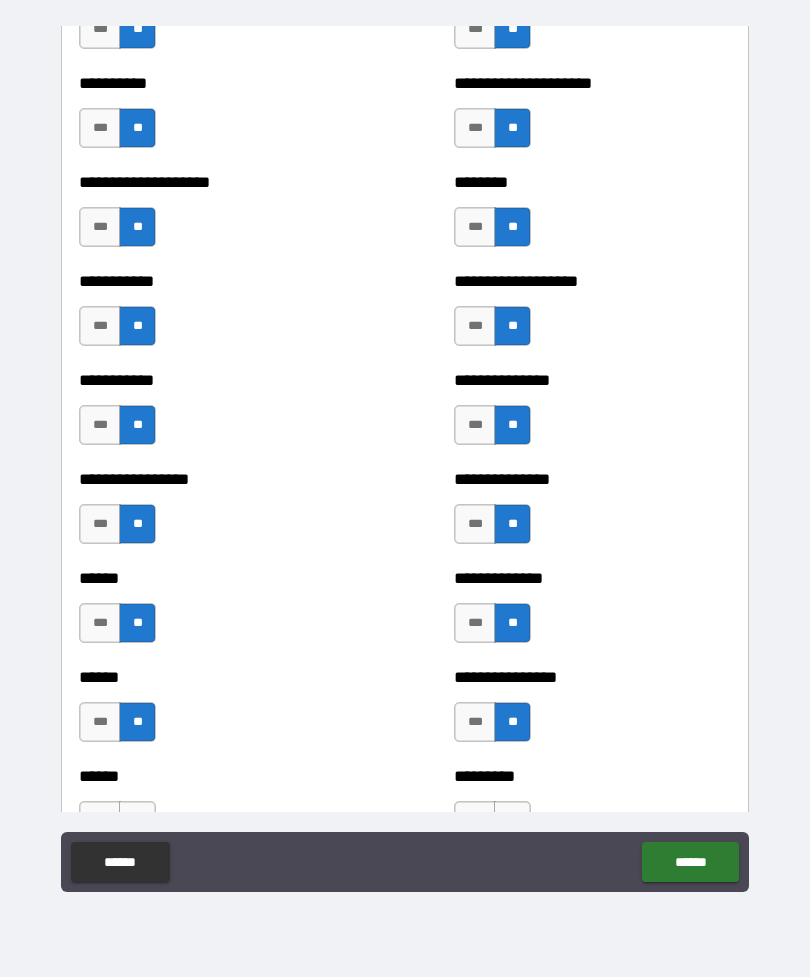 scroll, scrollTop: 2635, scrollLeft: 0, axis: vertical 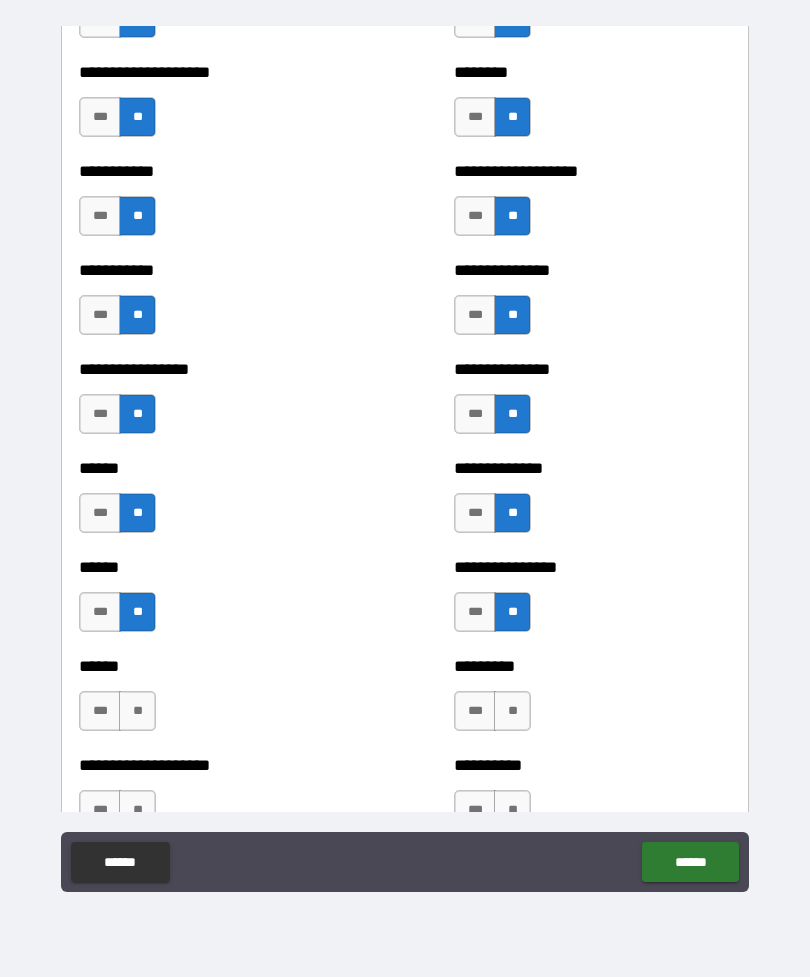 click on "**" at bounding box center [512, 711] 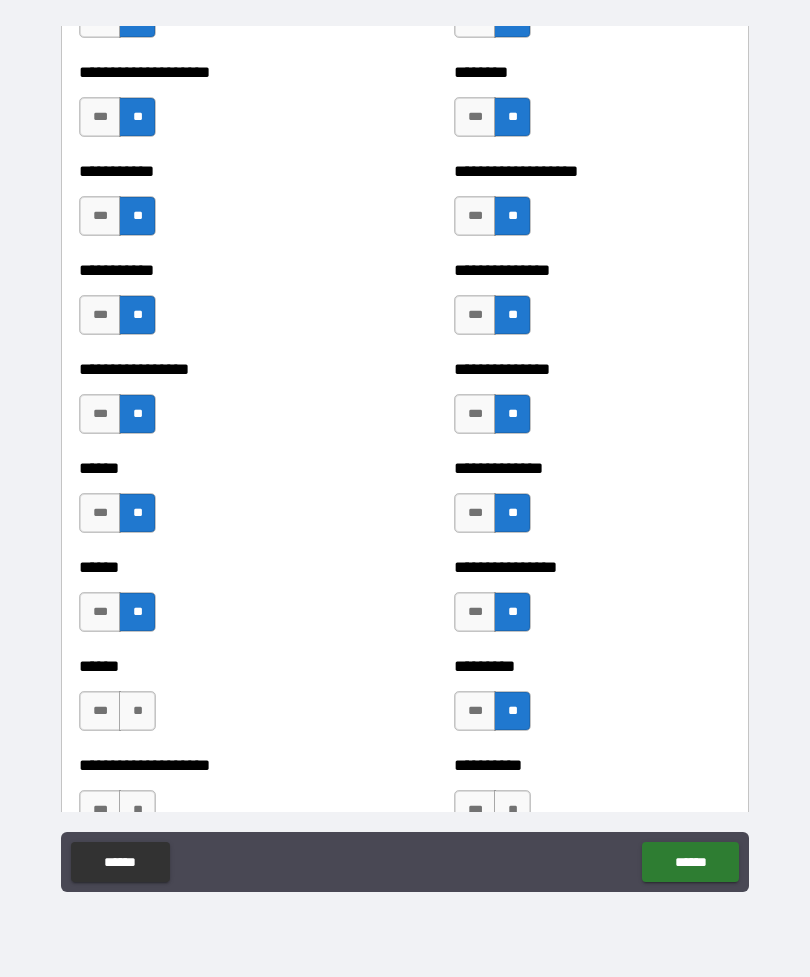 click on "**" at bounding box center [137, 711] 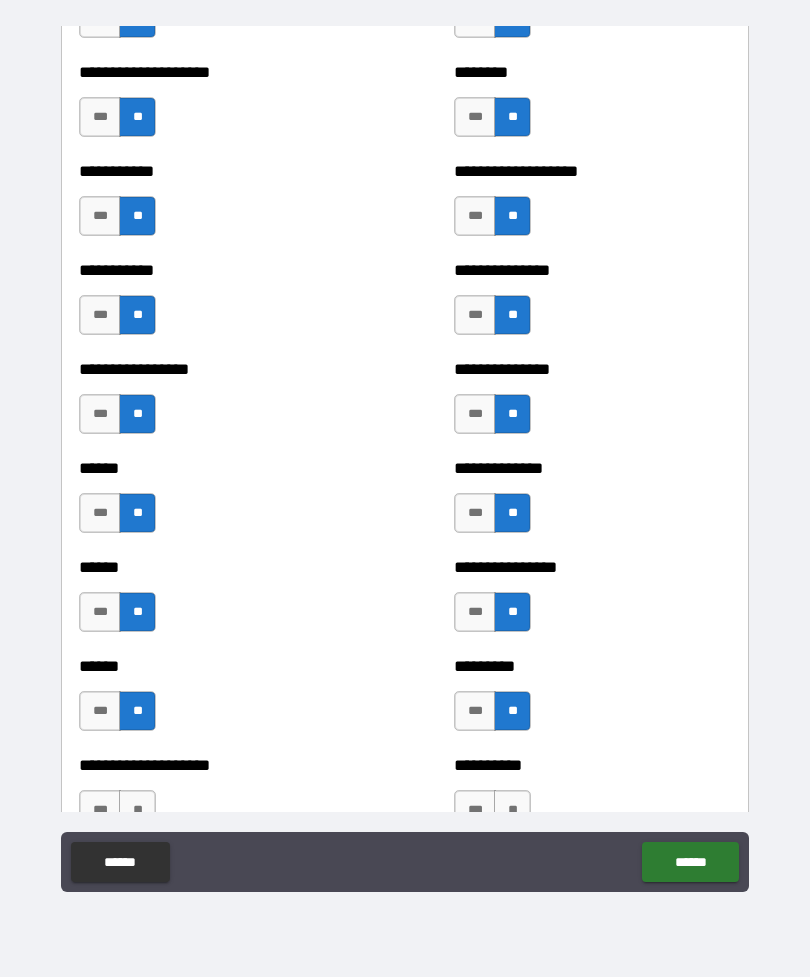 scroll, scrollTop: 2710, scrollLeft: 0, axis: vertical 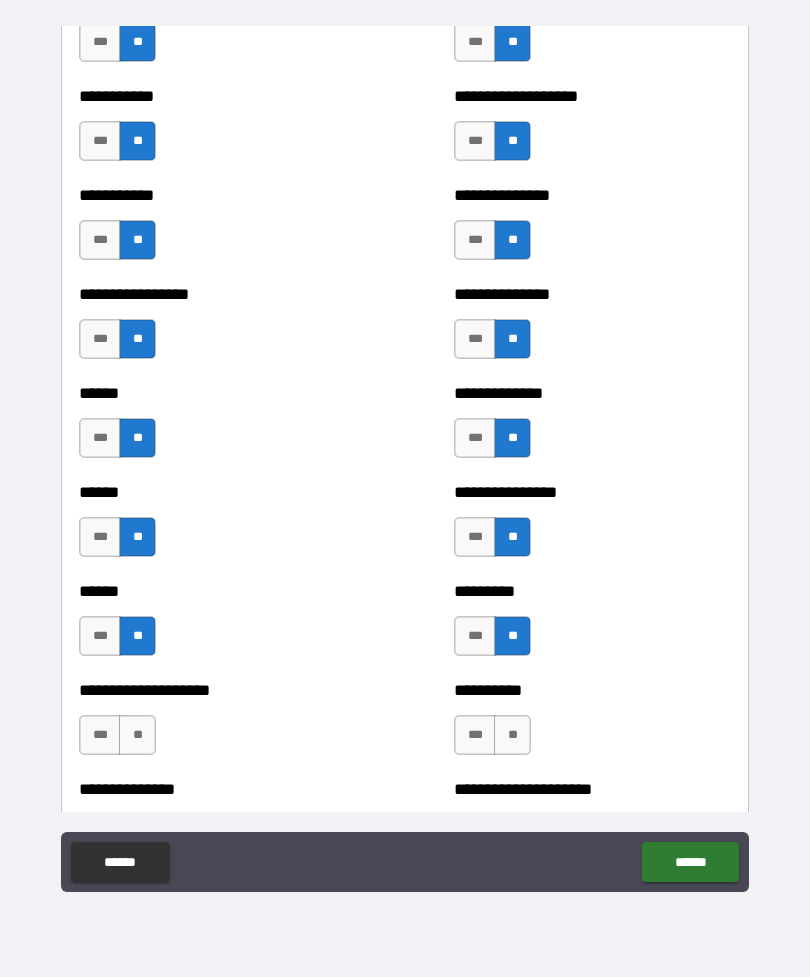 click on "**" at bounding box center [512, 735] 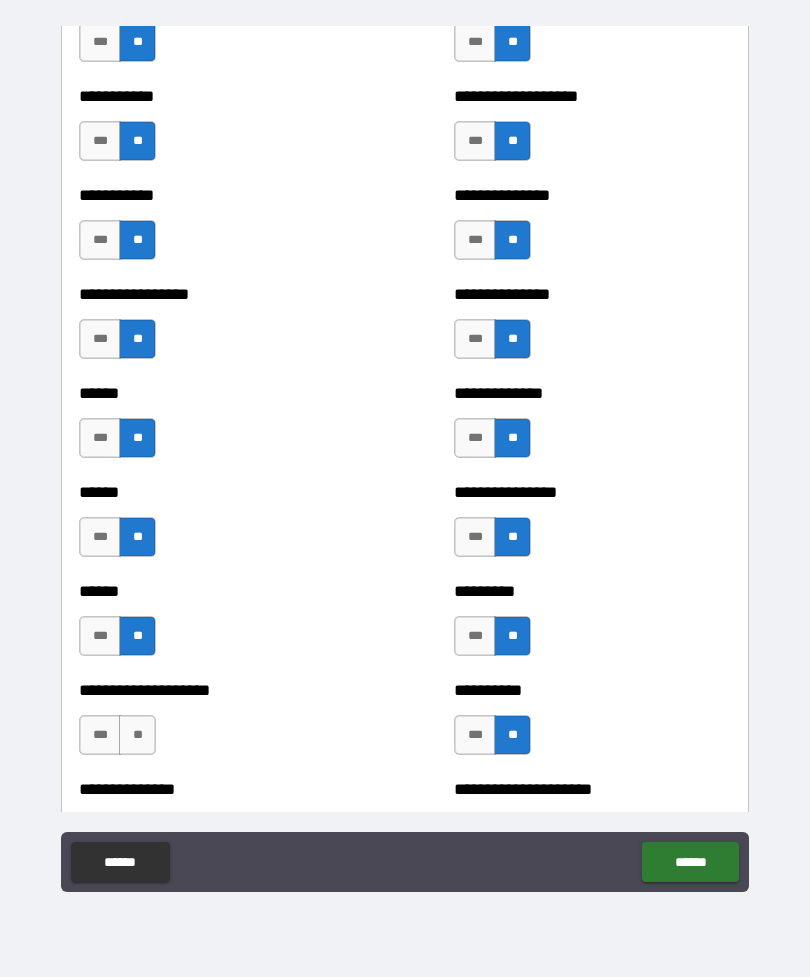 click on "**" at bounding box center (137, 735) 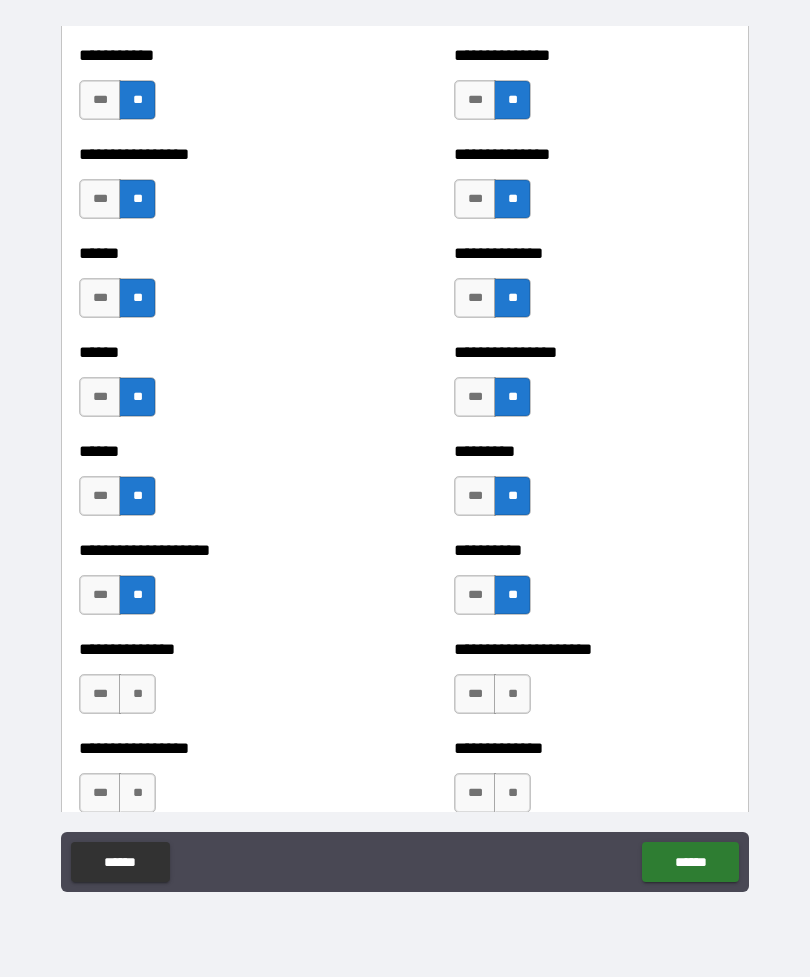 scroll, scrollTop: 2851, scrollLeft: 0, axis: vertical 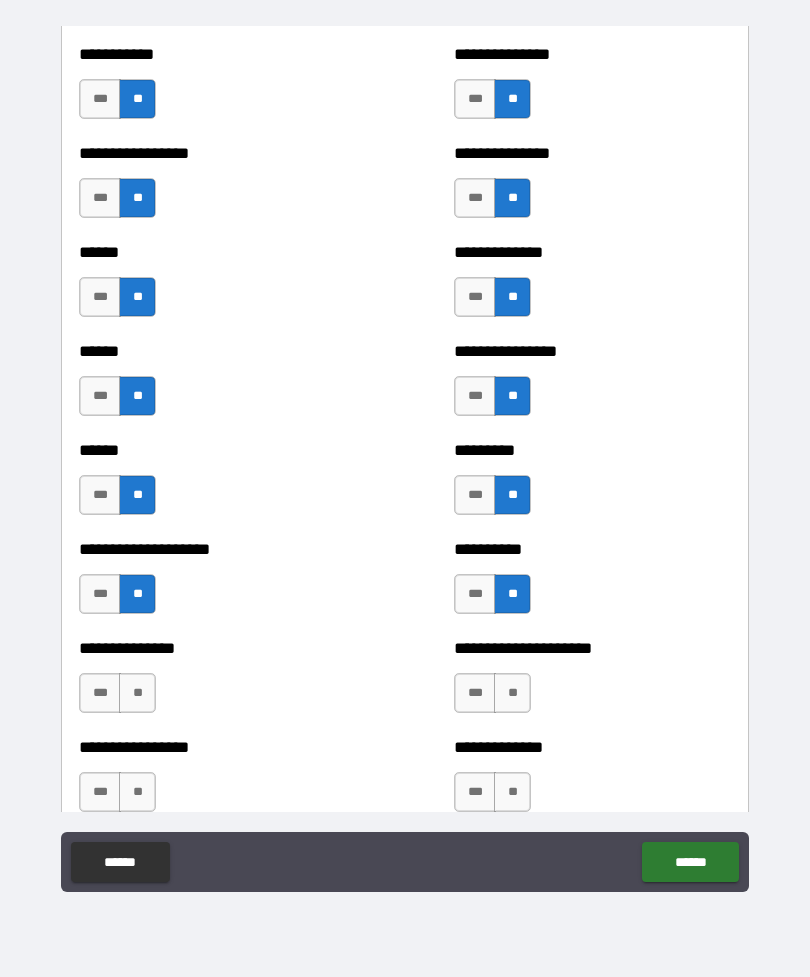 click on "**" at bounding box center [512, 693] 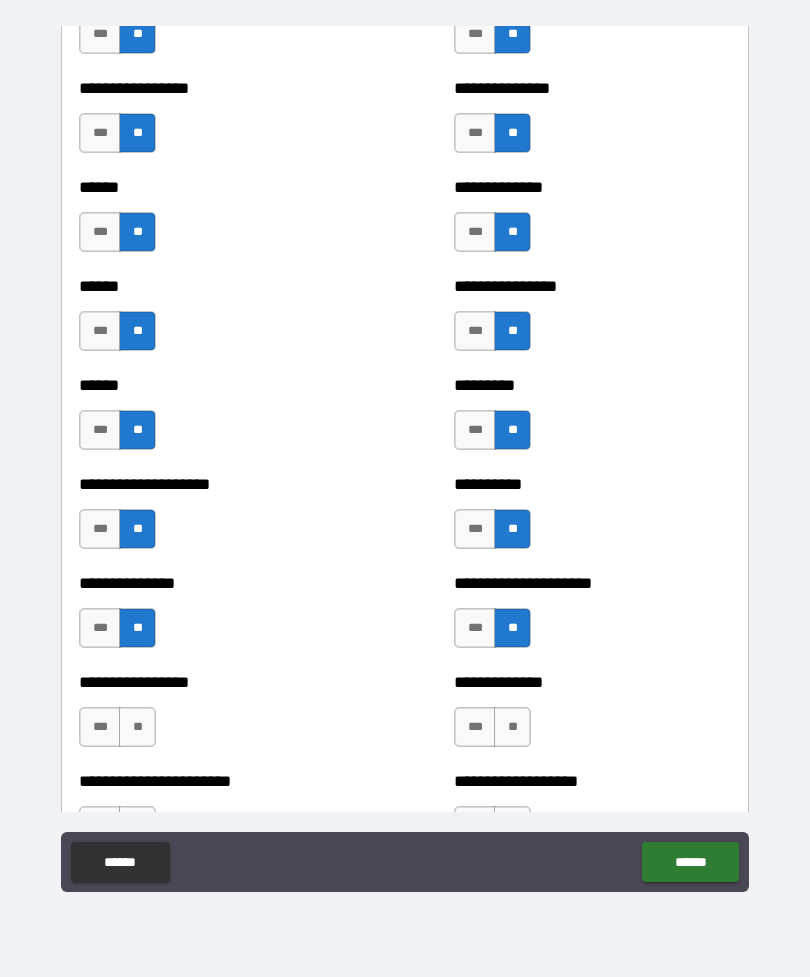 click on "**" at bounding box center [512, 727] 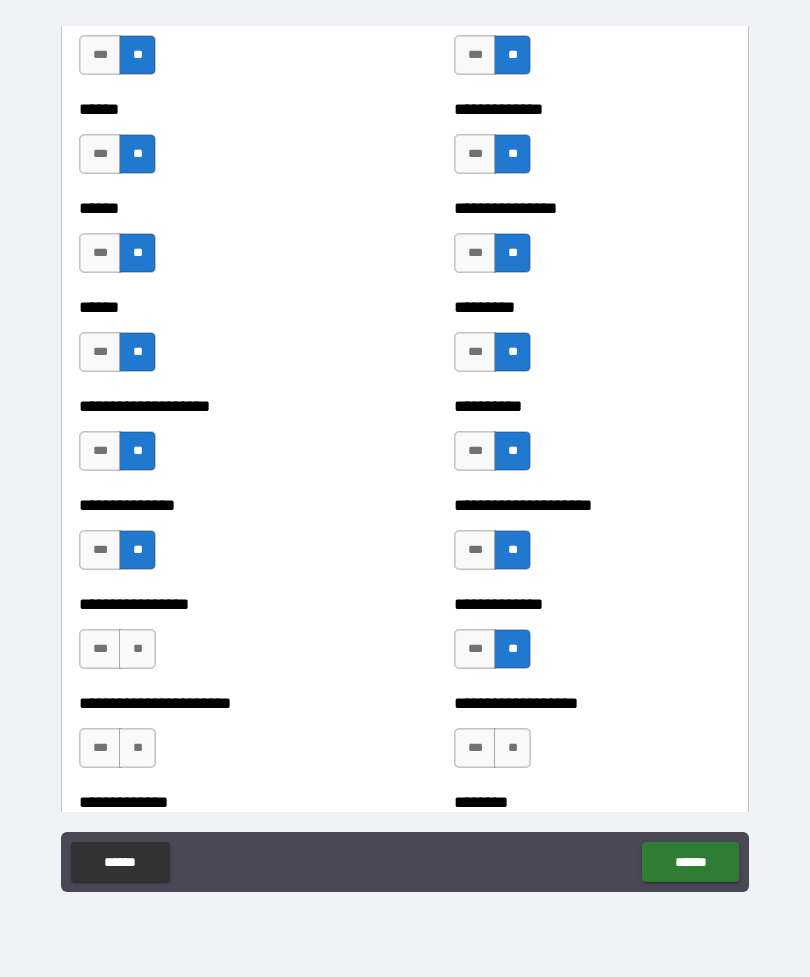 scroll, scrollTop: 3020, scrollLeft: 0, axis: vertical 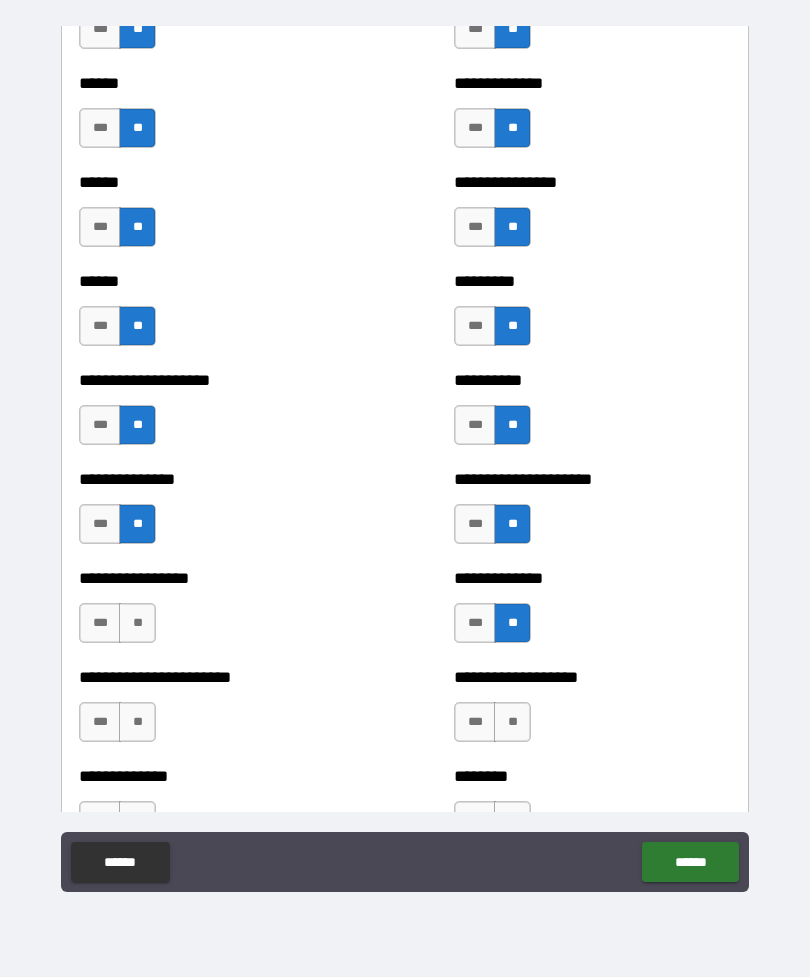 click on "**" at bounding box center (137, 623) 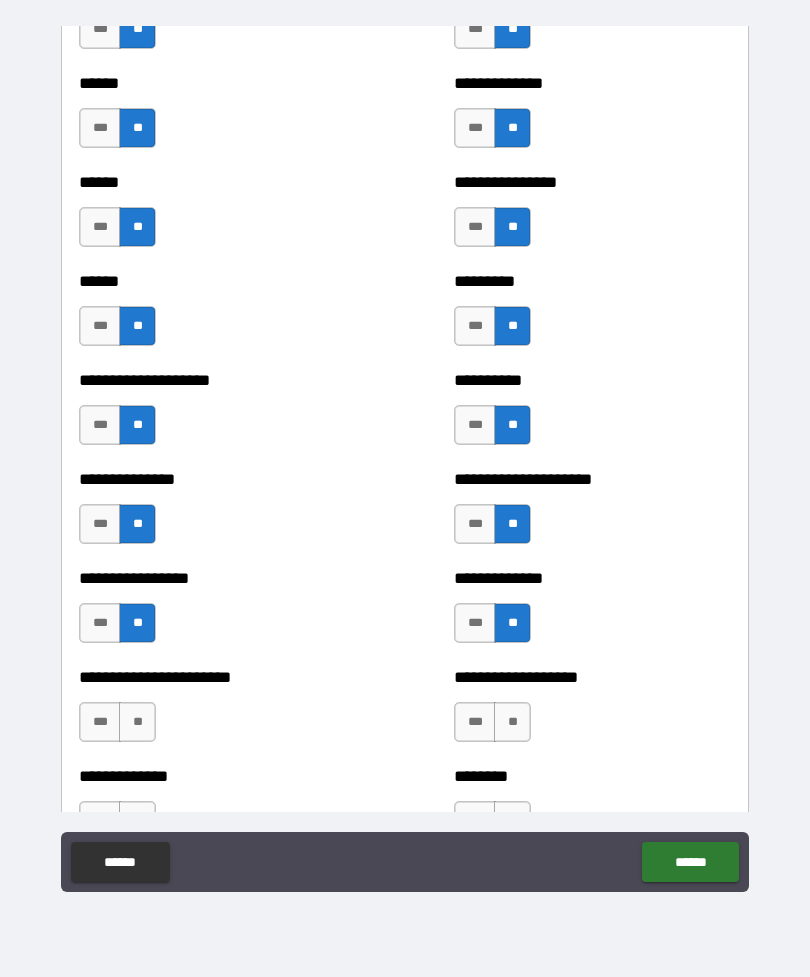 click on "**" at bounding box center (512, 722) 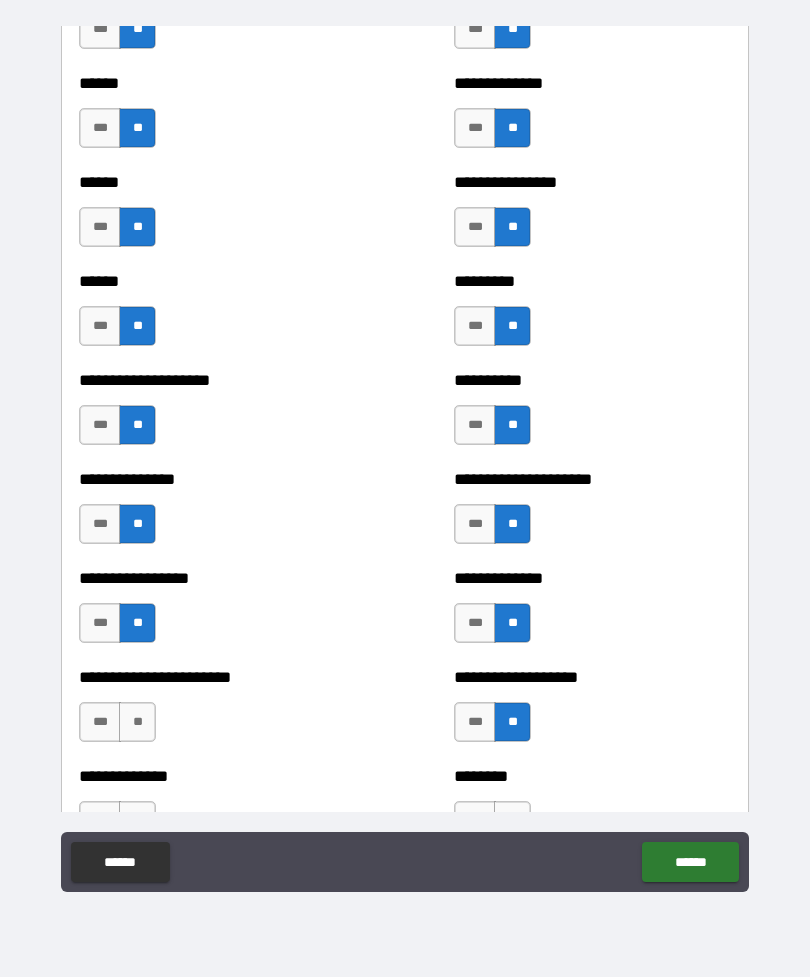 click on "**" at bounding box center (137, 722) 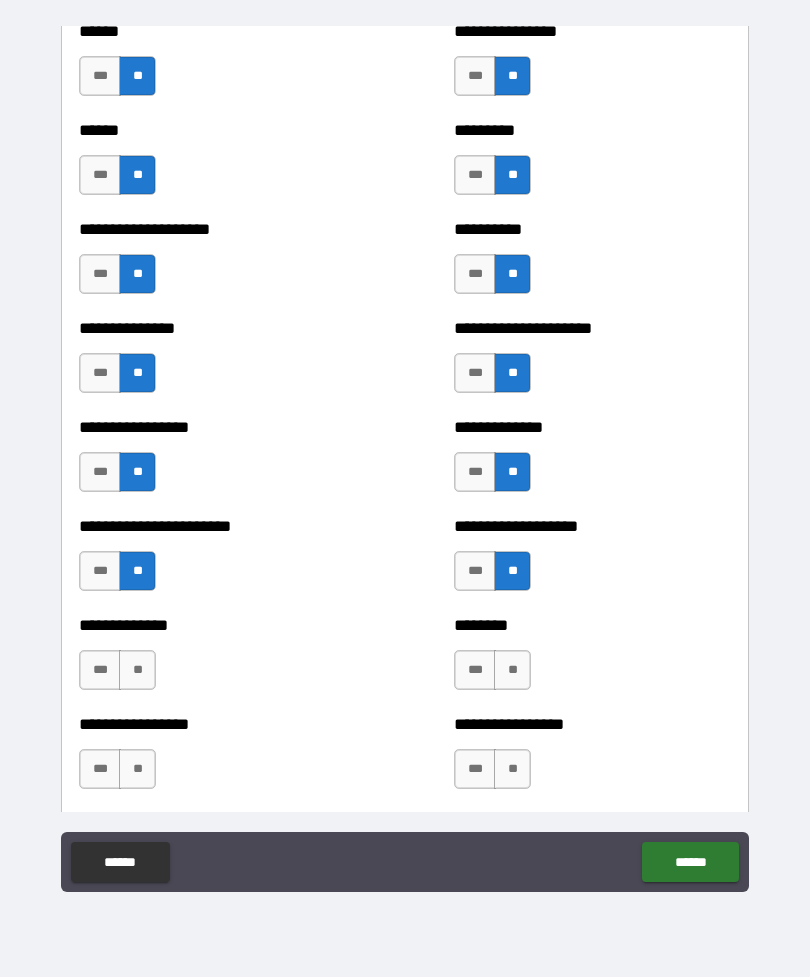 scroll, scrollTop: 3163, scrollLeft: 0, axis: vertical 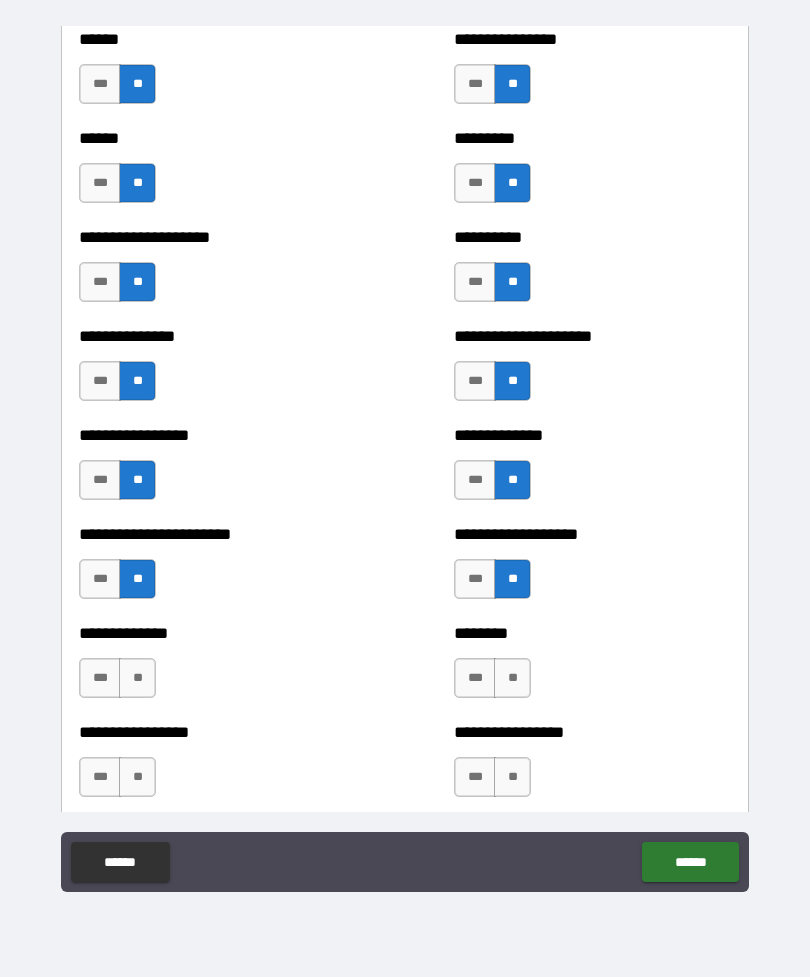 click on "**" at bounding box center [137, 678] 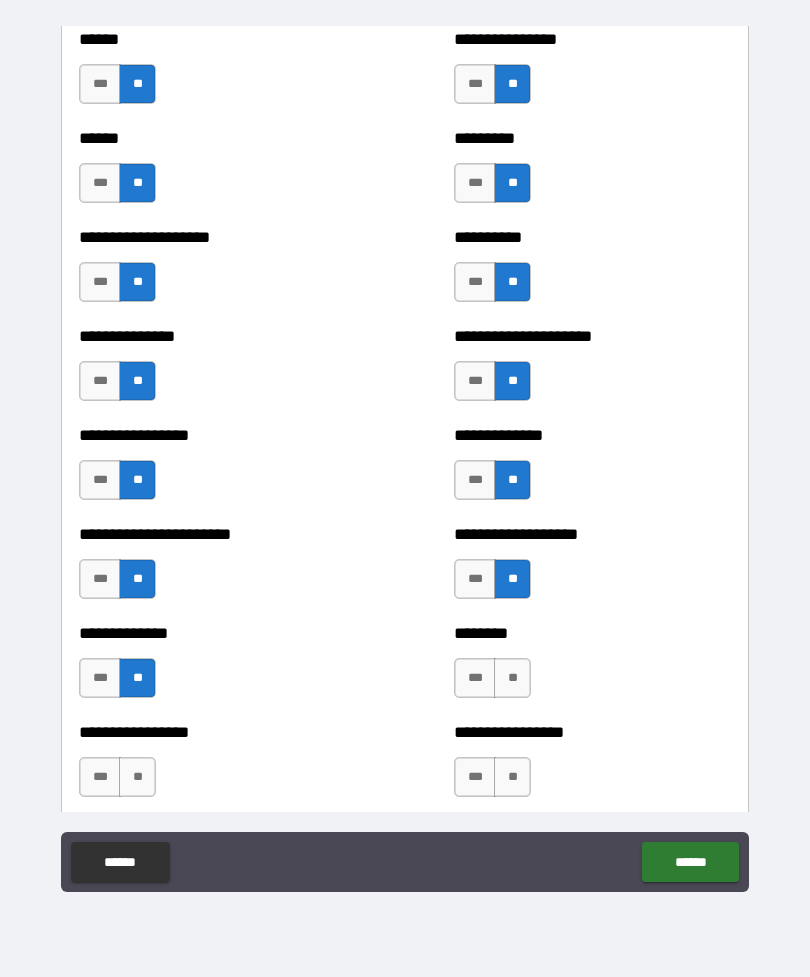click on "**" at bounding box center [512, 678] 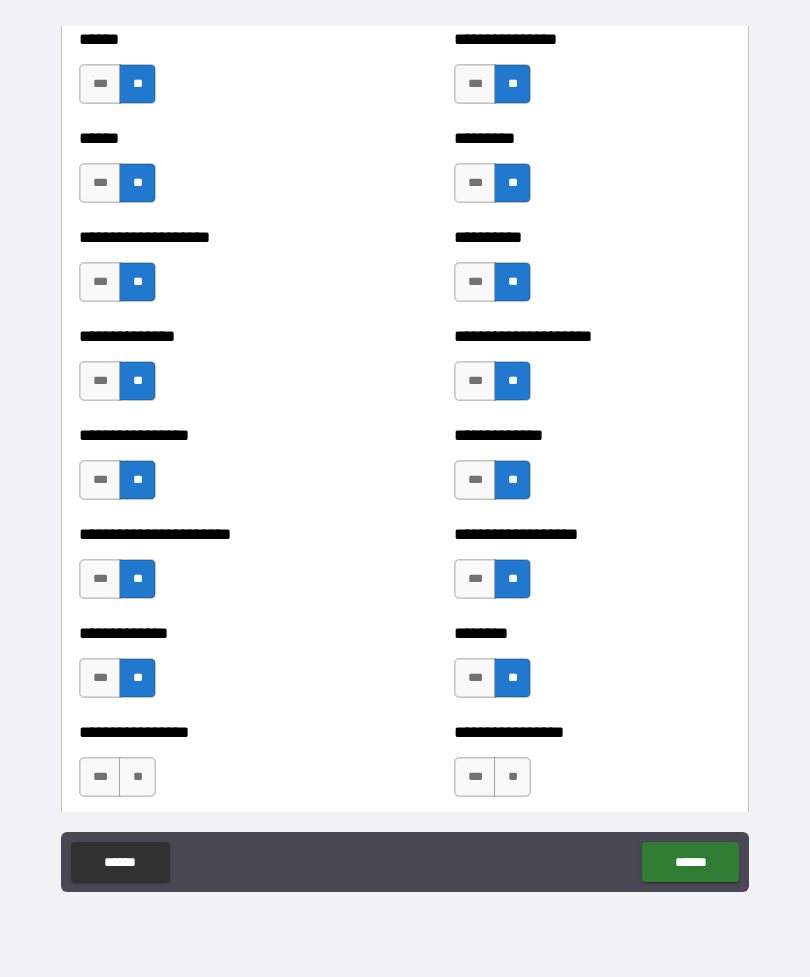 click on "**" at bounding box center [137, 777] 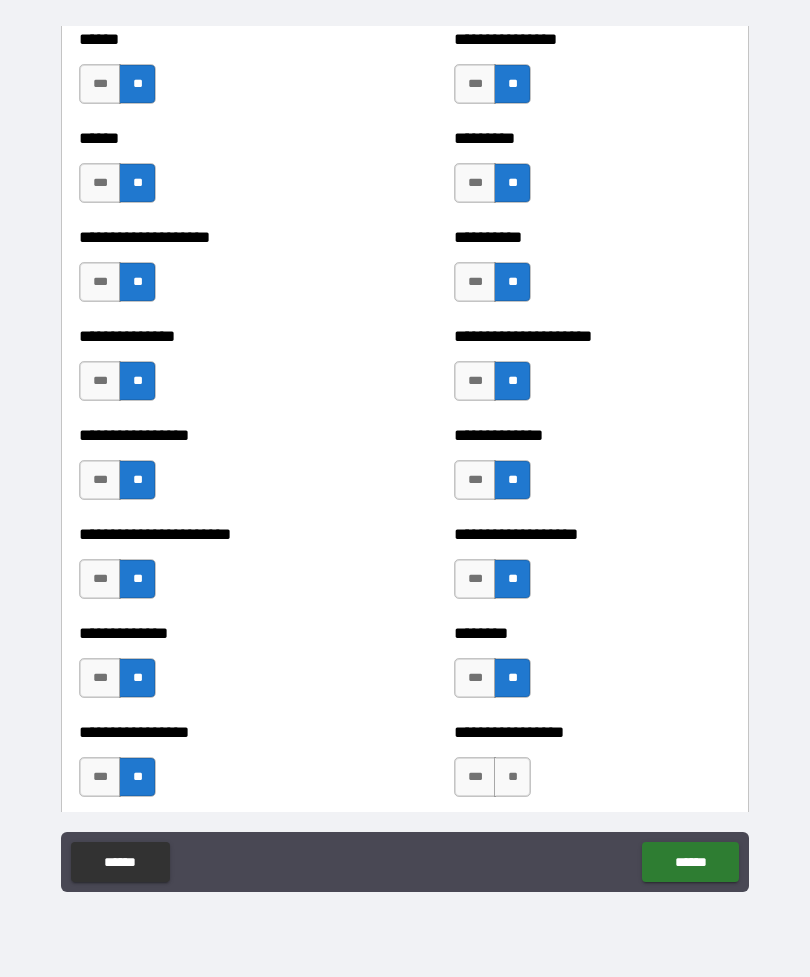 click on "**" at bounding box center [512, 777] 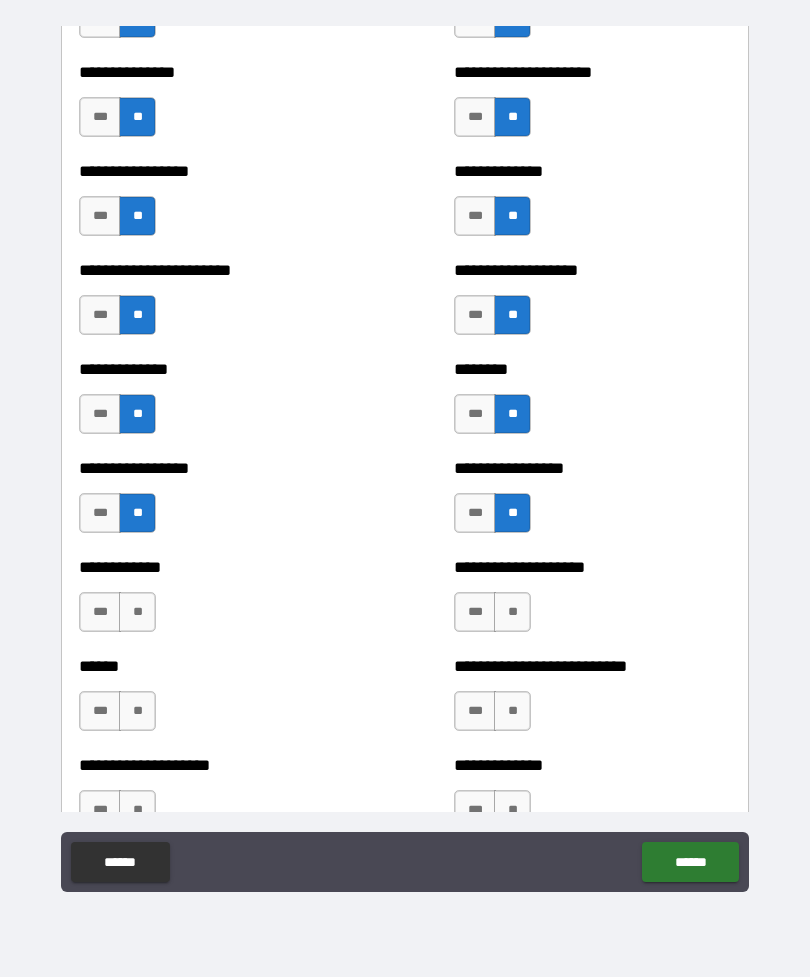 scroll, scrollTop: 3429, scrollLeft: 0, axis: vertical 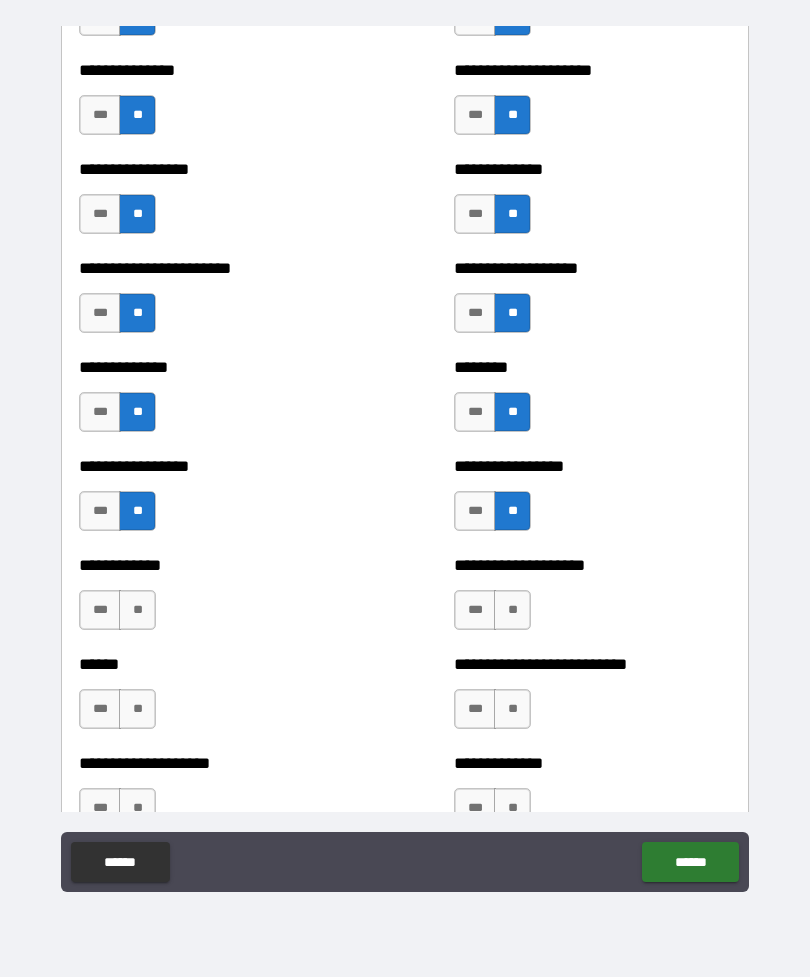 click on "**" at bounding box center [137, 610] 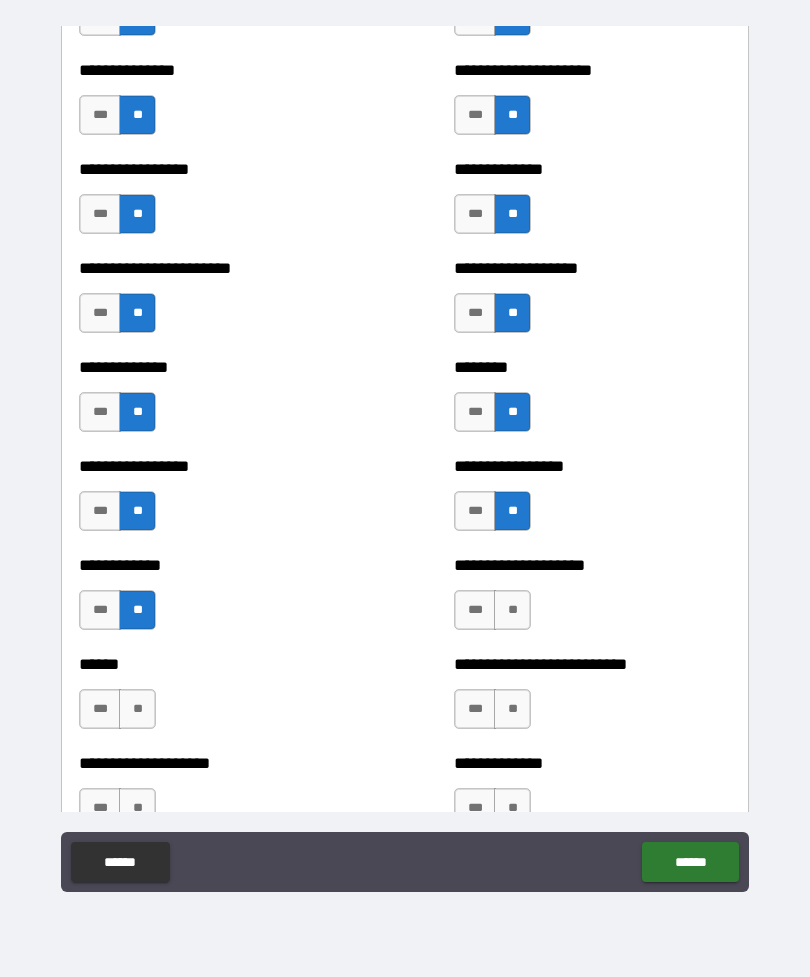 click on "**" at bounding box center (512, 610) 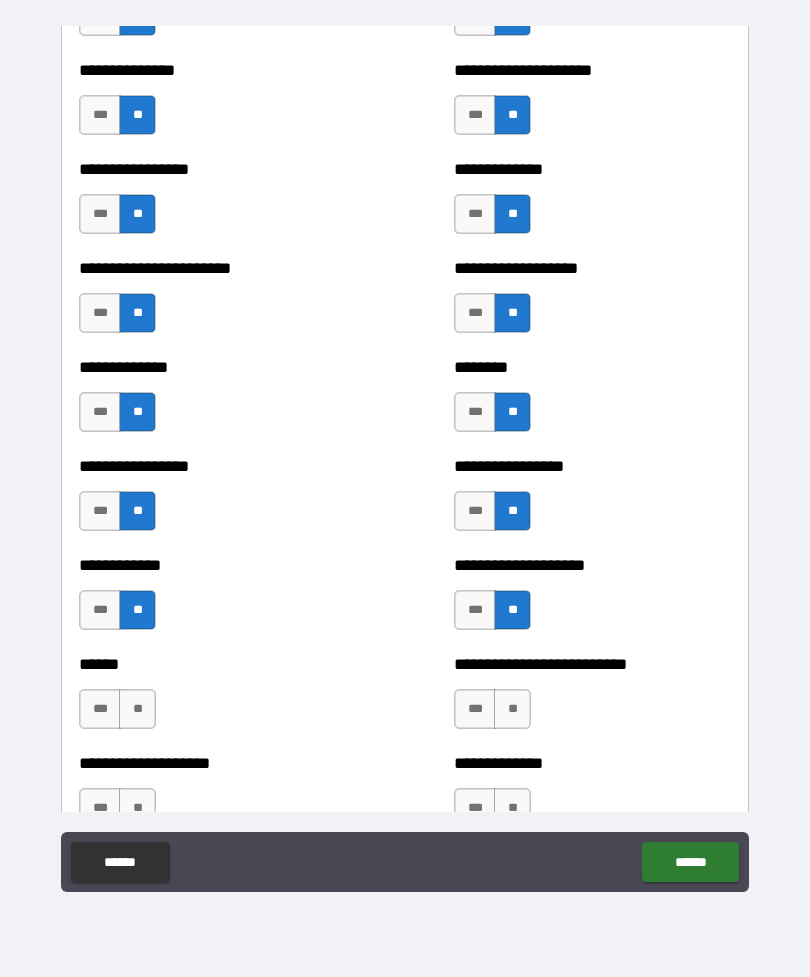 click on "***" at bounding box center [100, 709] 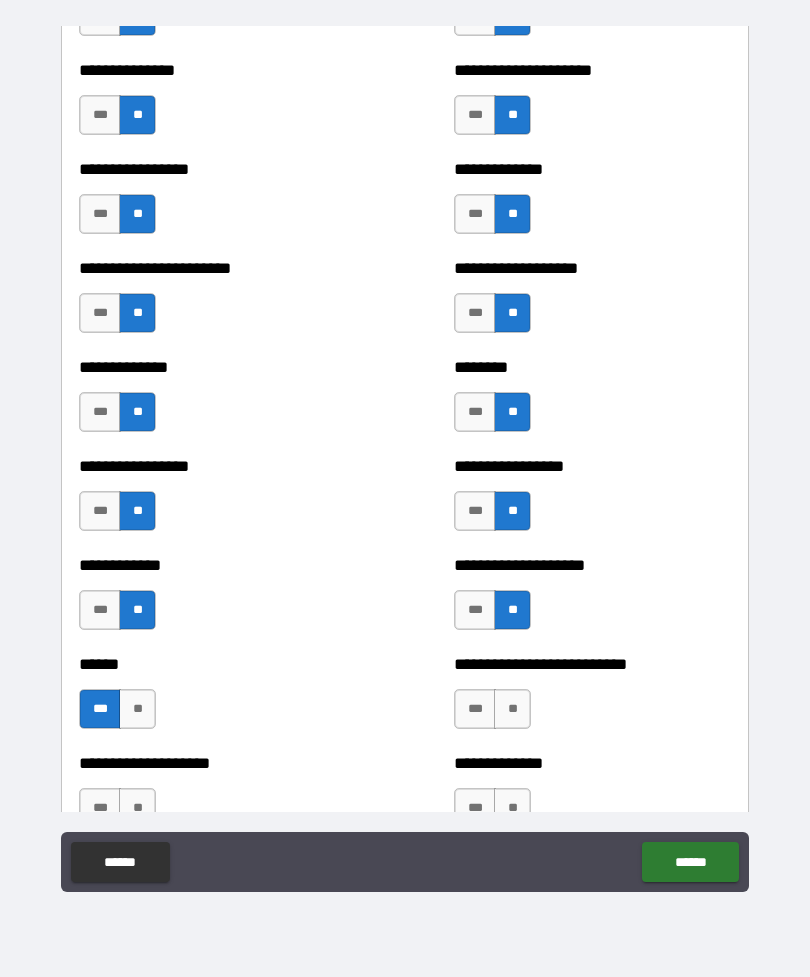 click on "**" at bounding box center (512, 709) 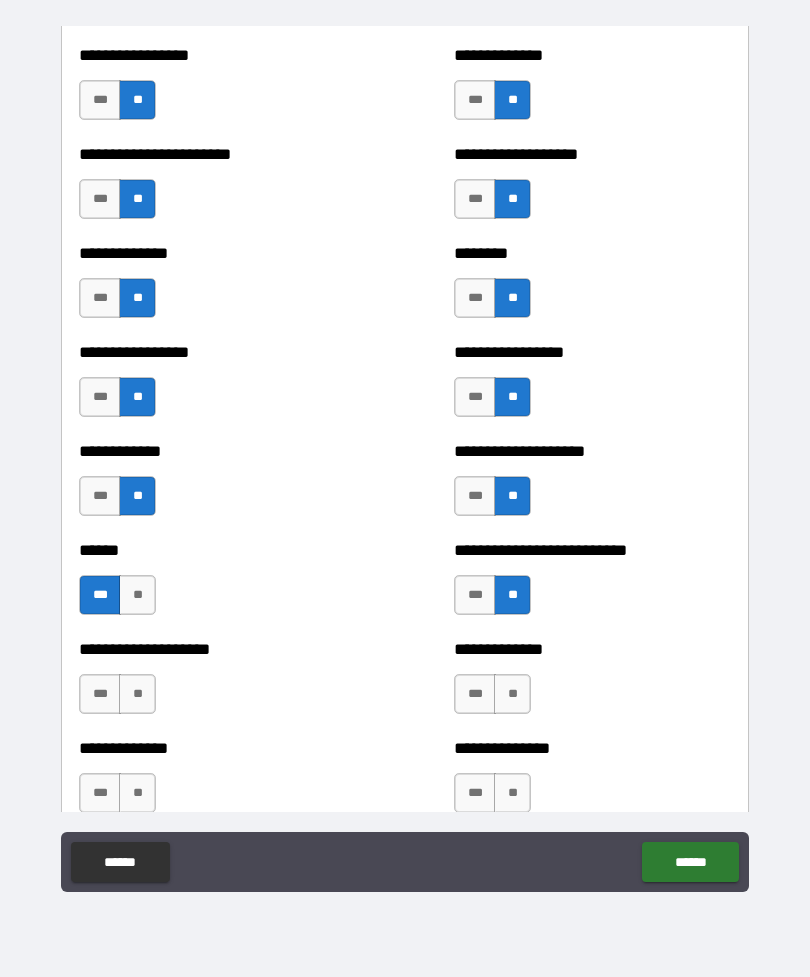 scroll, scrollTop: 3566, scrollLeft: 0, axis: vertical 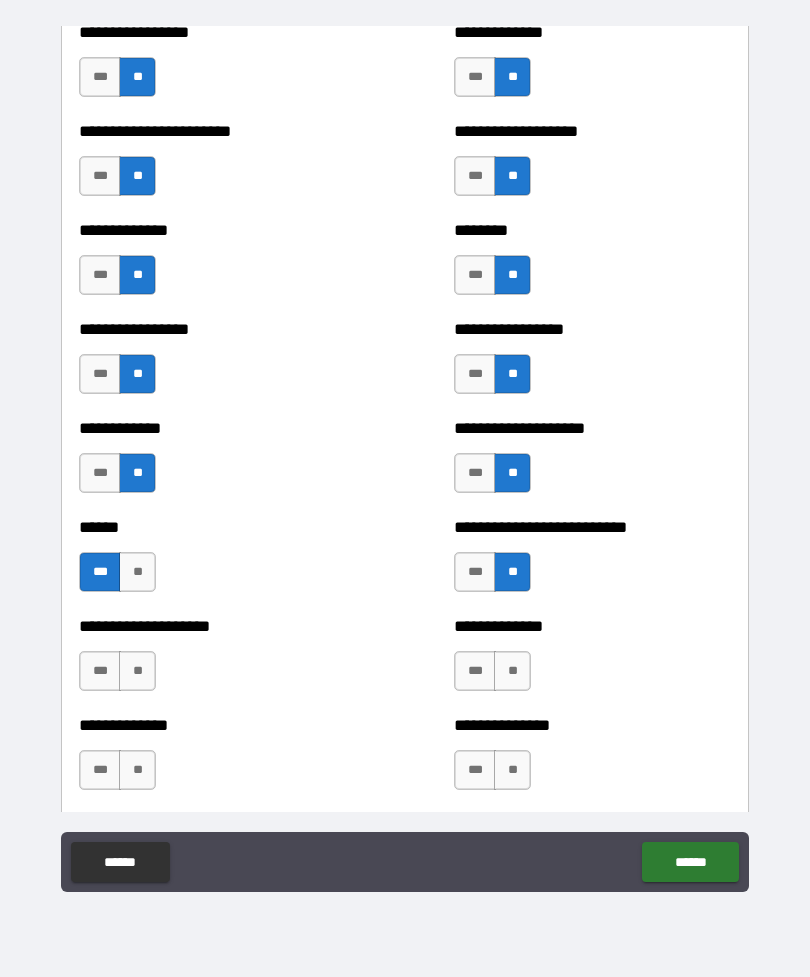 click on "**" at bounding box center [512, 671] 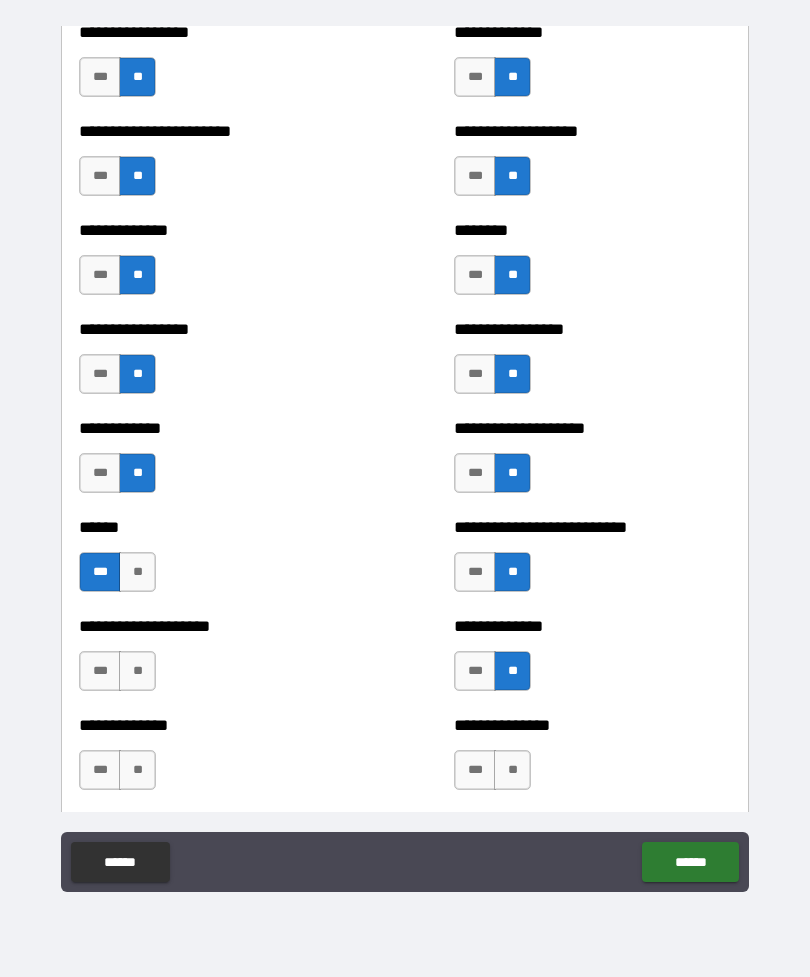 click on "**" at bounding box center (137, 671) 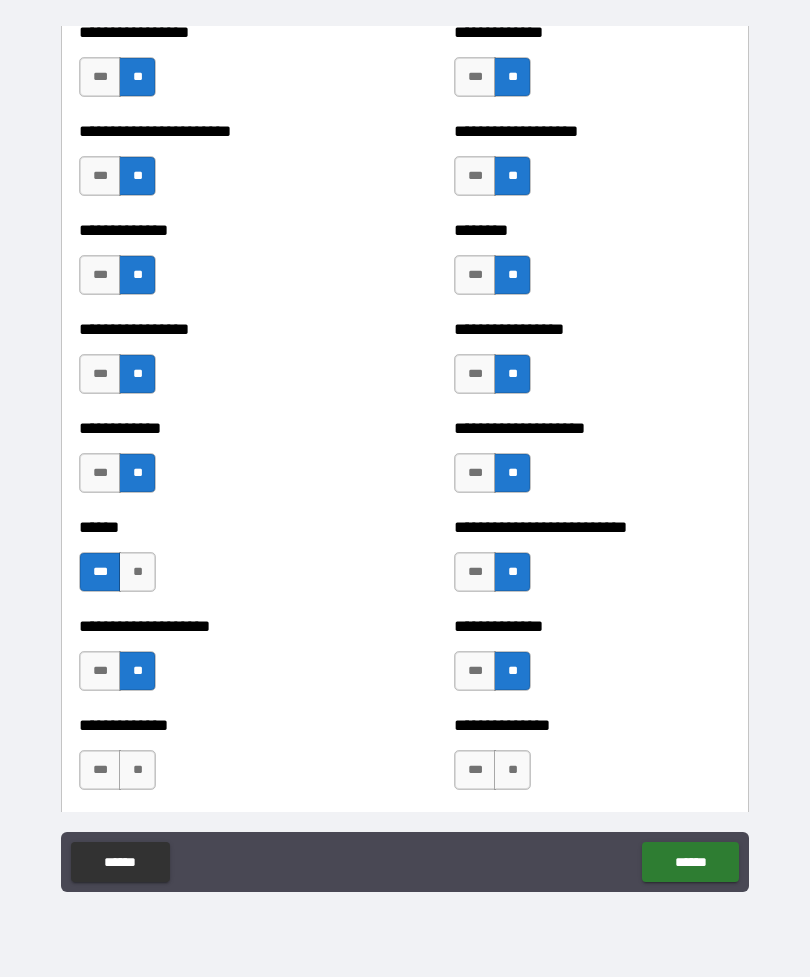 click on "**********" at bounding box center [592, 725] 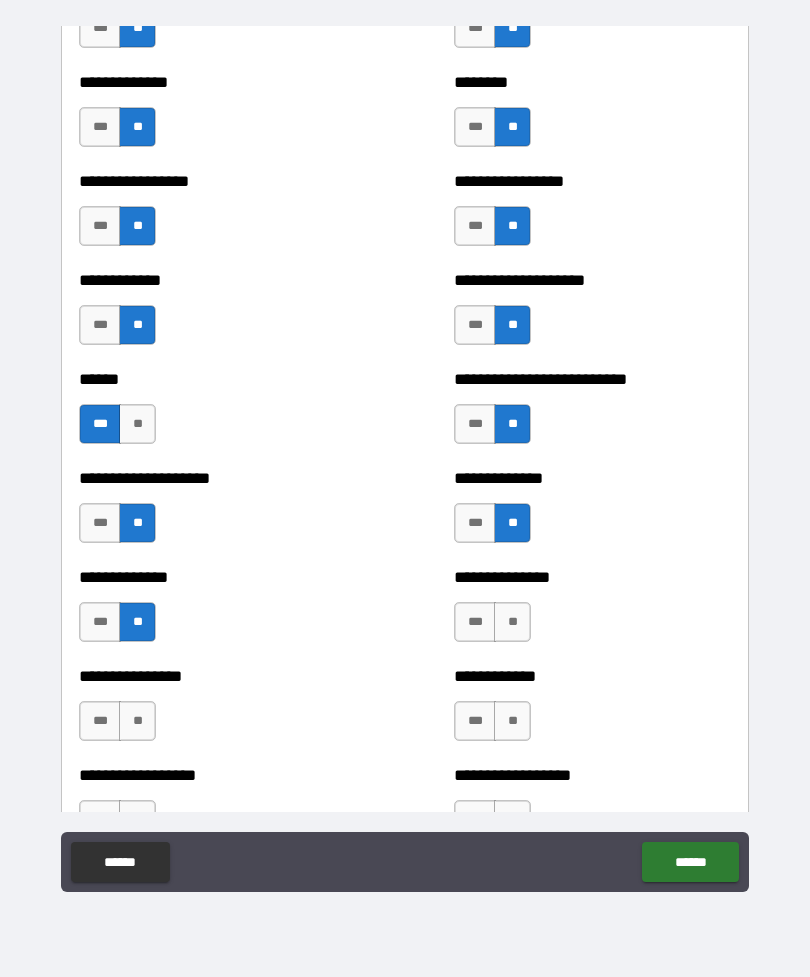 click on "**" at bounding box center (512, 622) 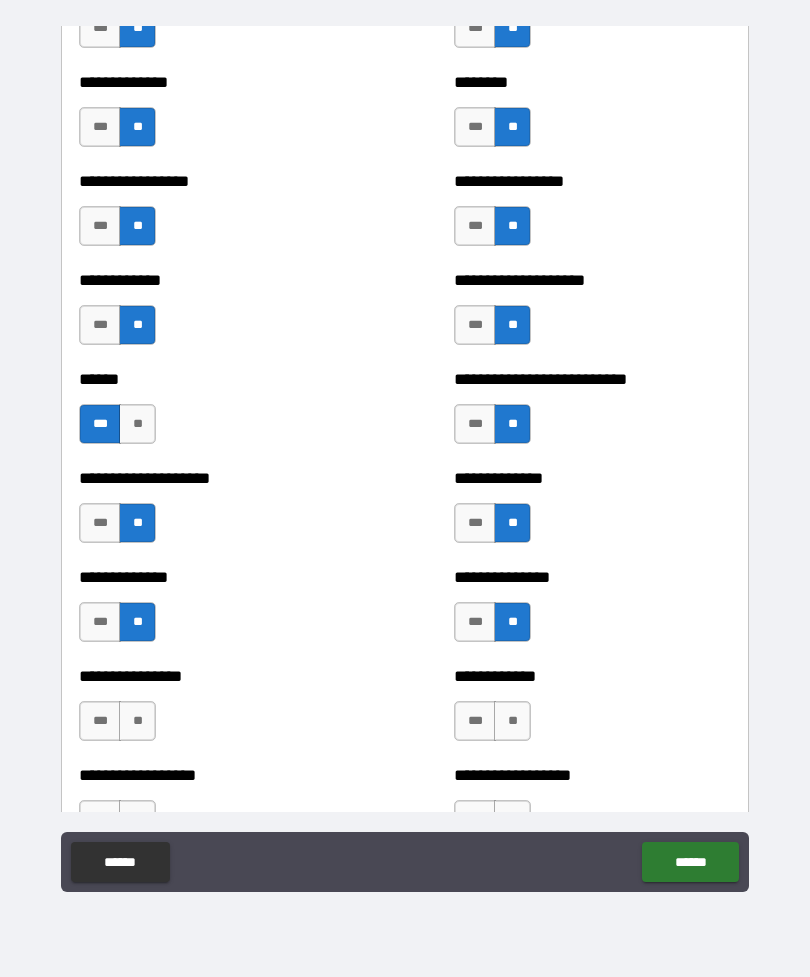 scroll, scrollTop: 3841, scrollLeft: 0, axis: vertical 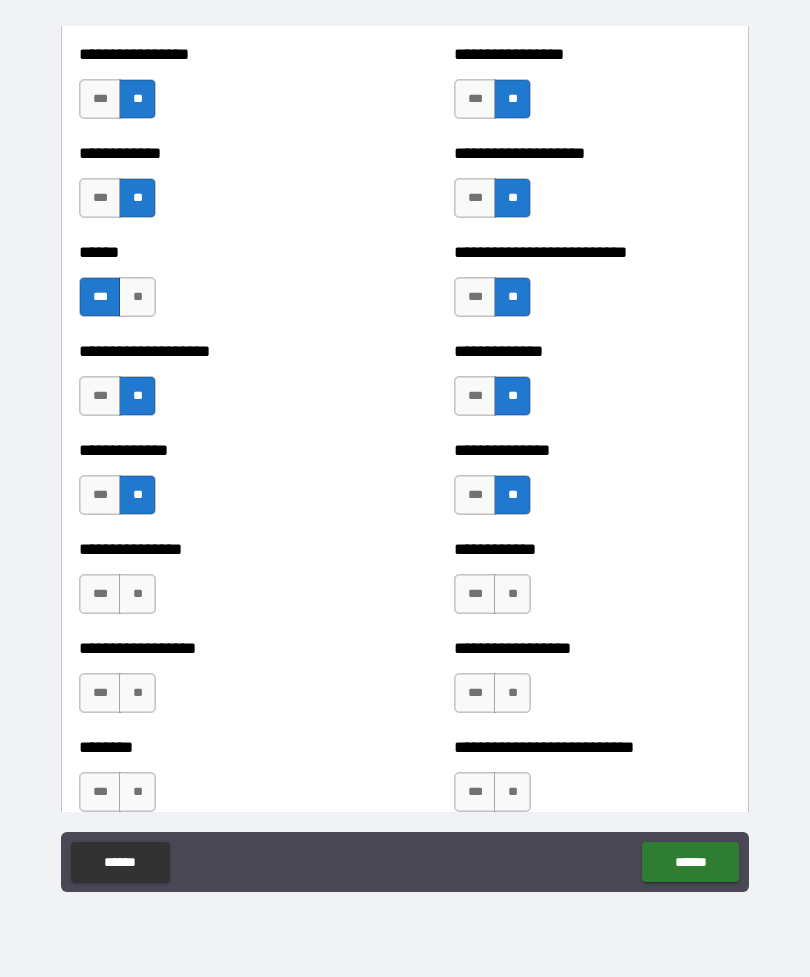 click on "**" at bounding box center (137, 594) 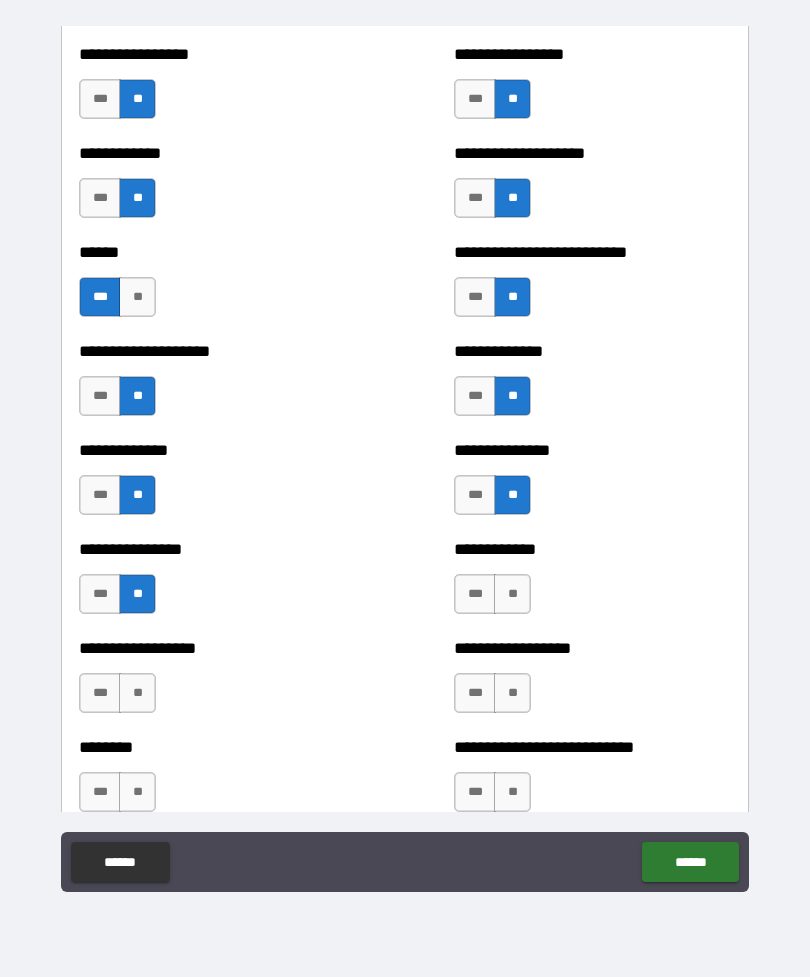 click on "**" at bounding box center [512, 594] 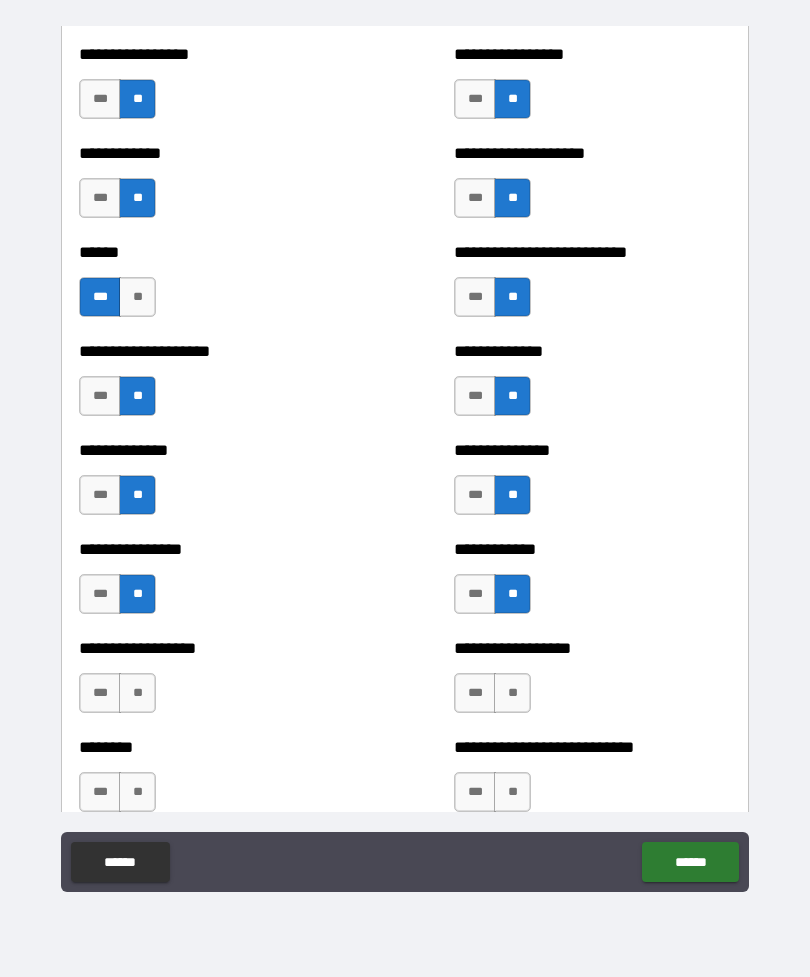 click on "**" at bounding box center [137, 693] 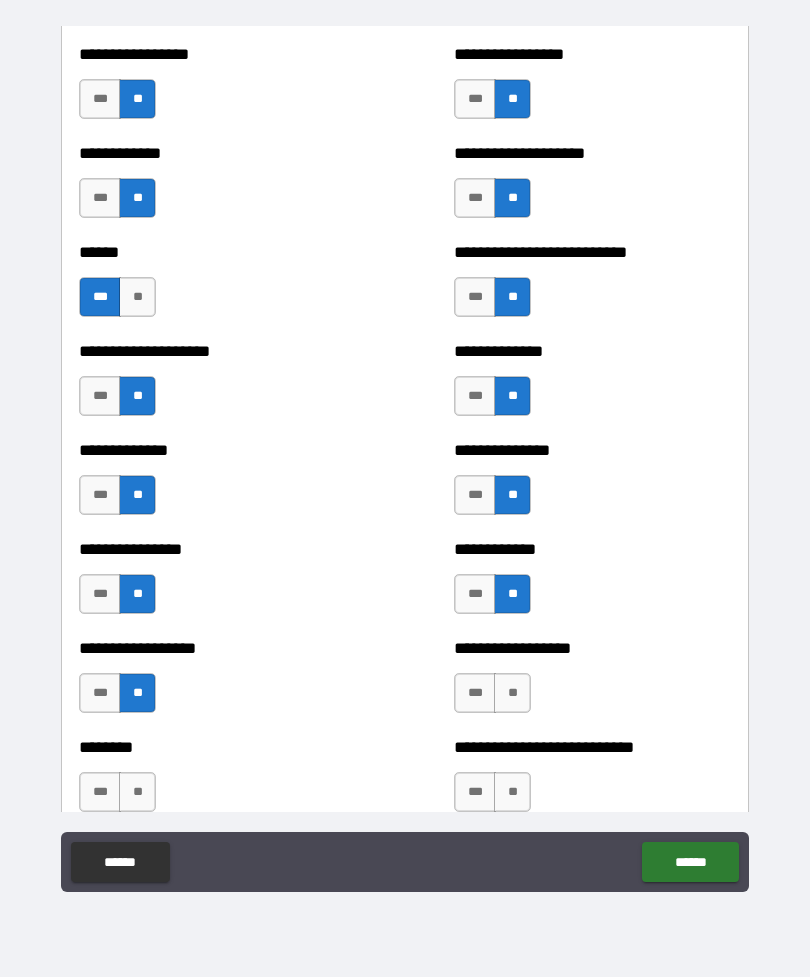 click on "**" at bounding box center (512, 693) 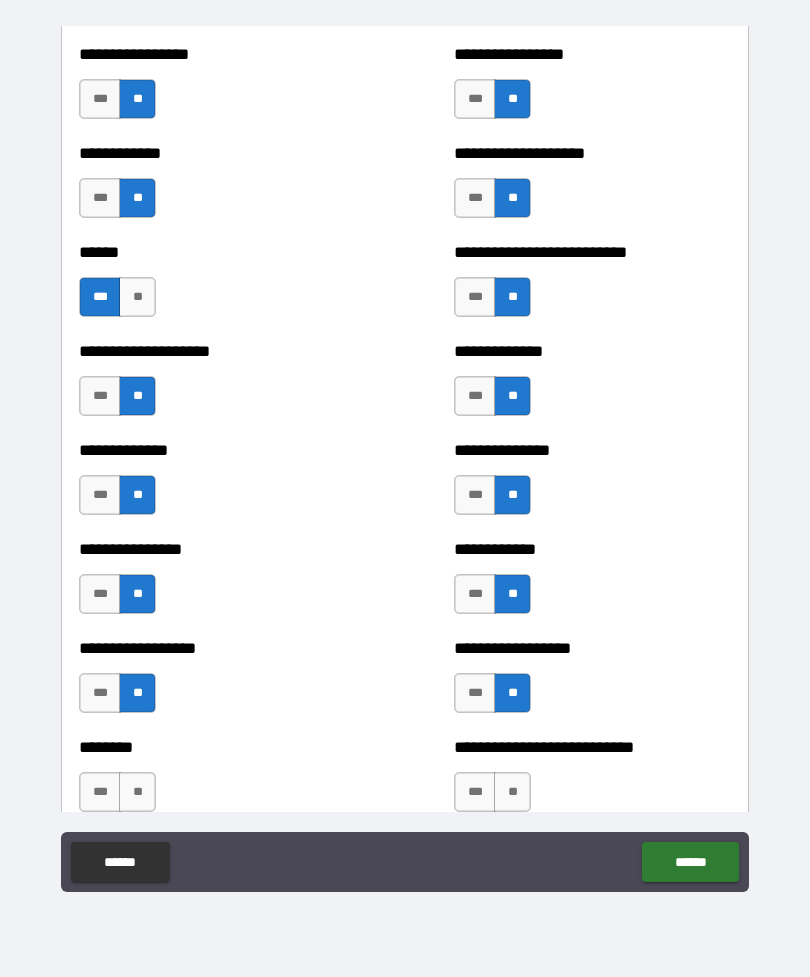 click on "**" at bounding box center [137, 792] 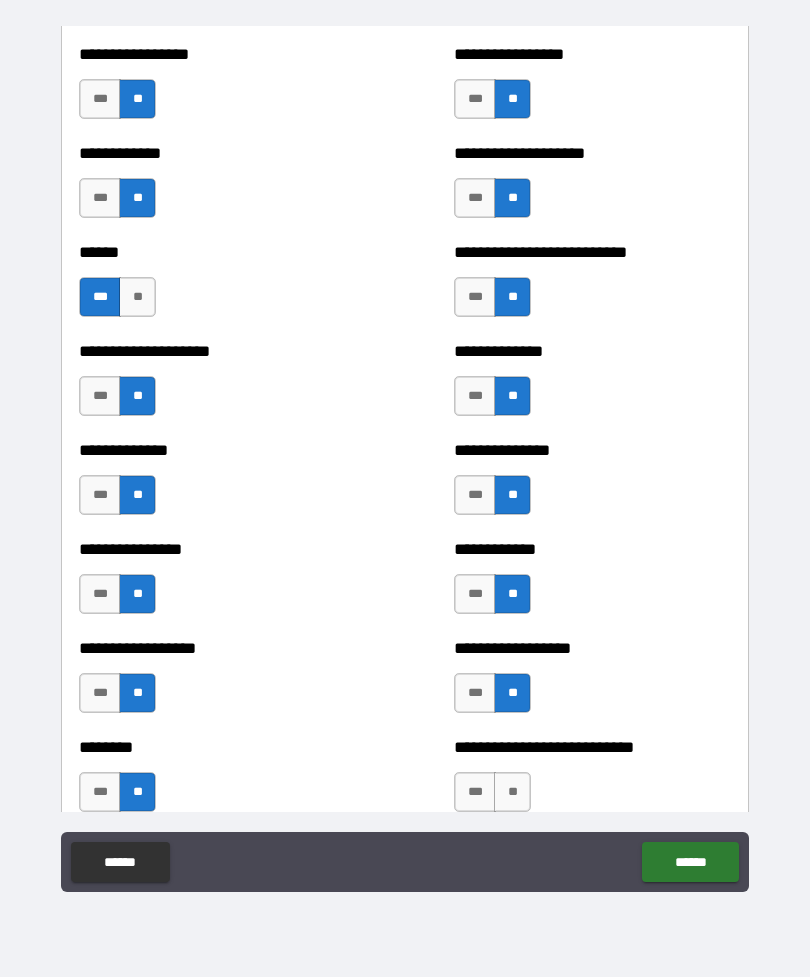 click on "**" at bounding box center [512, 792] 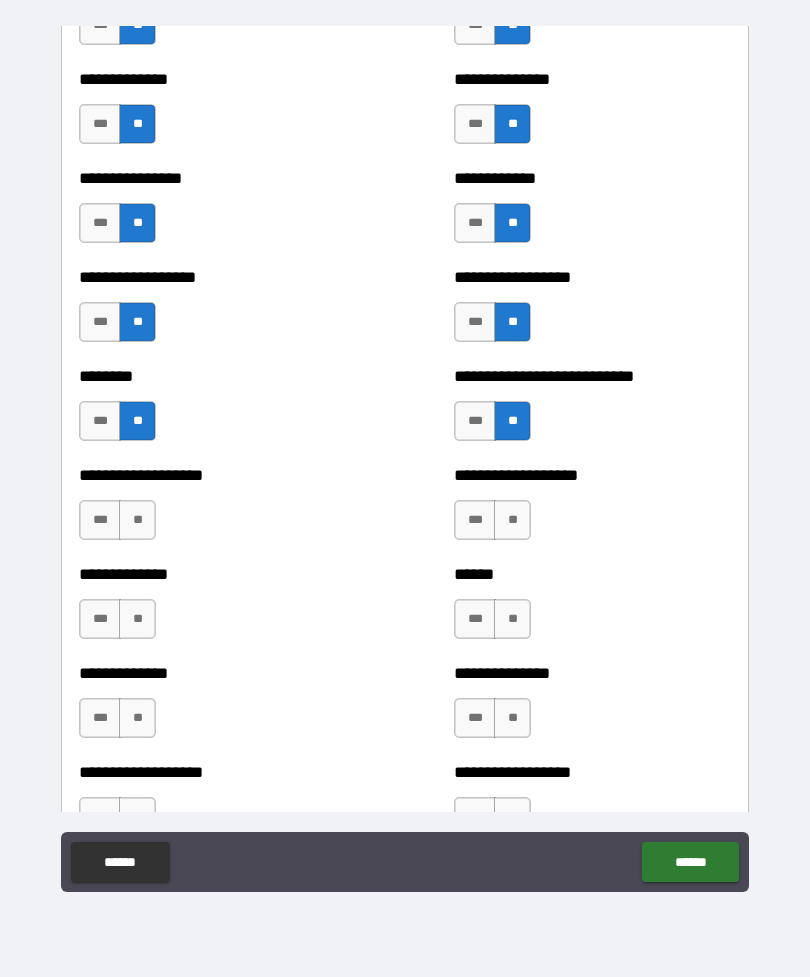 click on "**********" at bounding box center (405, 510) 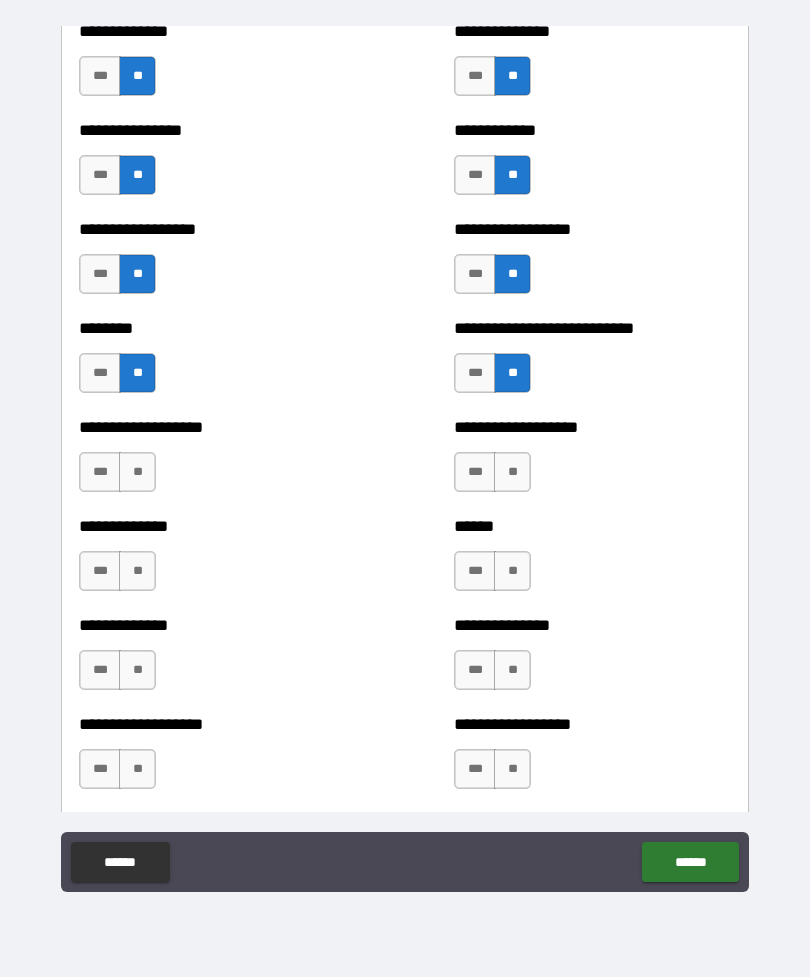 scroll, scrollTop: 4263, scrollLeft: 0, axis: vertical 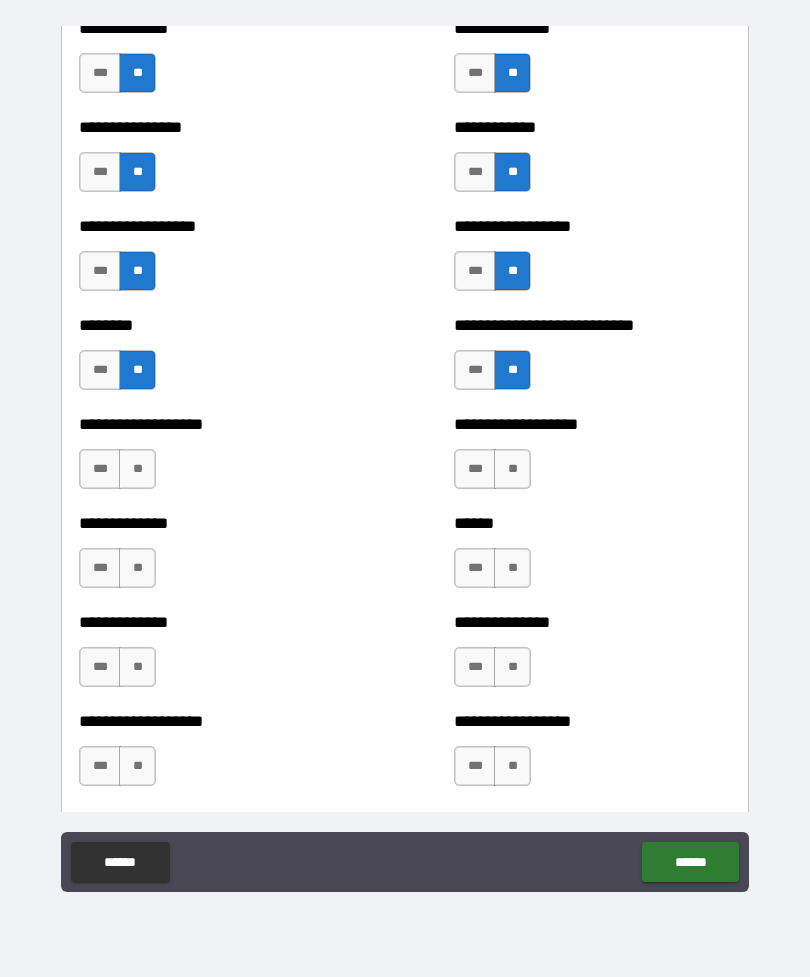 click on "**" at bounding box center [137, 469] 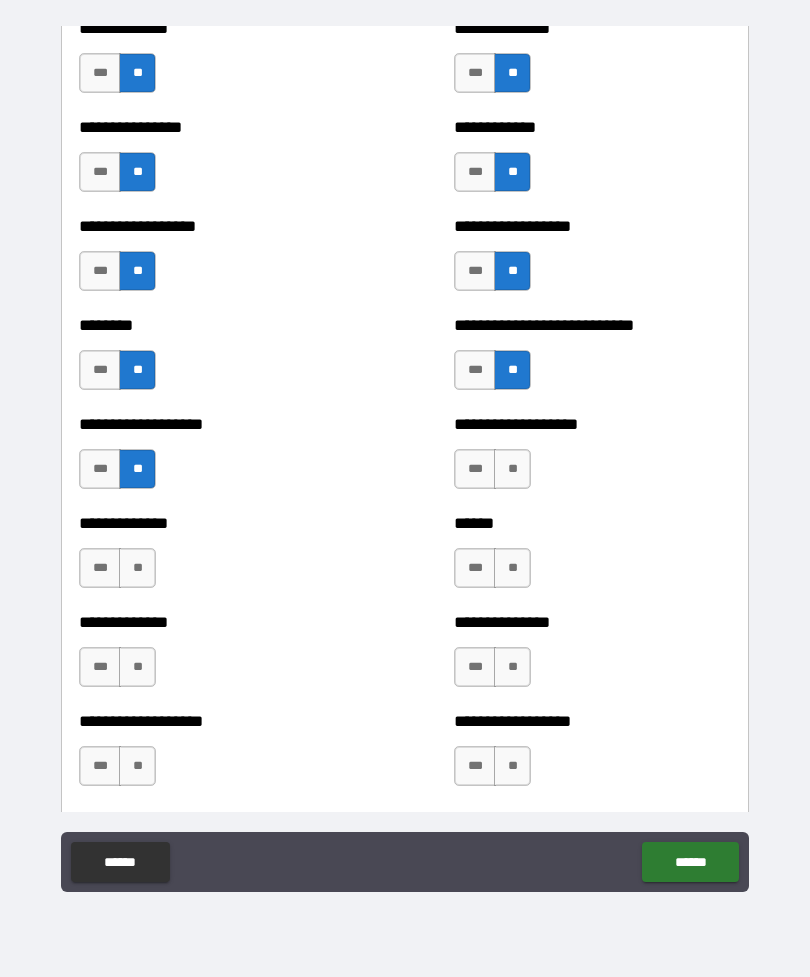 click on "**" at bounding box center (512, 469) 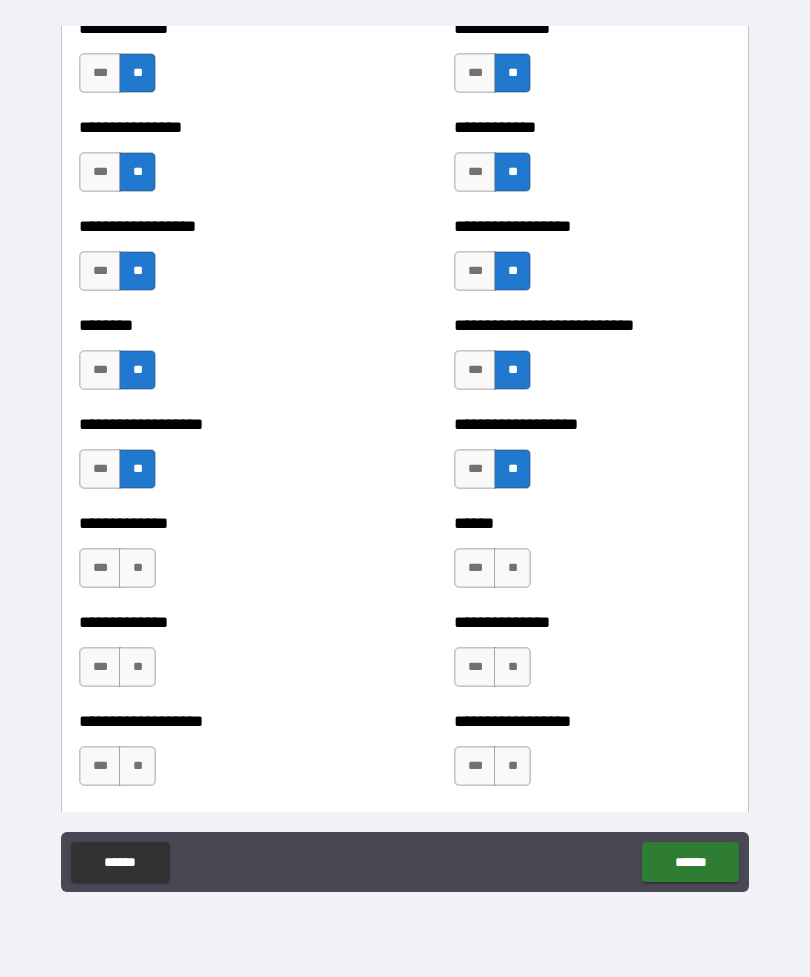 click on "**" at bounding box center [137, 568] 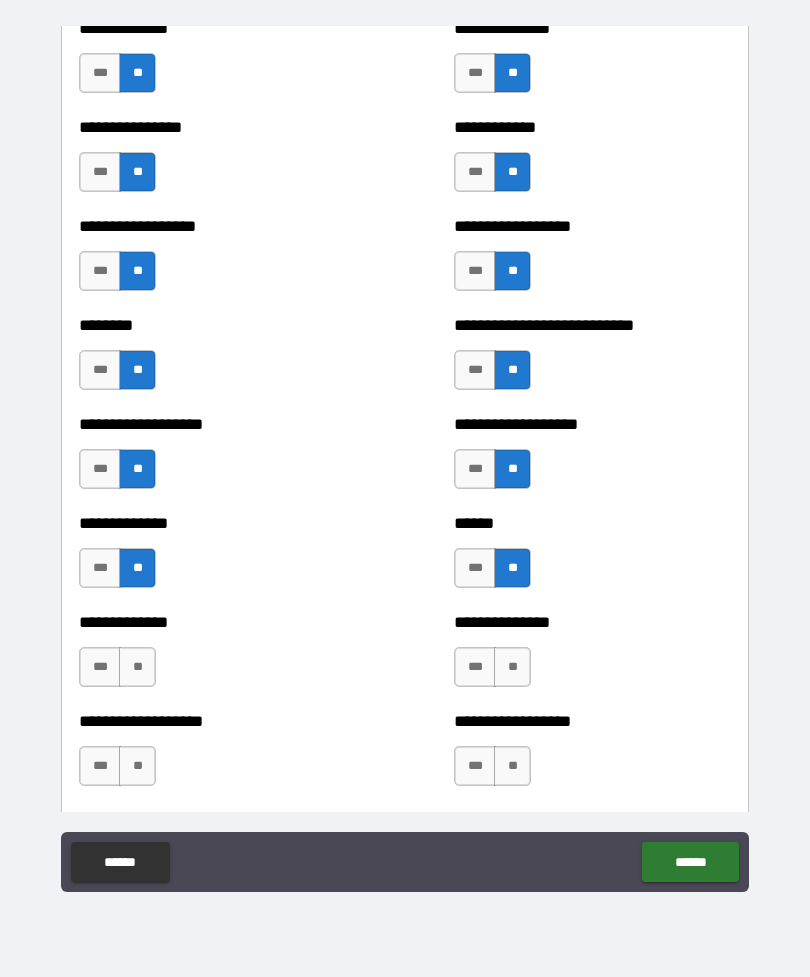 click on "**" at bounding box center [137, 667] 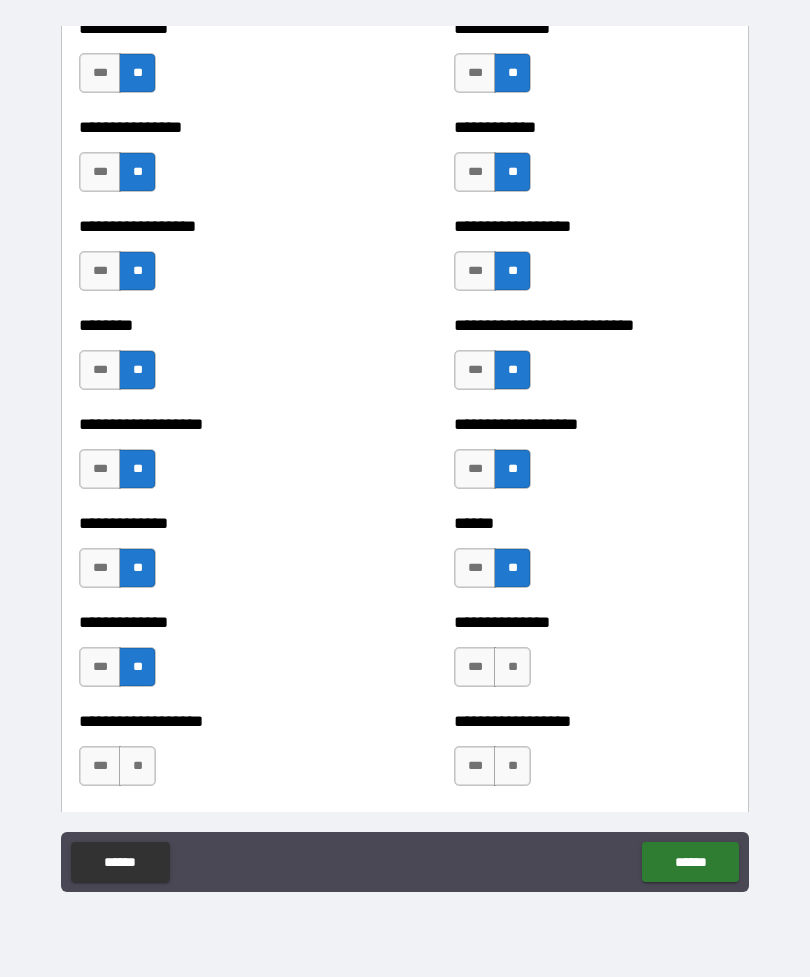 click on "**" at bounding box center (512, 667) 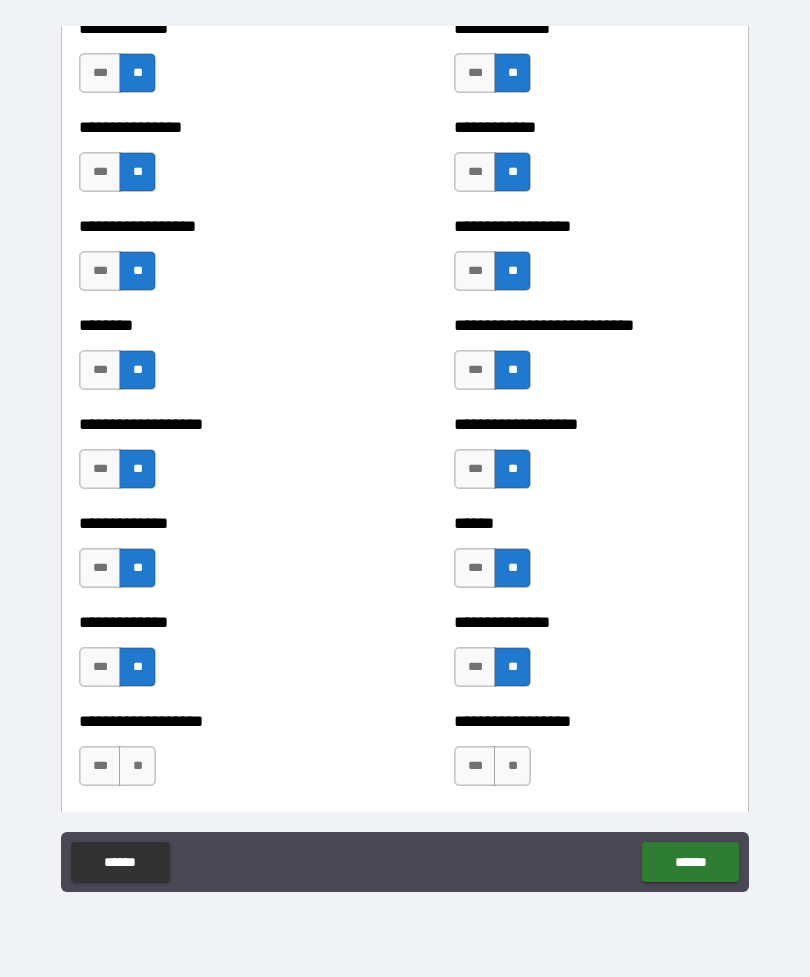 click on "**" at bounding box center (512, 766) 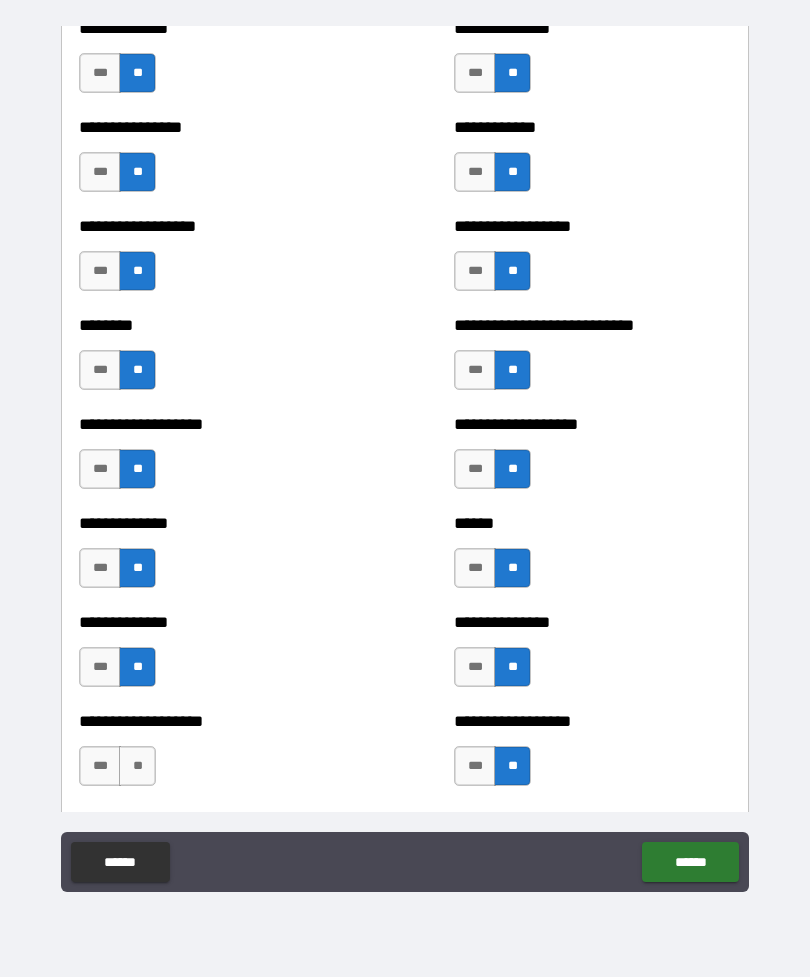 click on "**" at bounding box center [137, 766] 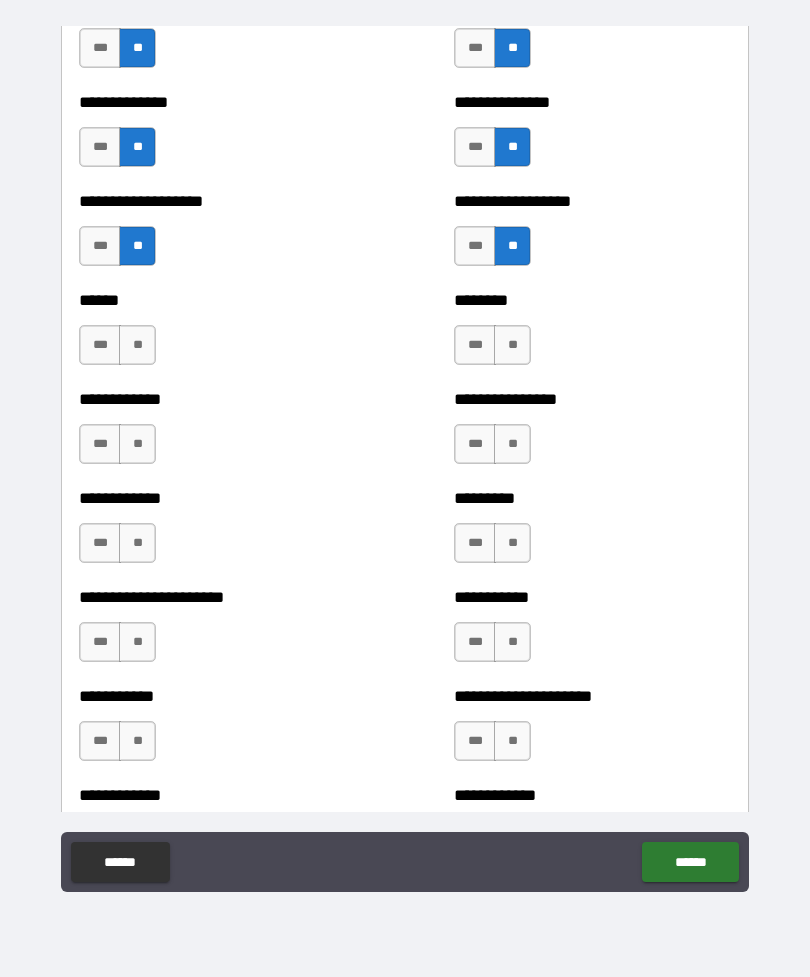 click on "**********" at bounding box center [405, 459] 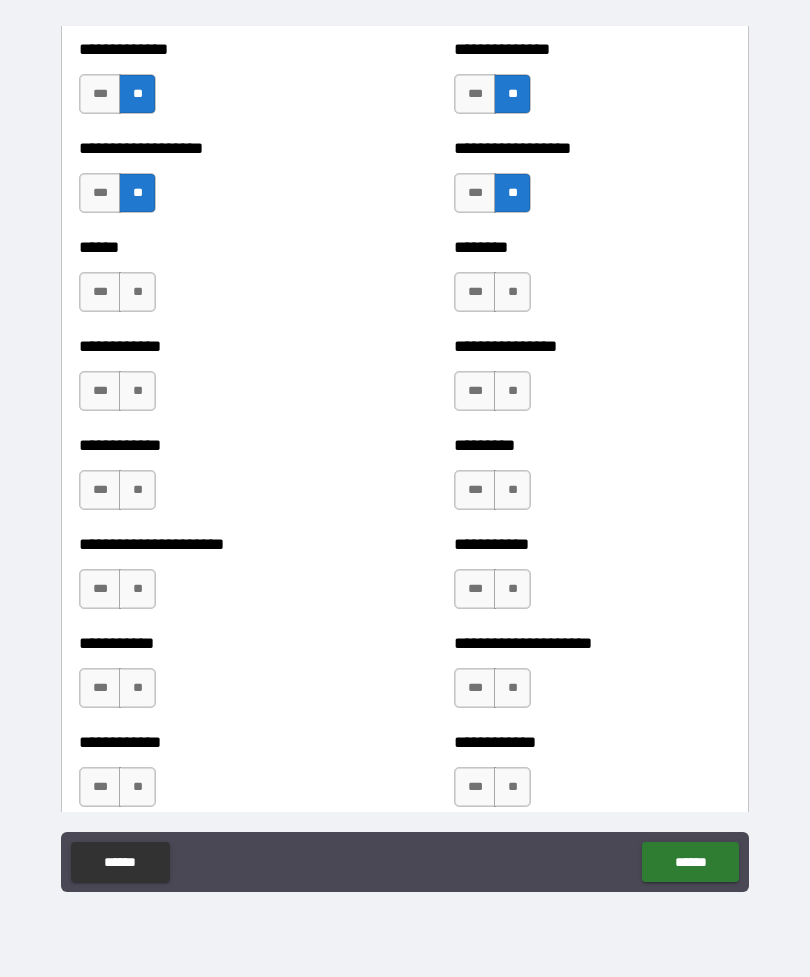 scroll, scrollTop: 4824, scrollLeft: 0, axis: vertical 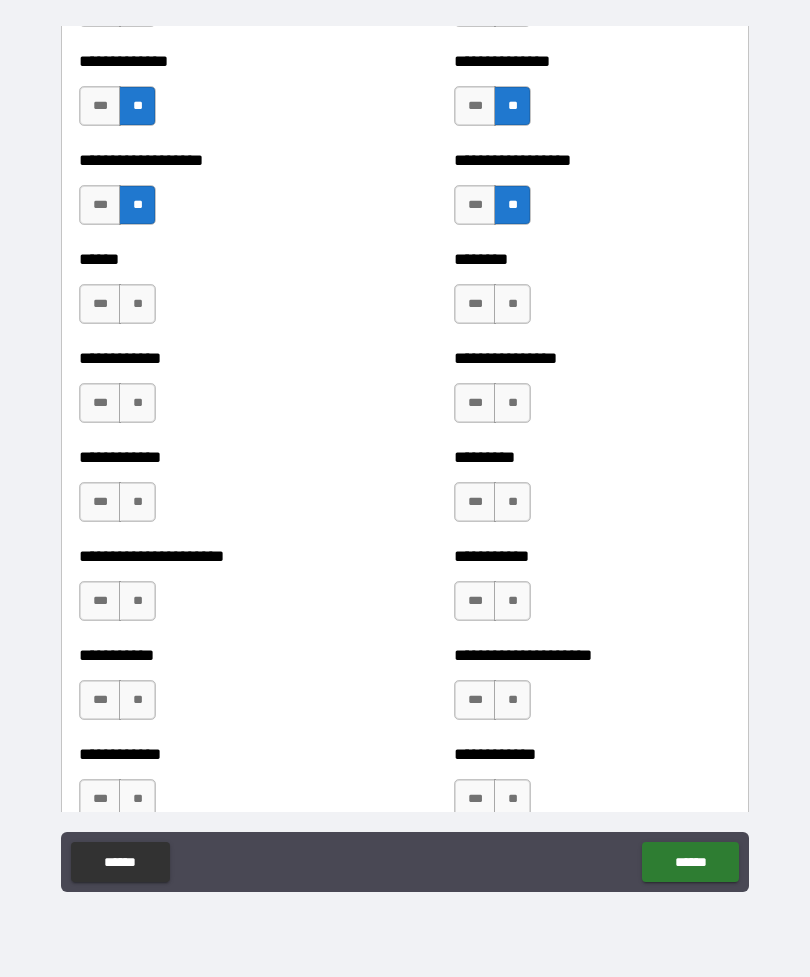 click on "**" at bounding box center (512, 304) 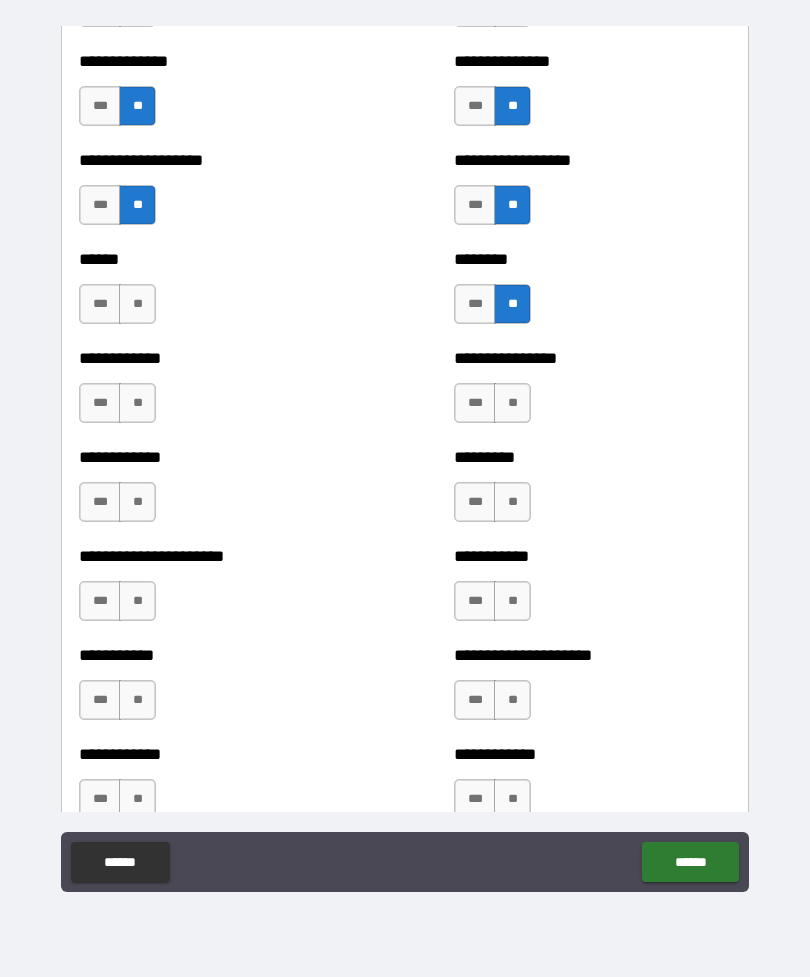 click on "**" at bounding box center (137, 304) 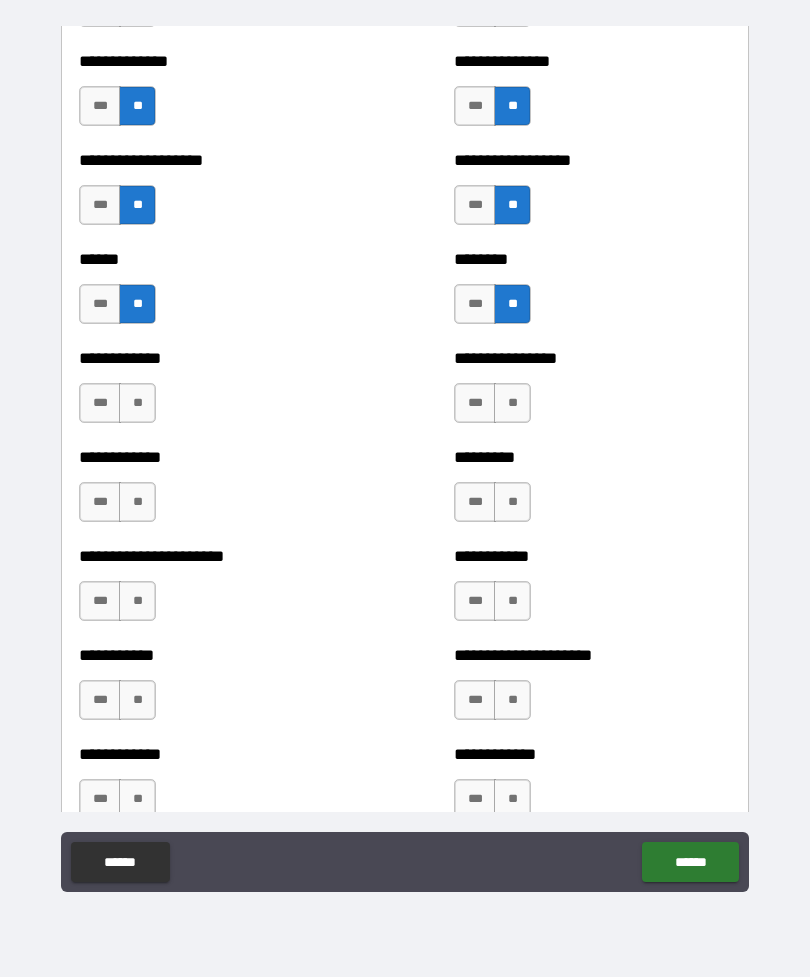 click on "**" at bounding box center [512, 403] 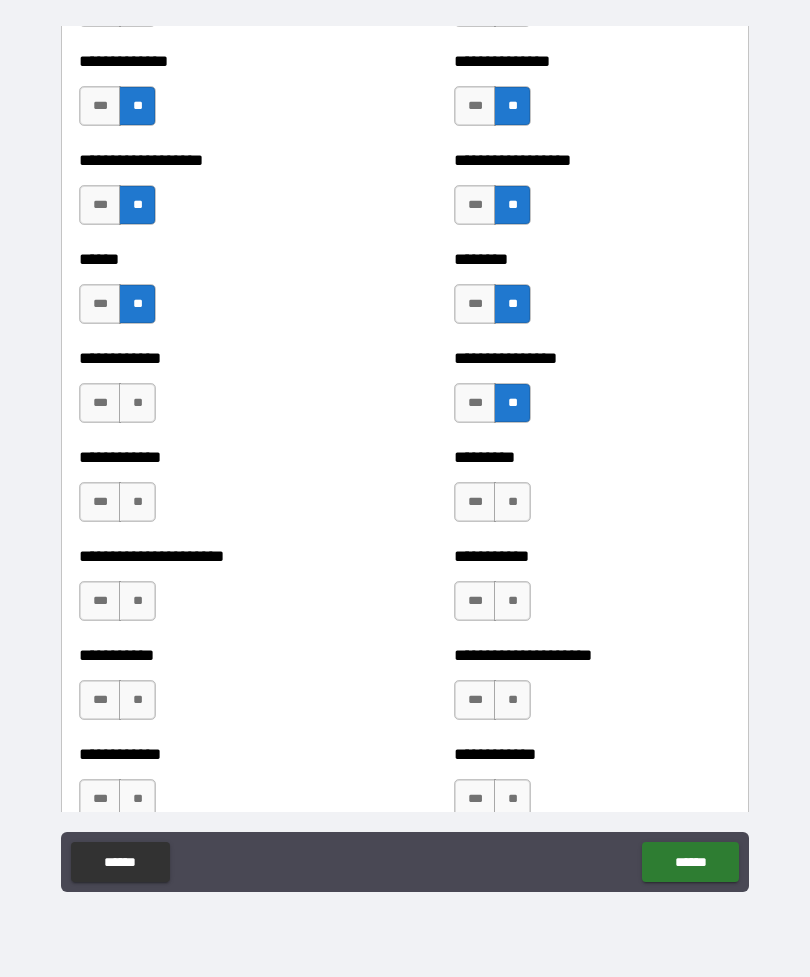 click on "**" at bounding box center [137, 403] 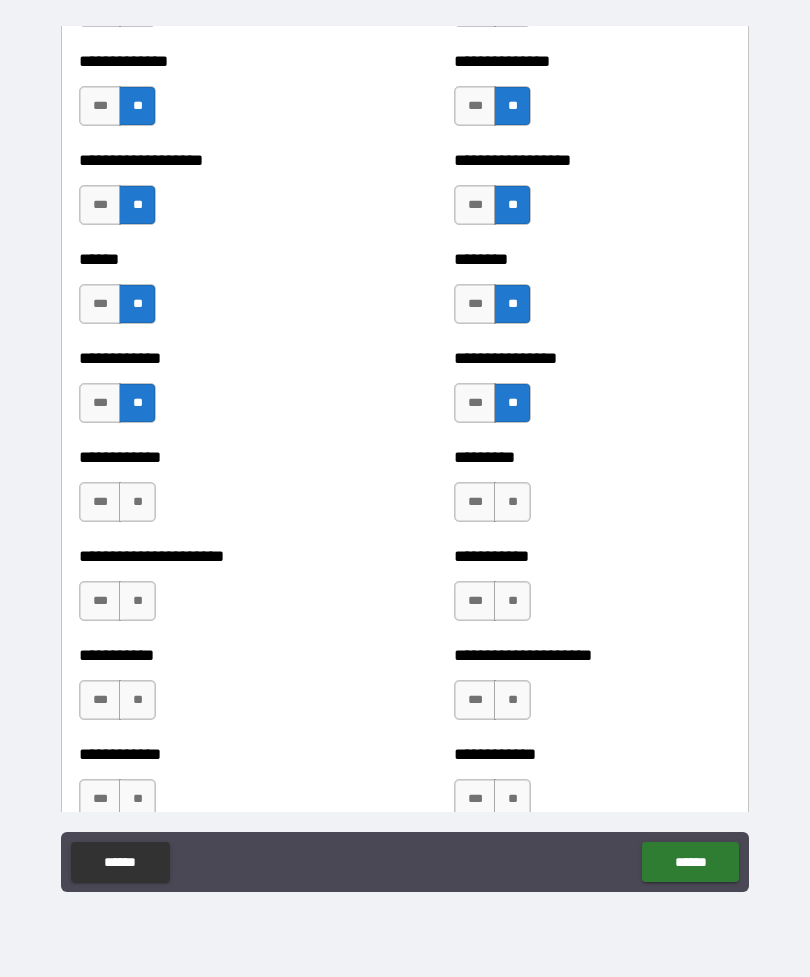 click on "**" at bounding box center [512, 502] 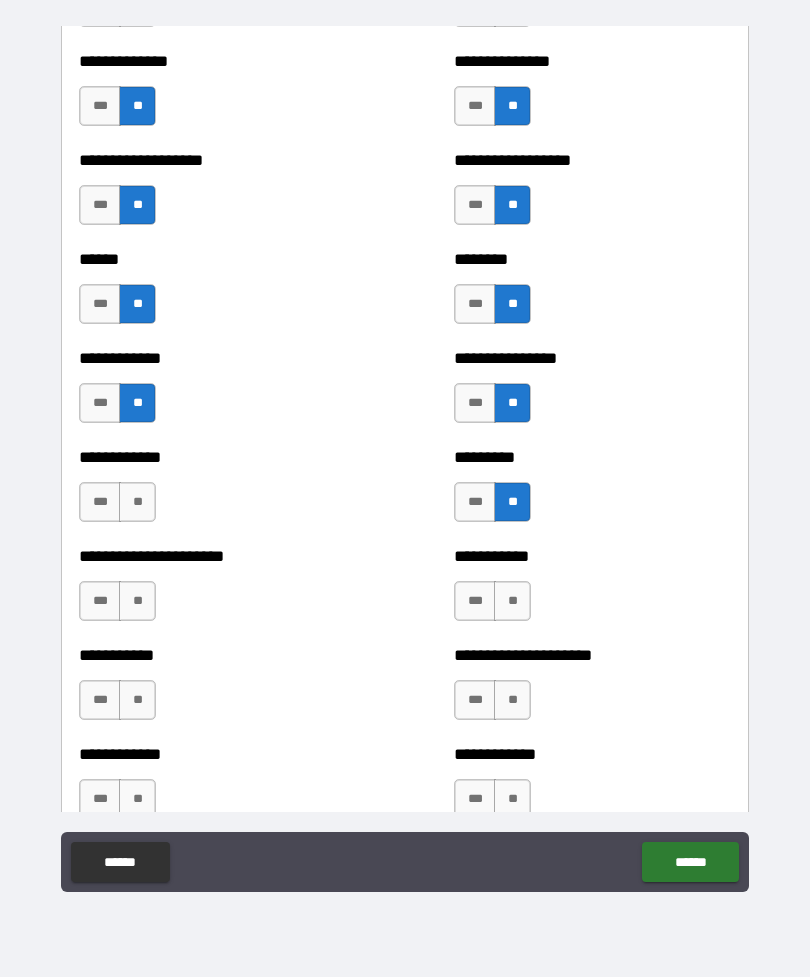 click on "**" at bounding box center [137, 502] 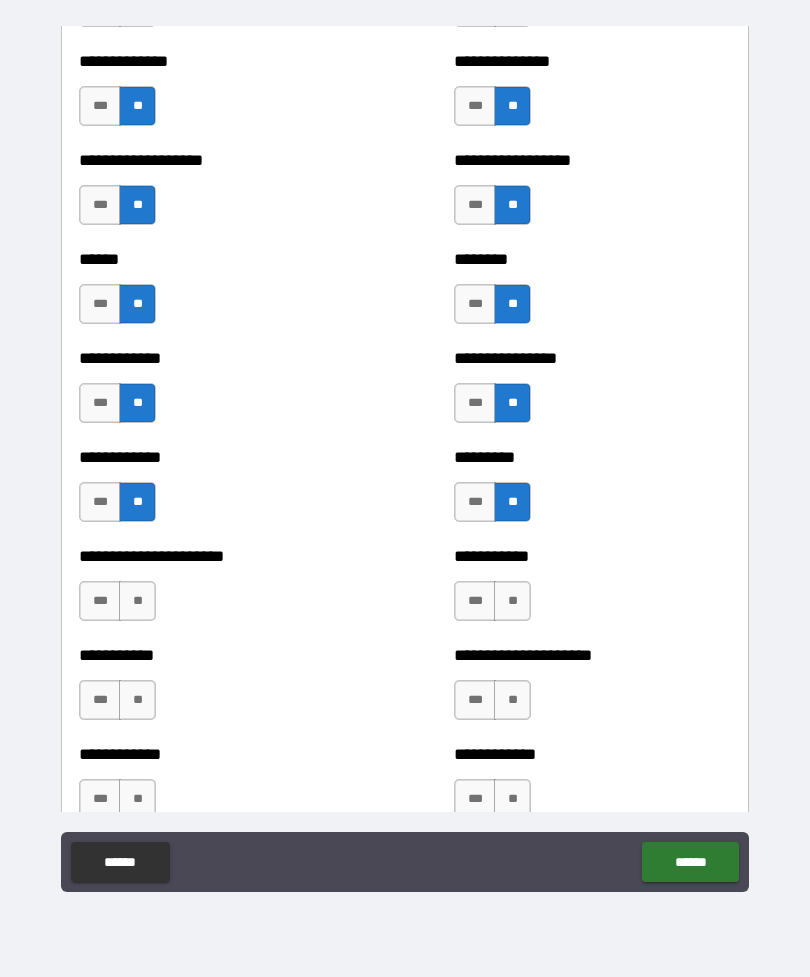 click on "**" at bounding box center (512, 601) 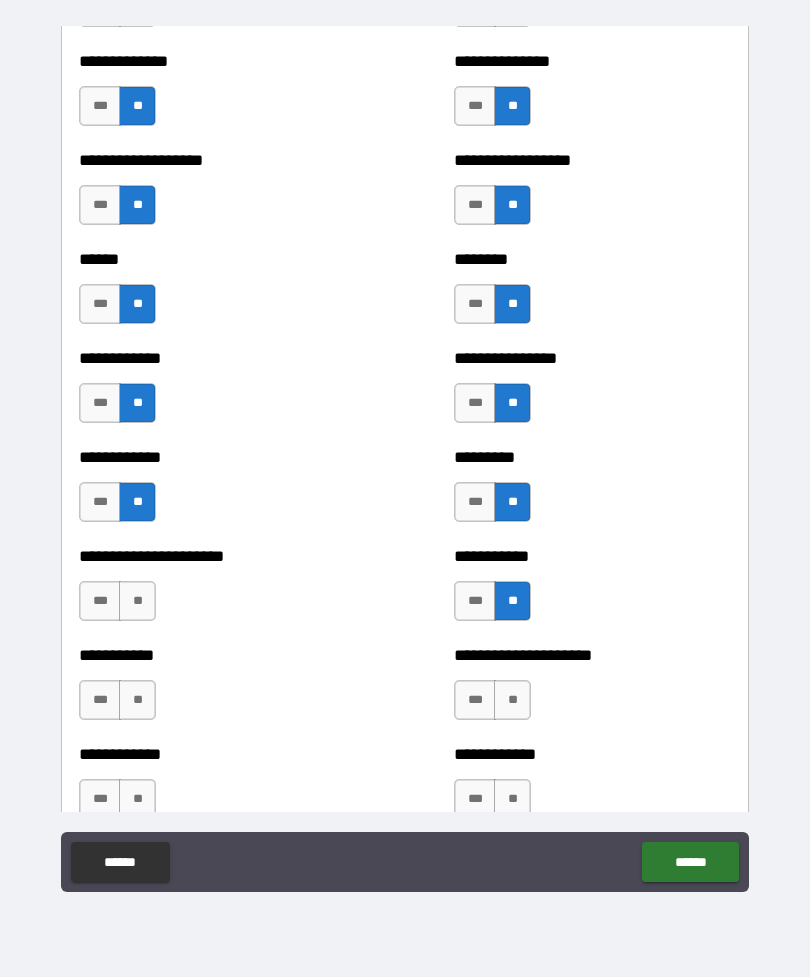 click on "**" at bounding box center [137, 601] 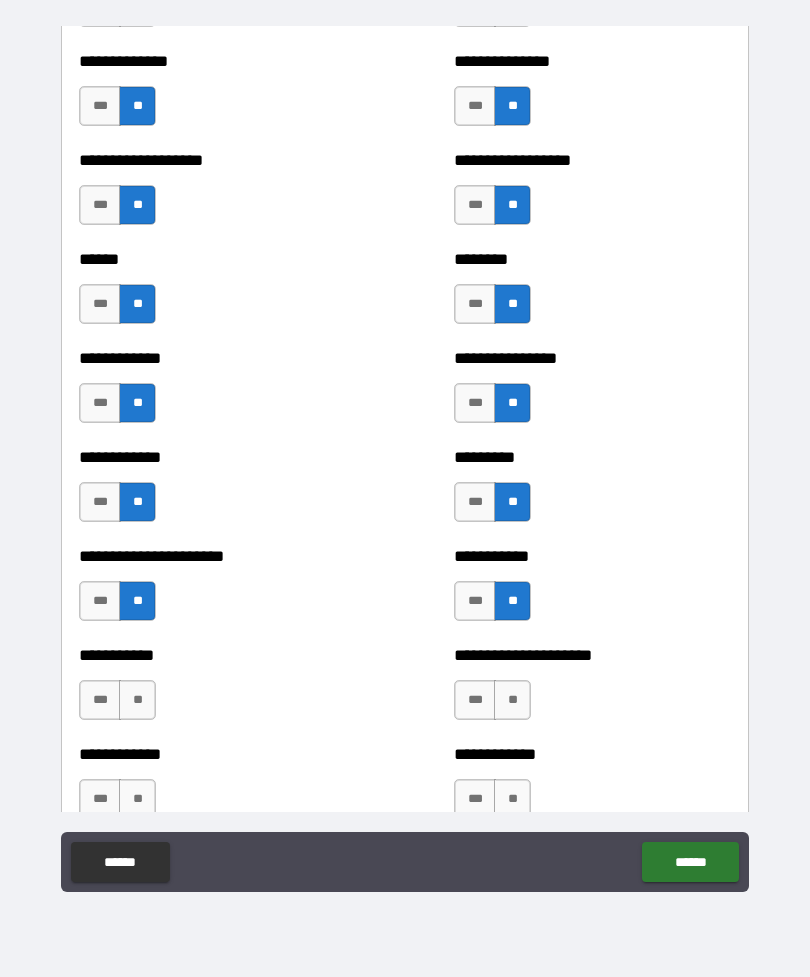 click on "**" at bounding box center (512, 700) 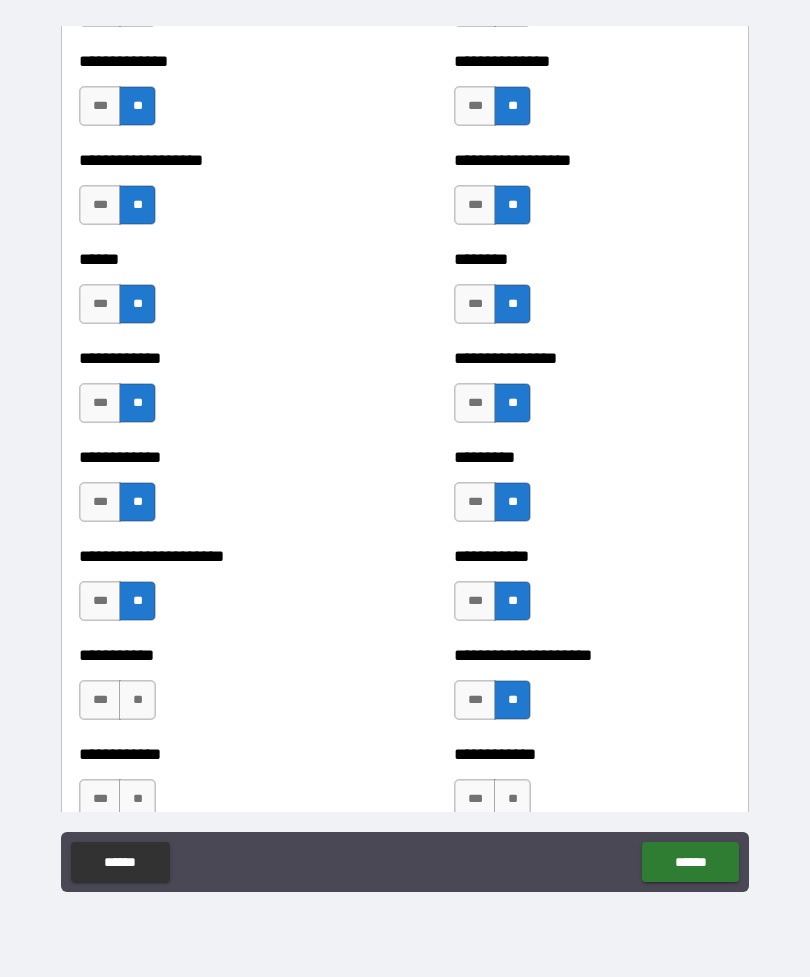 click on "**" at bounding box center (137, 700) 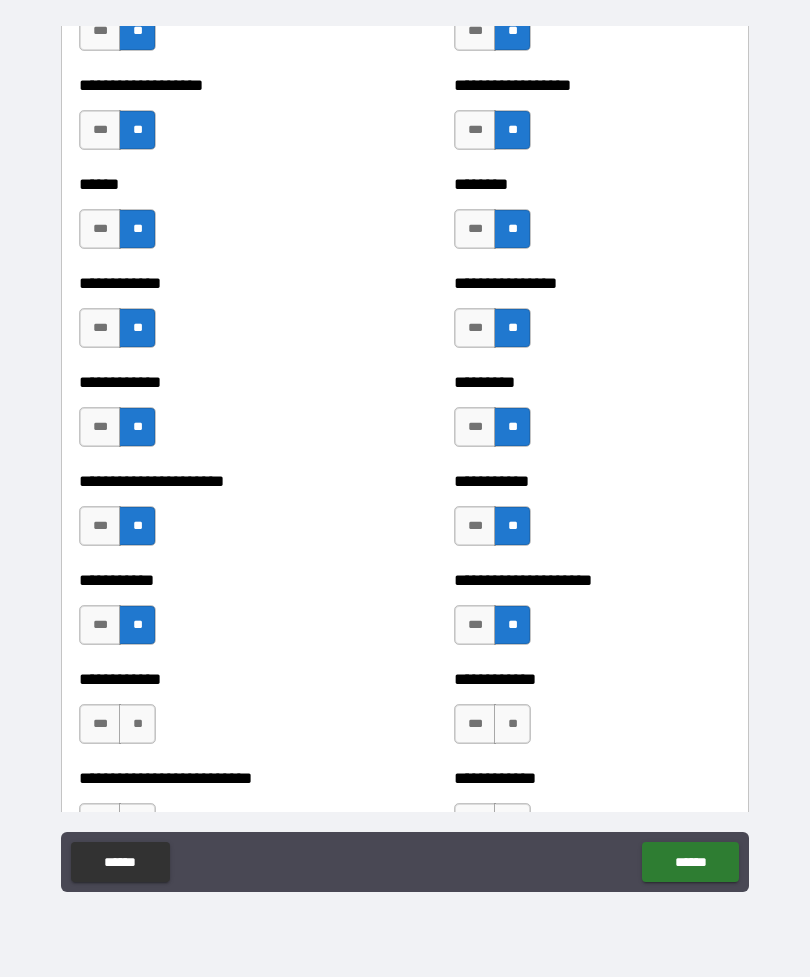 scroll, scrollTop: 4967, scrollLeft: 0, axis: vertical 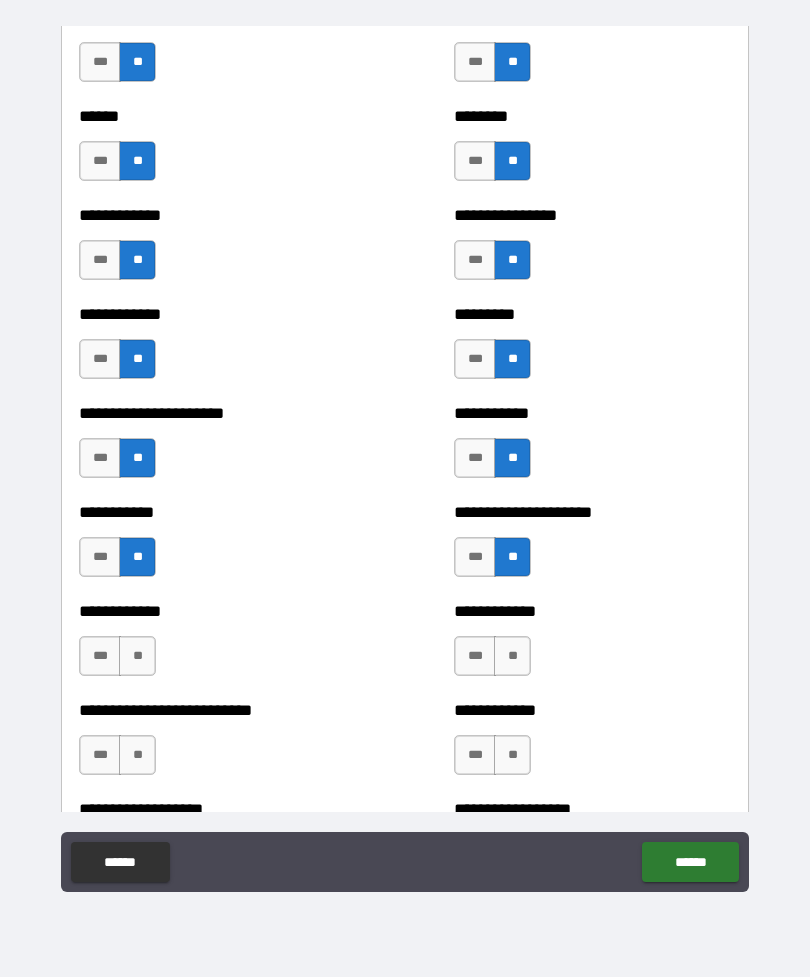 click on "**" at bounding box center (137, 656) 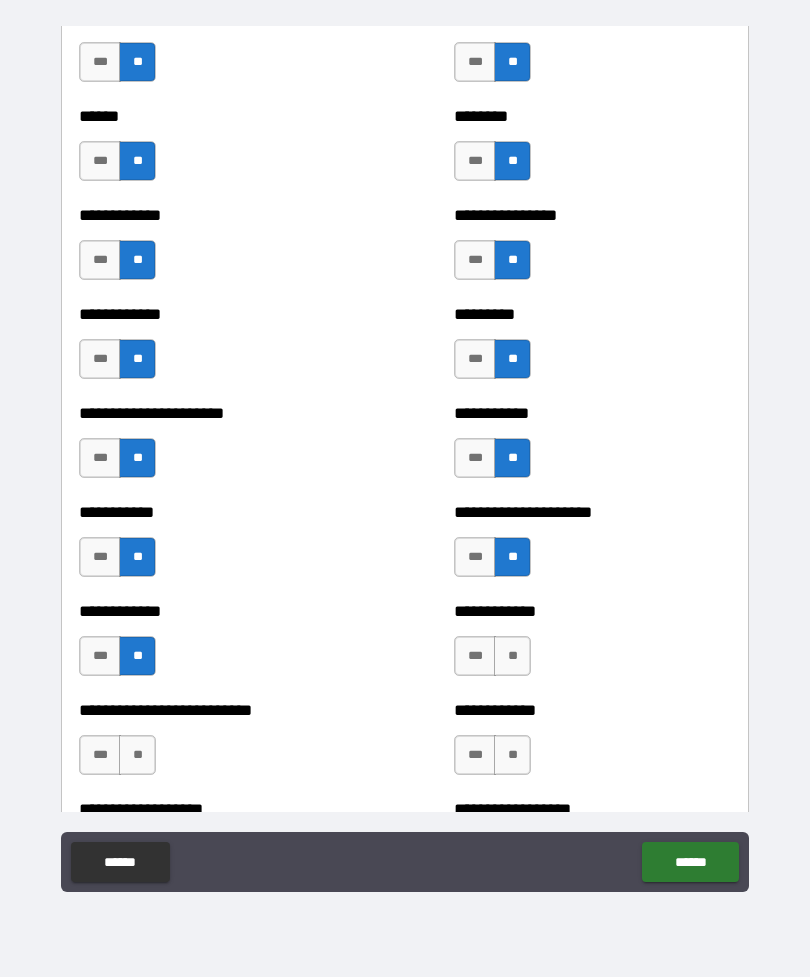 click on "**" at bounding box center [512, 656] 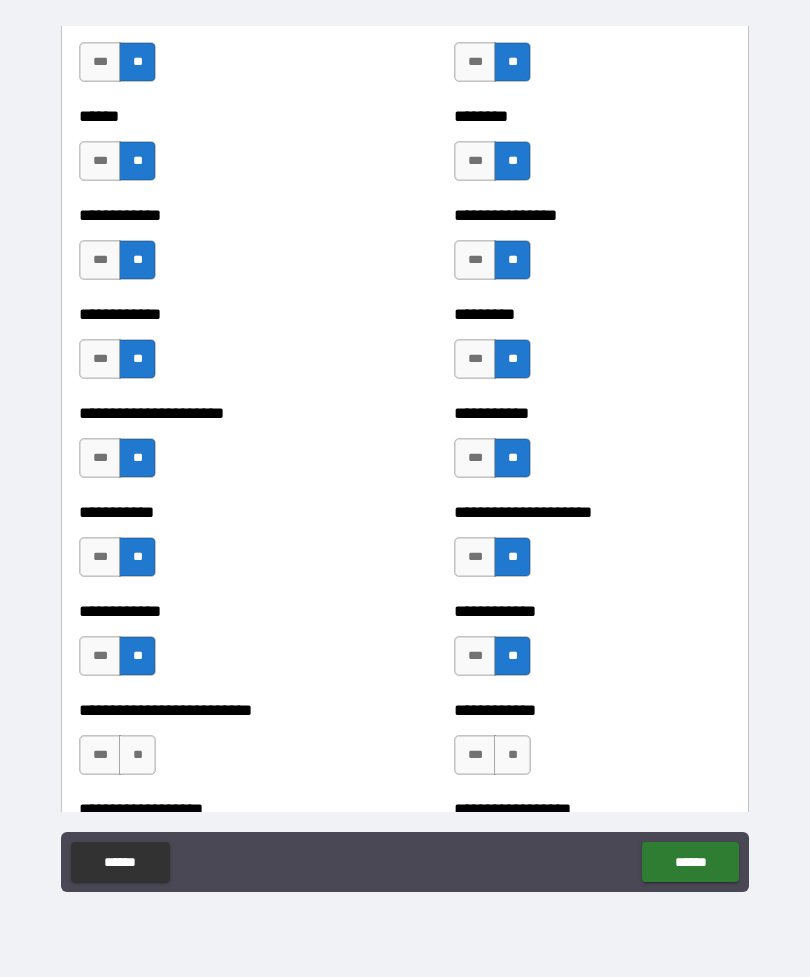click on "**" at bounding box center (137, 755) 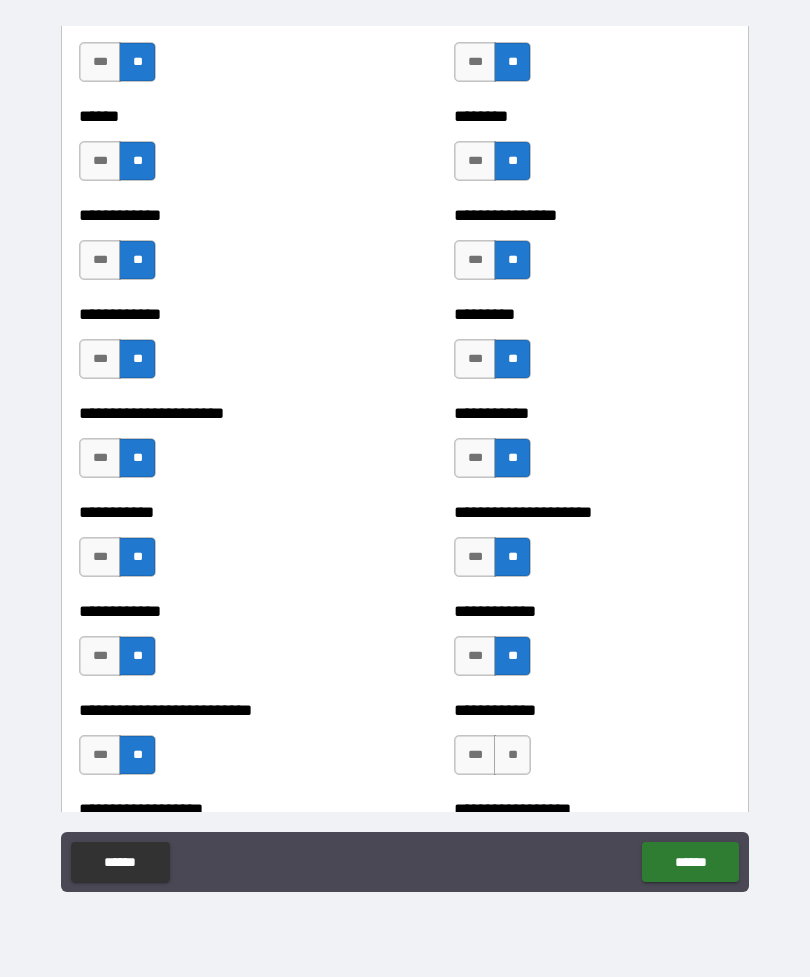 click on "**" at bounding box center (512, 755) 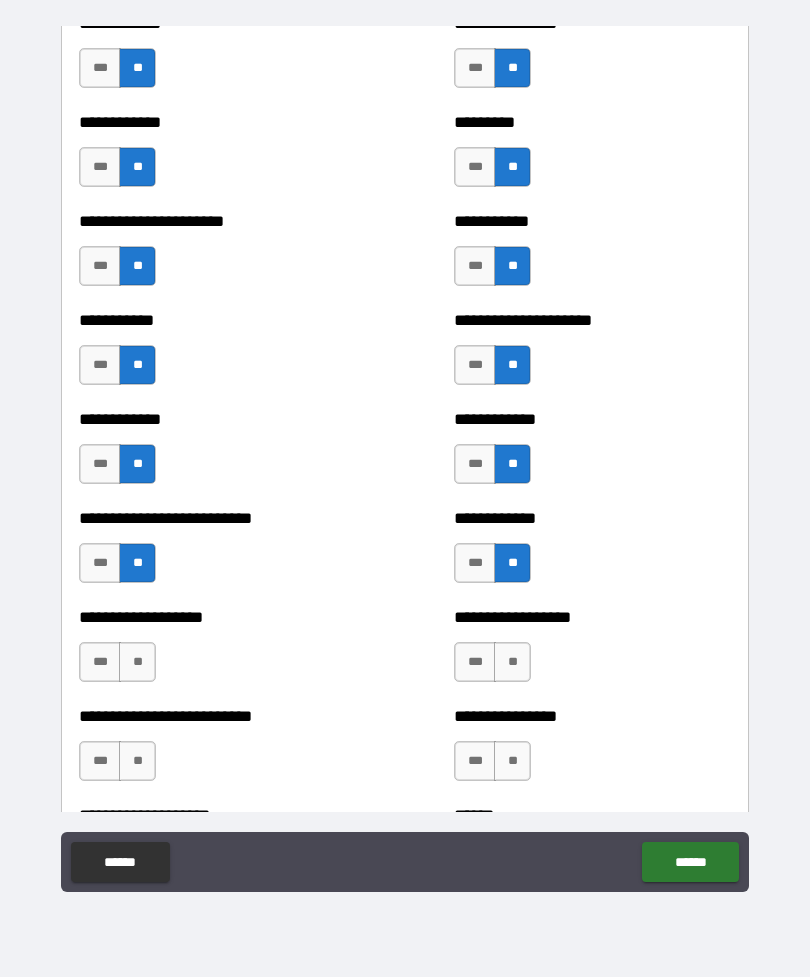 scroll, scrollTop: 5158, scrollLeft: 0, axis: vertical 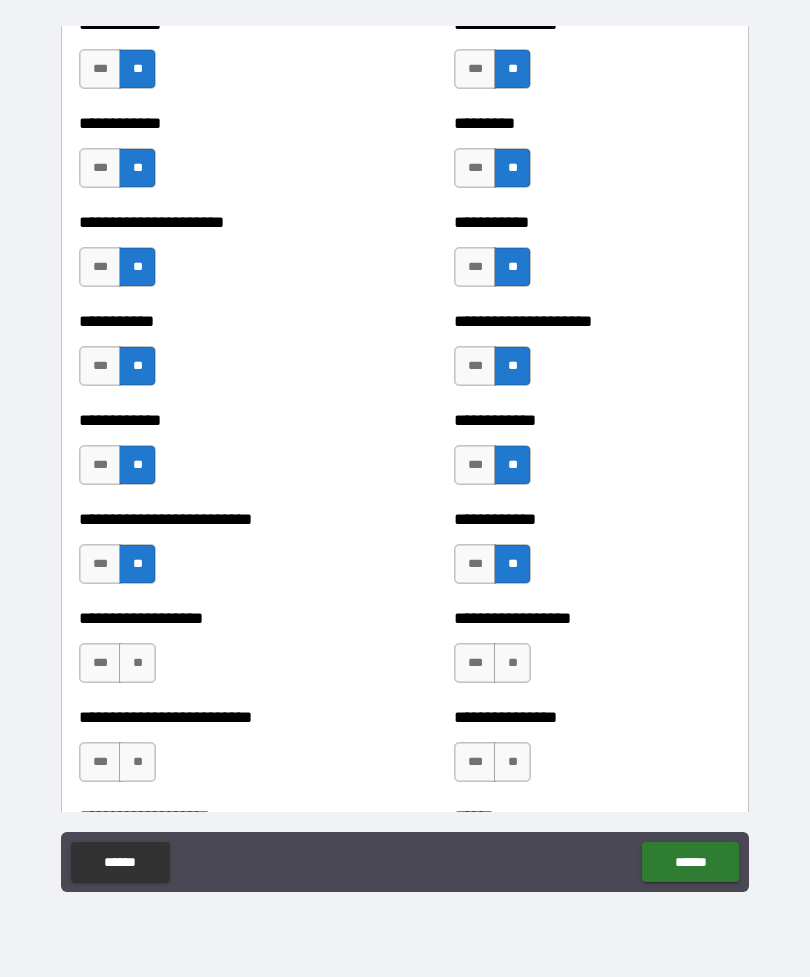 click on "**" at bounding box center [512, 663] 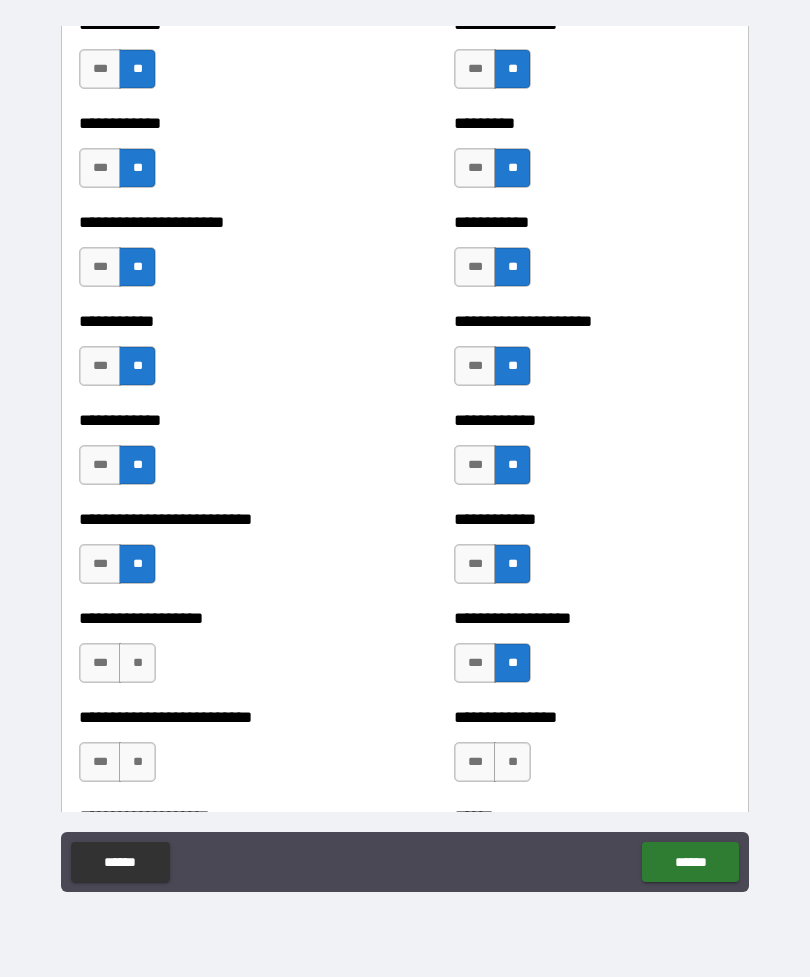click on "**" at bounding box center [137, 663] 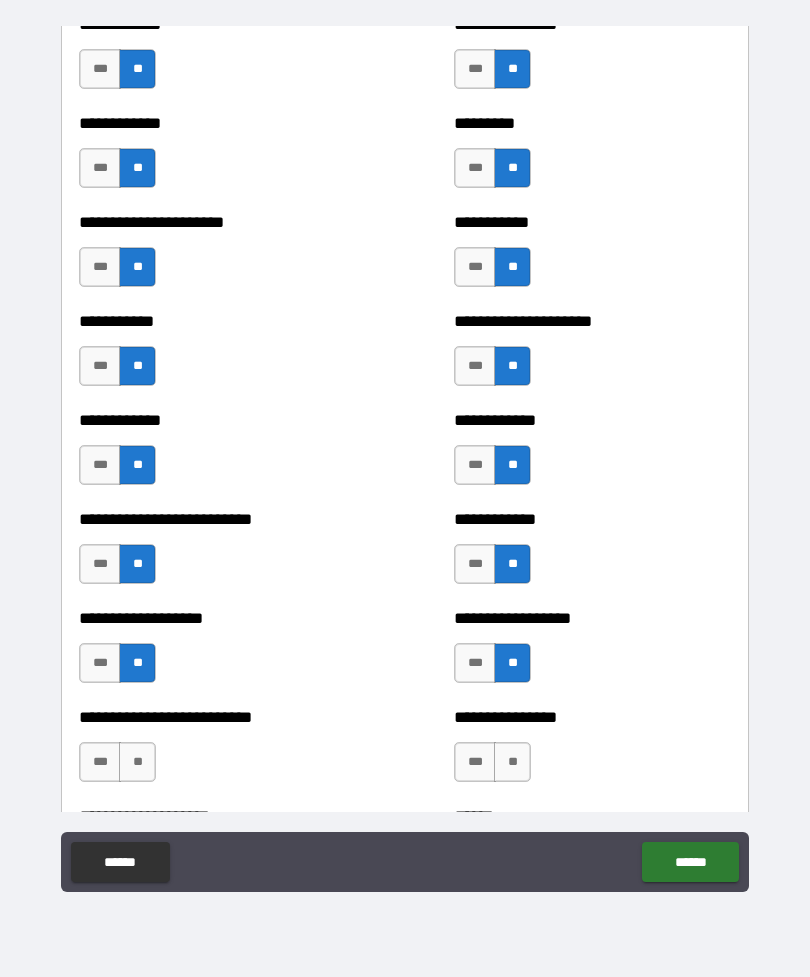 click on "**" at bounding box center [512, 762] 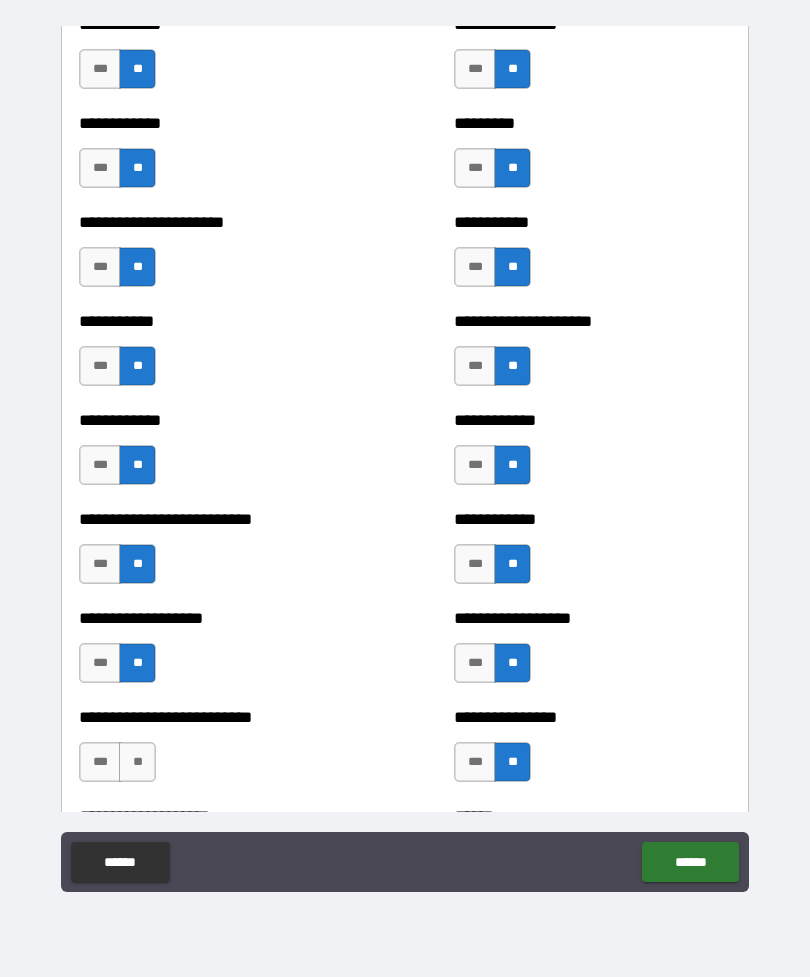 click on "**" at bounding box center [137, 762] 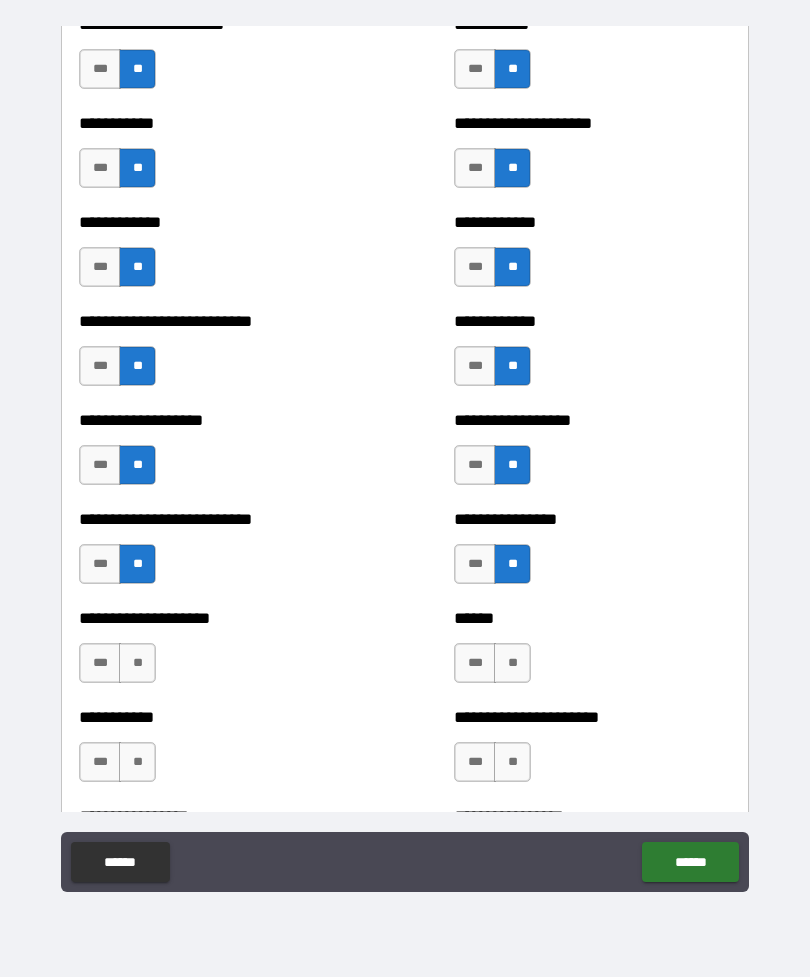 scroll, scrollTop: 5353, scrollLeft: 0, axis: vertical 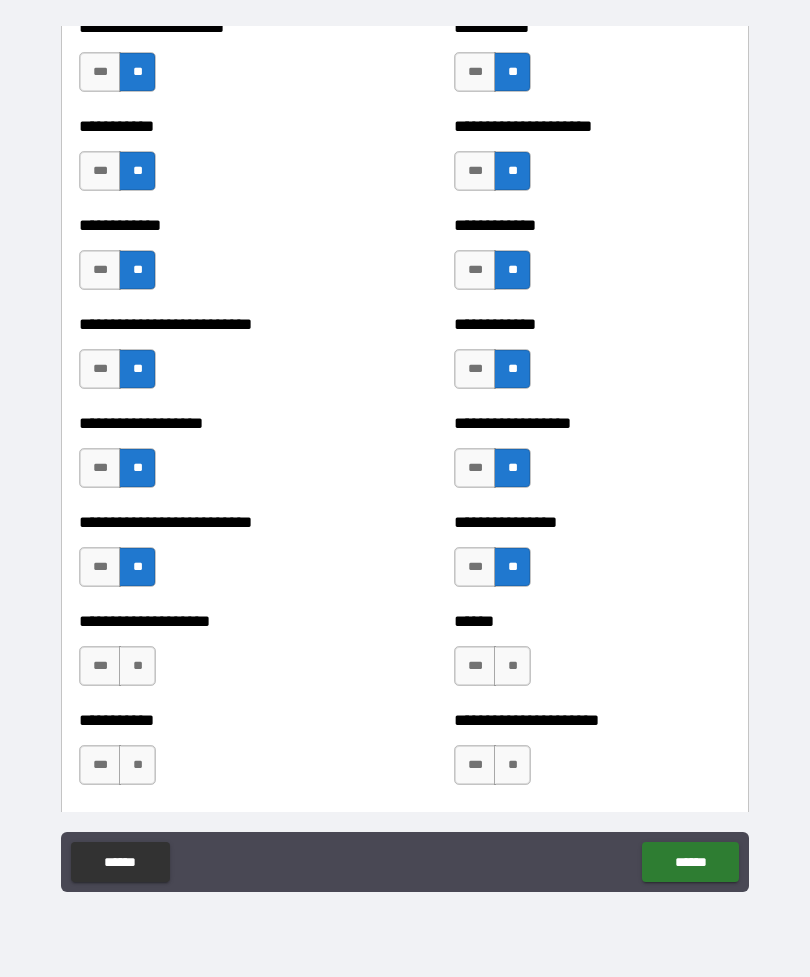 click on "**" at bounding box center [137, 666] 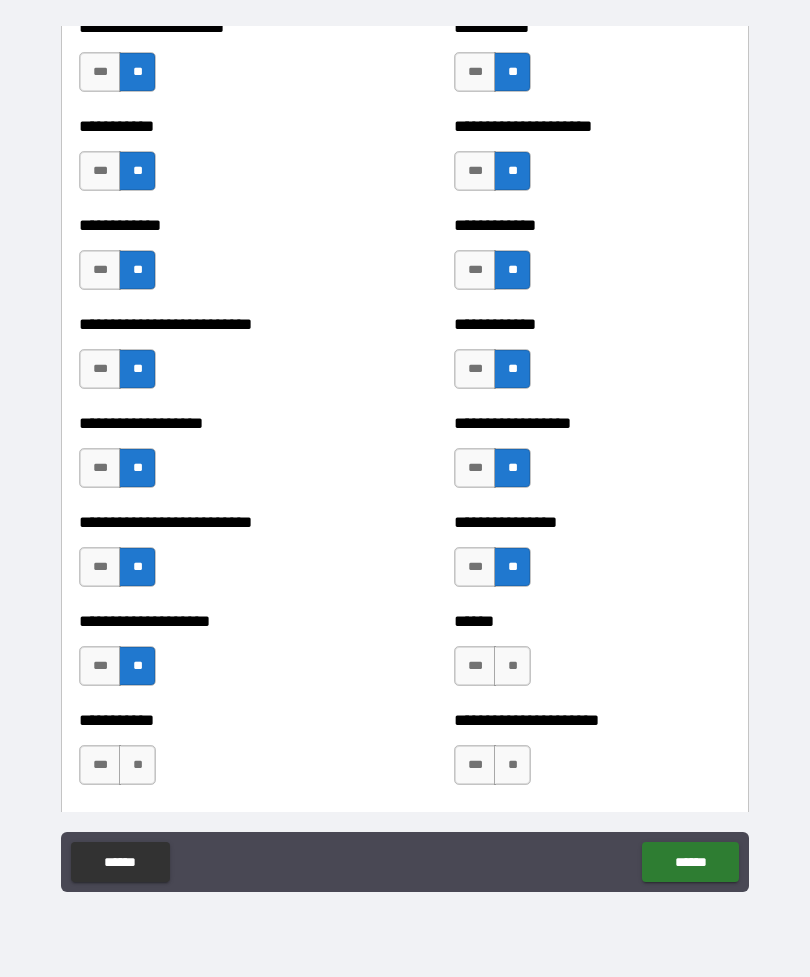 click on "**" at bounding box center (512, 666) 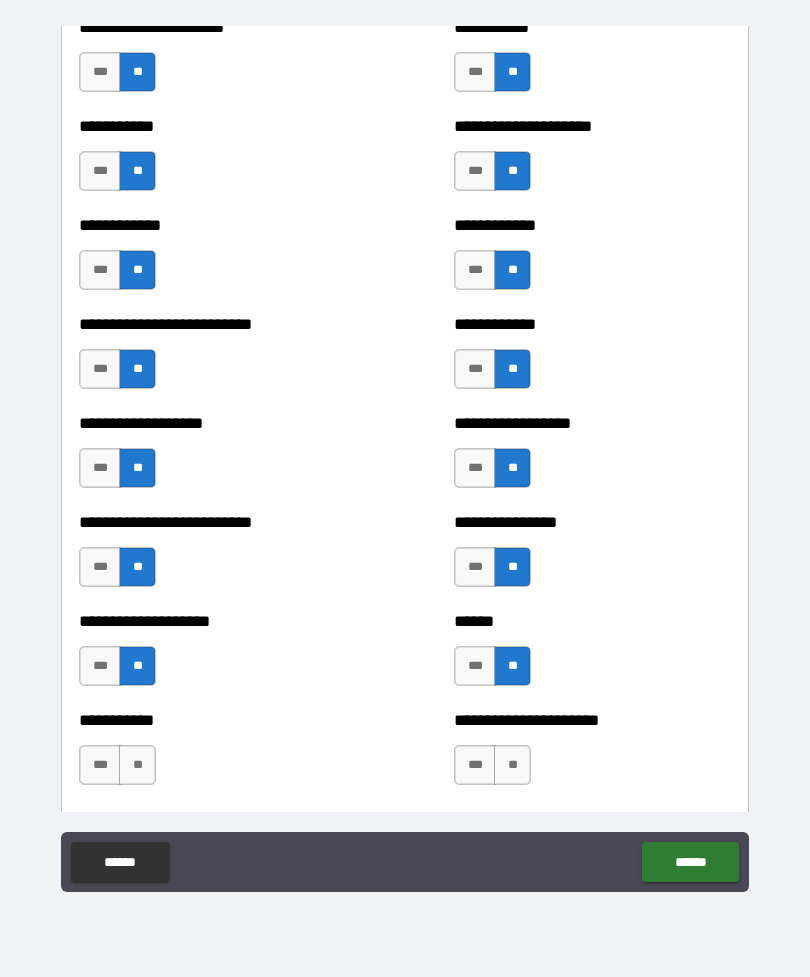 click on "**" at bounding box center (137, 765) 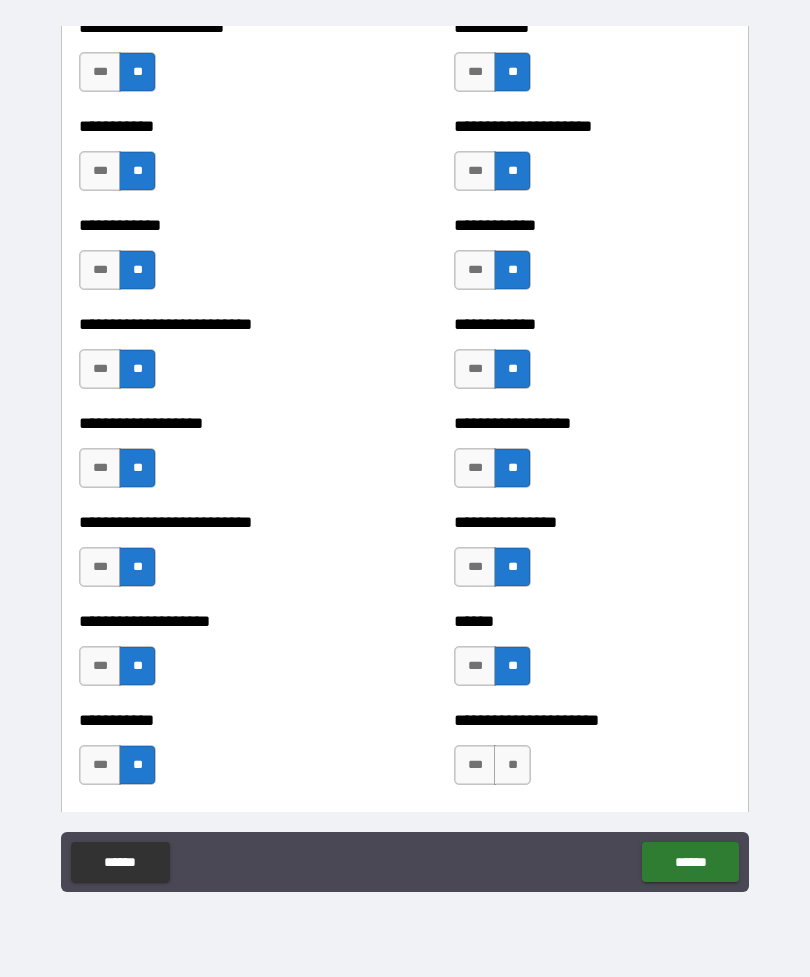 click on "**" at bounding box center (512, 765) 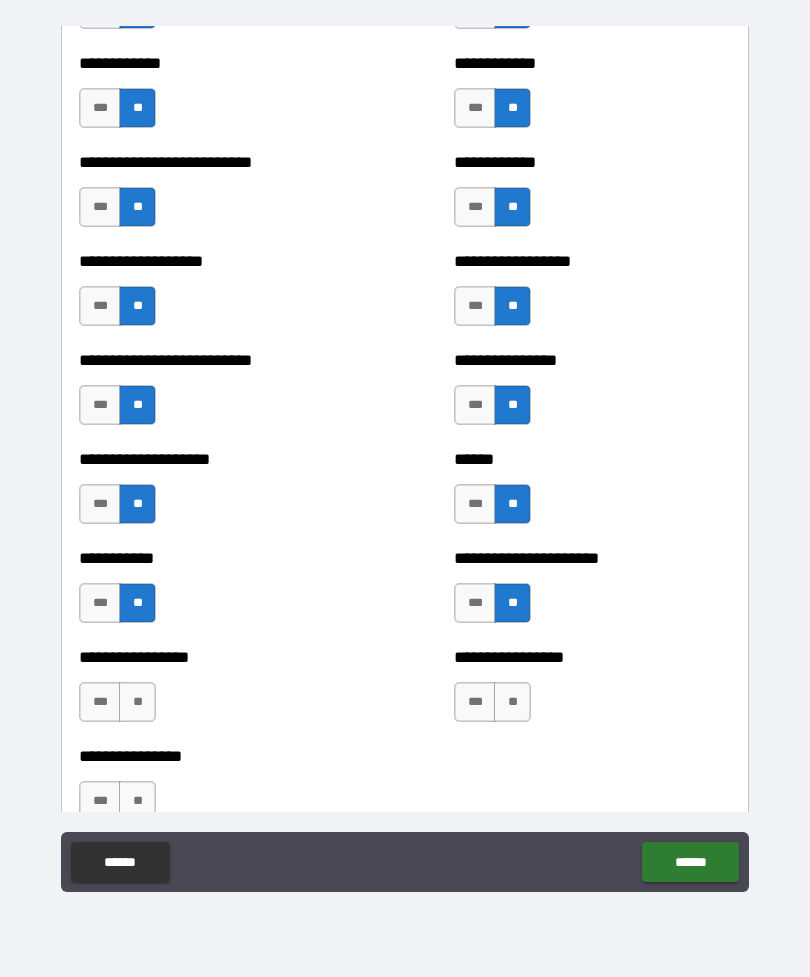 click on "**" at bounding box center [137, 702] 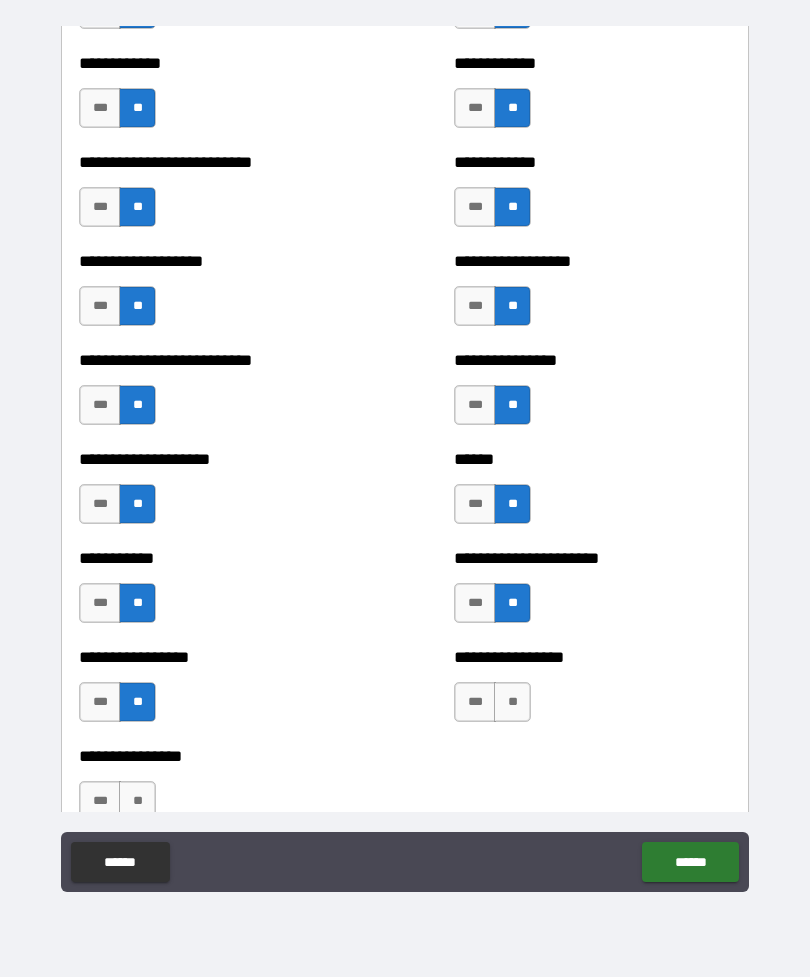 click on "**" at bounding box center [512, 702] 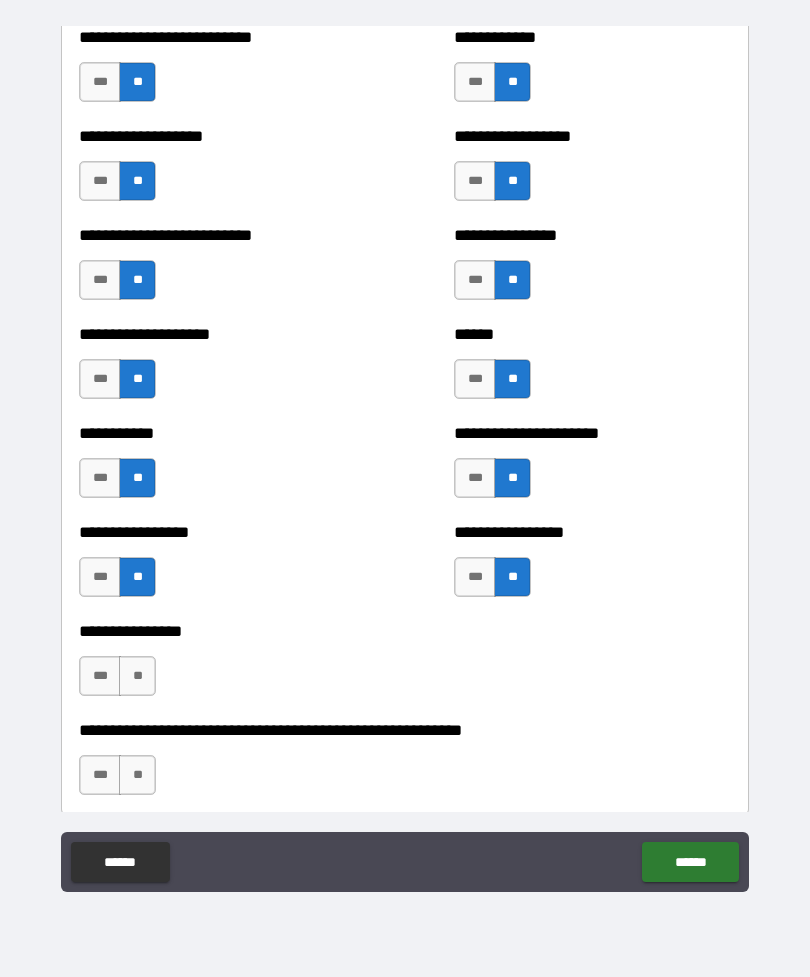 click on "**" at bounding box center [137, 676] 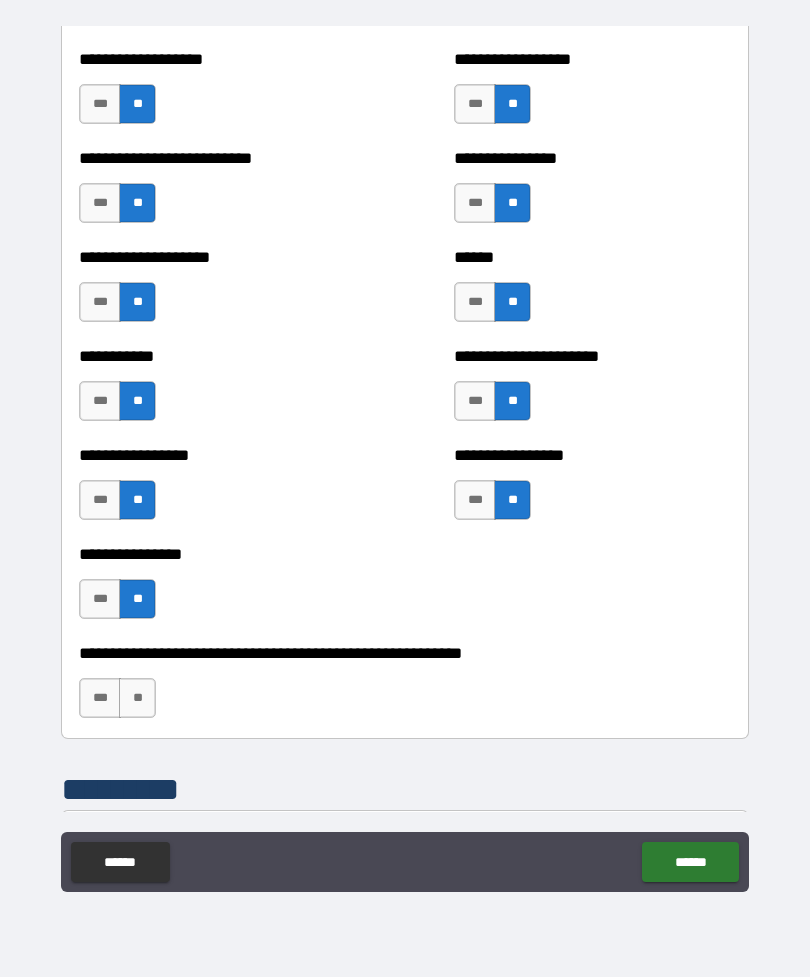scroll, scrollTop: 5740, scrollLeft: 0, axis: vertical 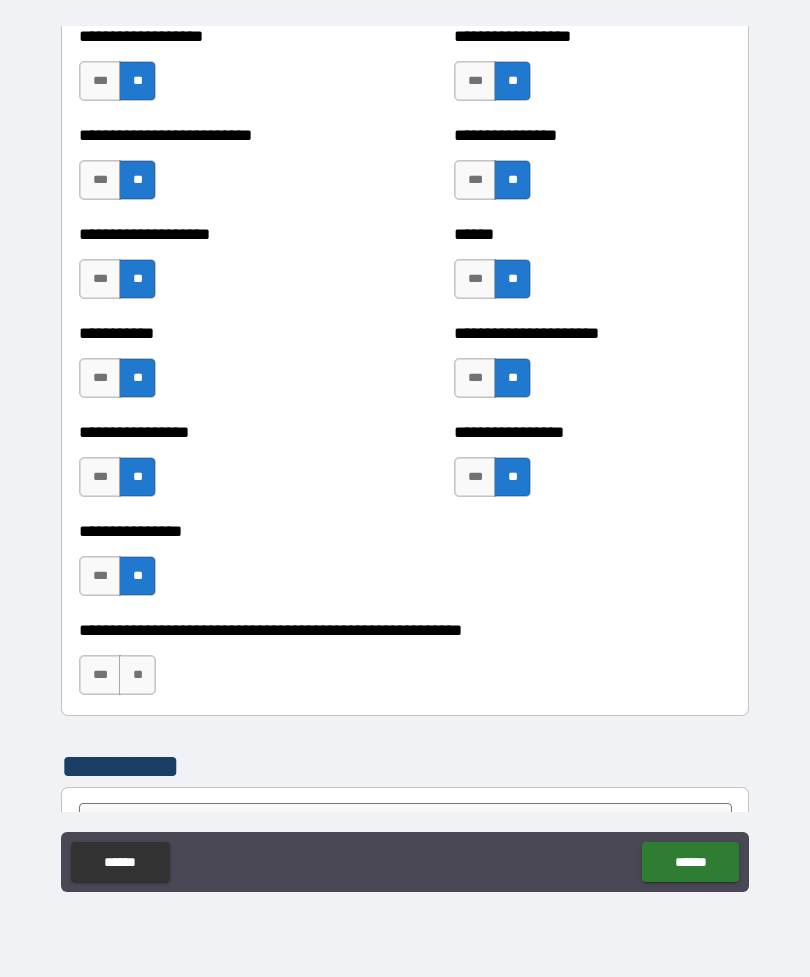 click on "**" at bounding box center [137, 675] 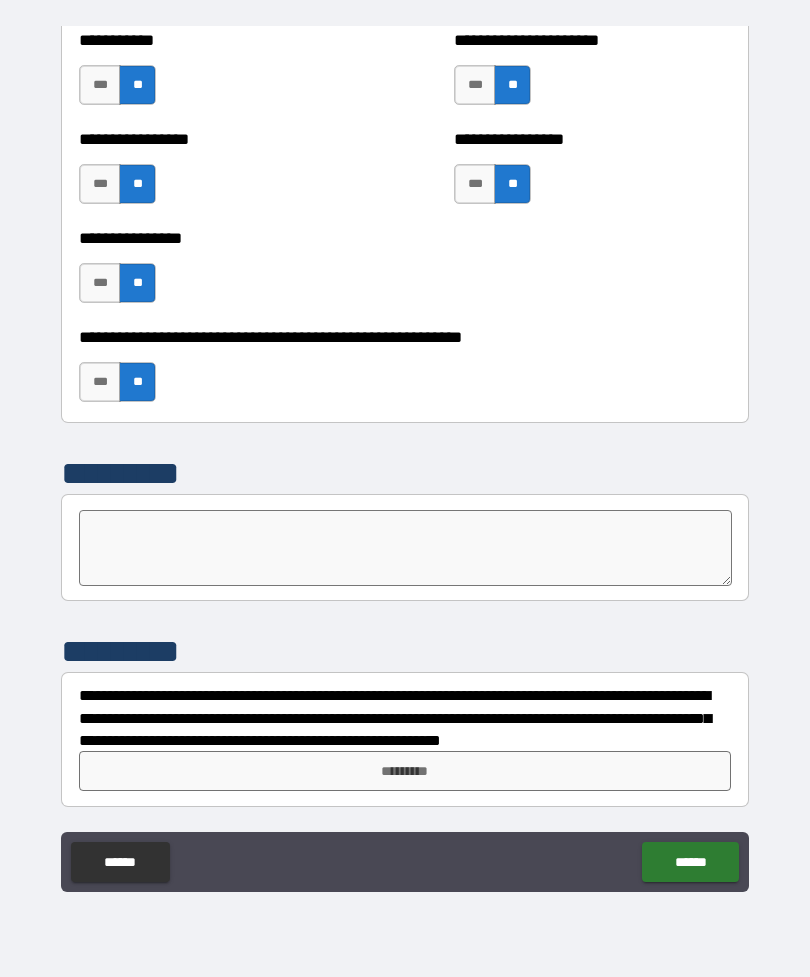 click on "**********" at bounding box center (405, 459) 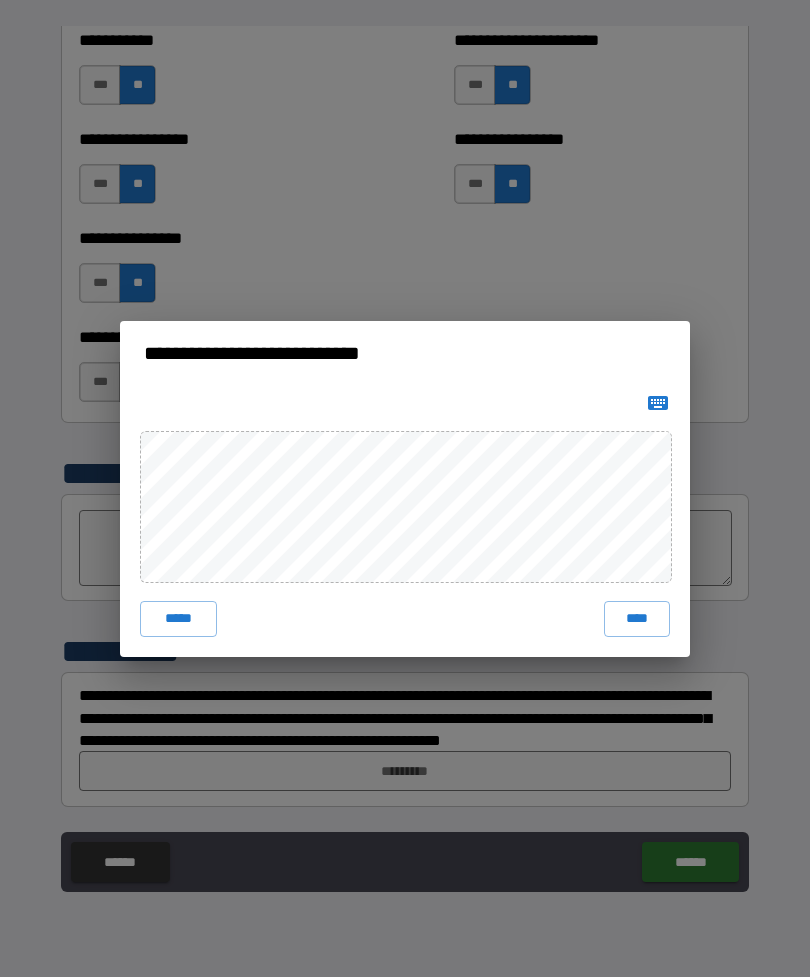 click on "****" at bounding box center (637, 619) 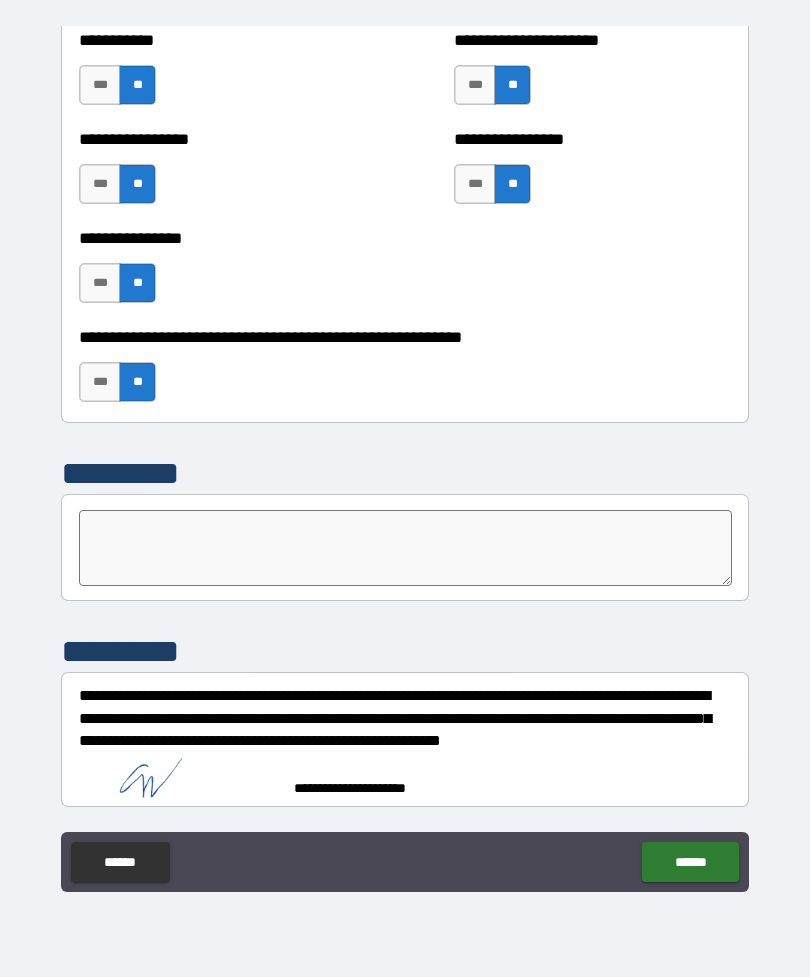 scroll, scrollTop: 6023, scrollLeft: 0, axis: vertical 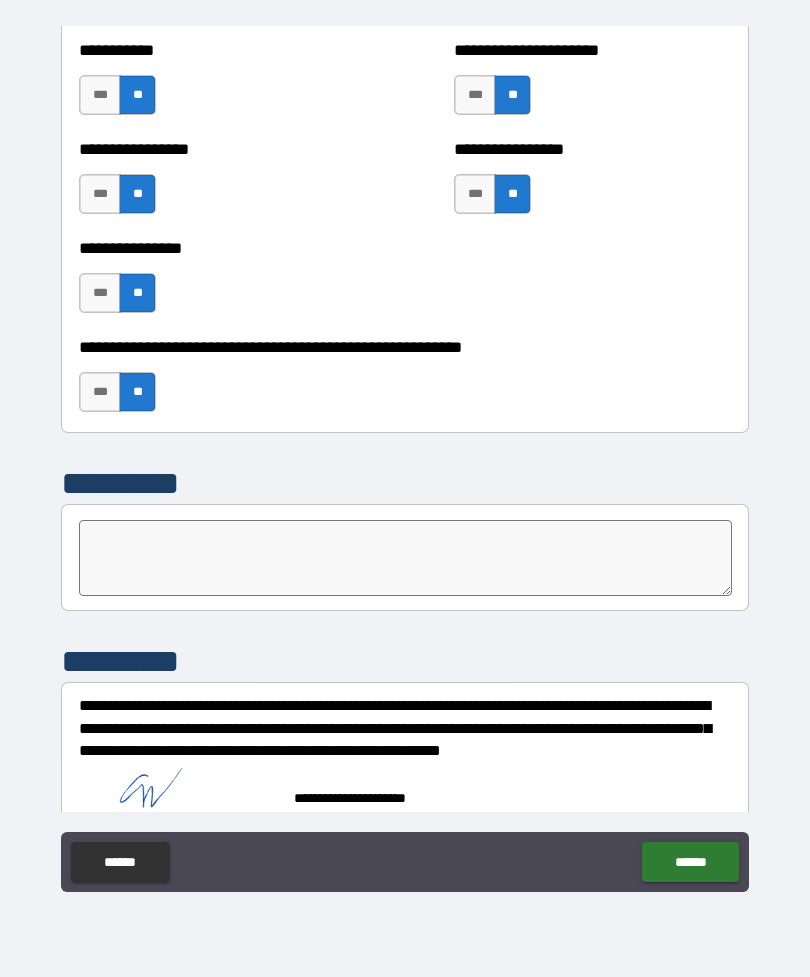 click on "******" at bounding box center [690, 862] 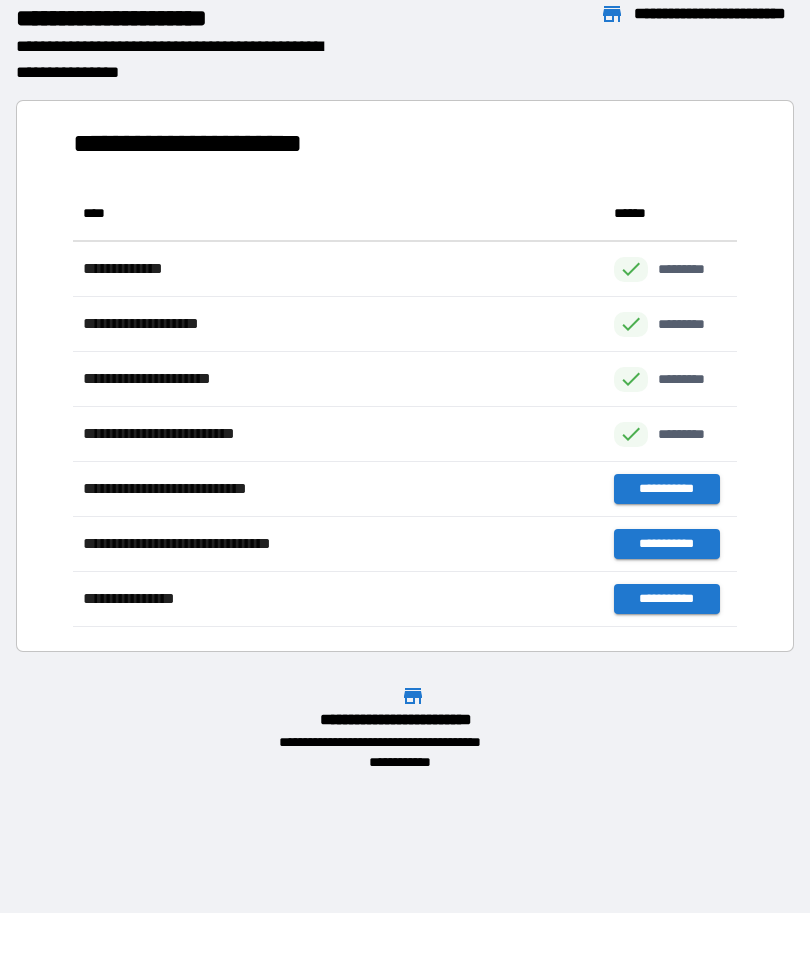 scroll, scrollTop: 1, scrollLeft: 1, axis: both 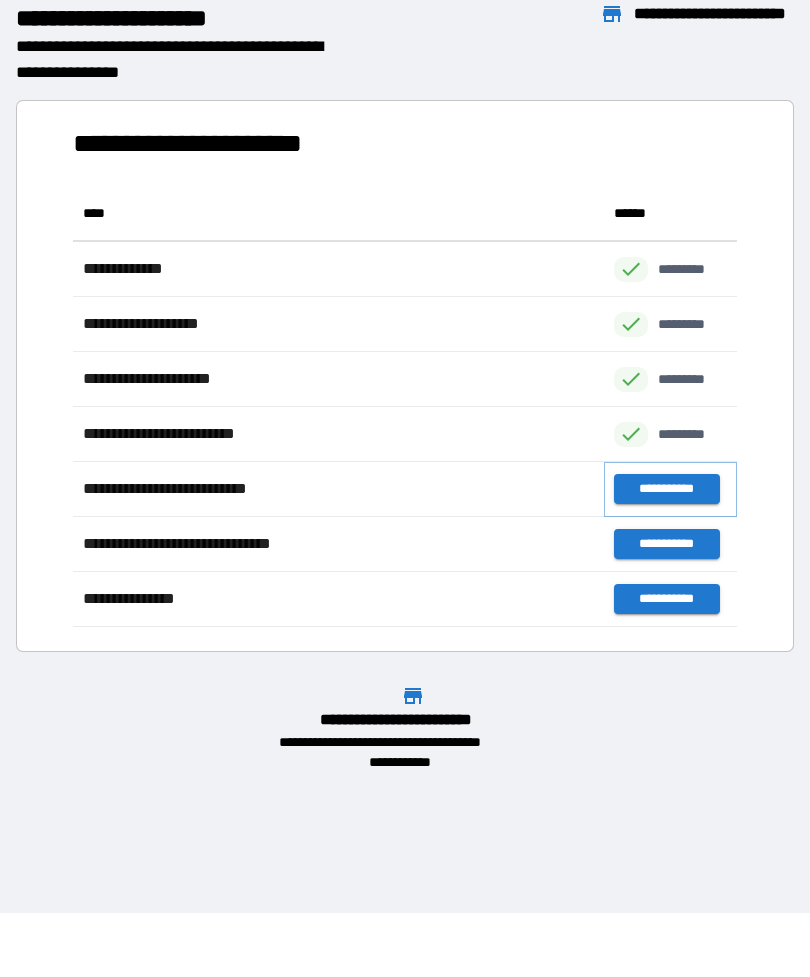 click on "**********" at bounding box center (666, 489) 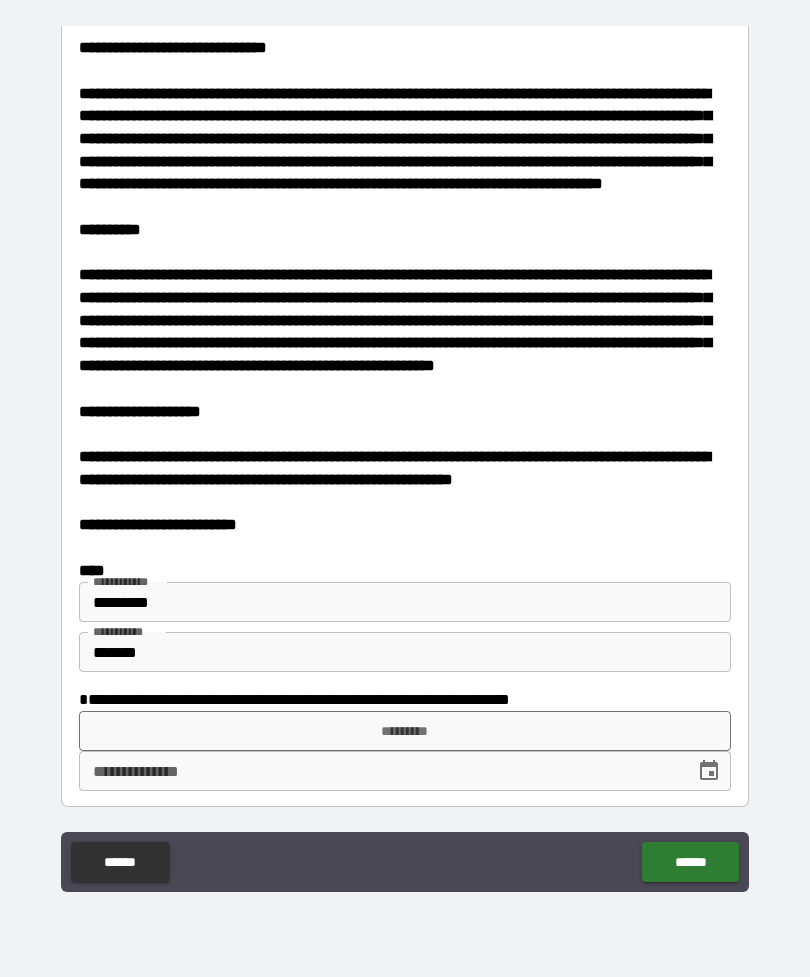 scroll, scrollTop: 3619, scrollLeft: 0, axis: vertical 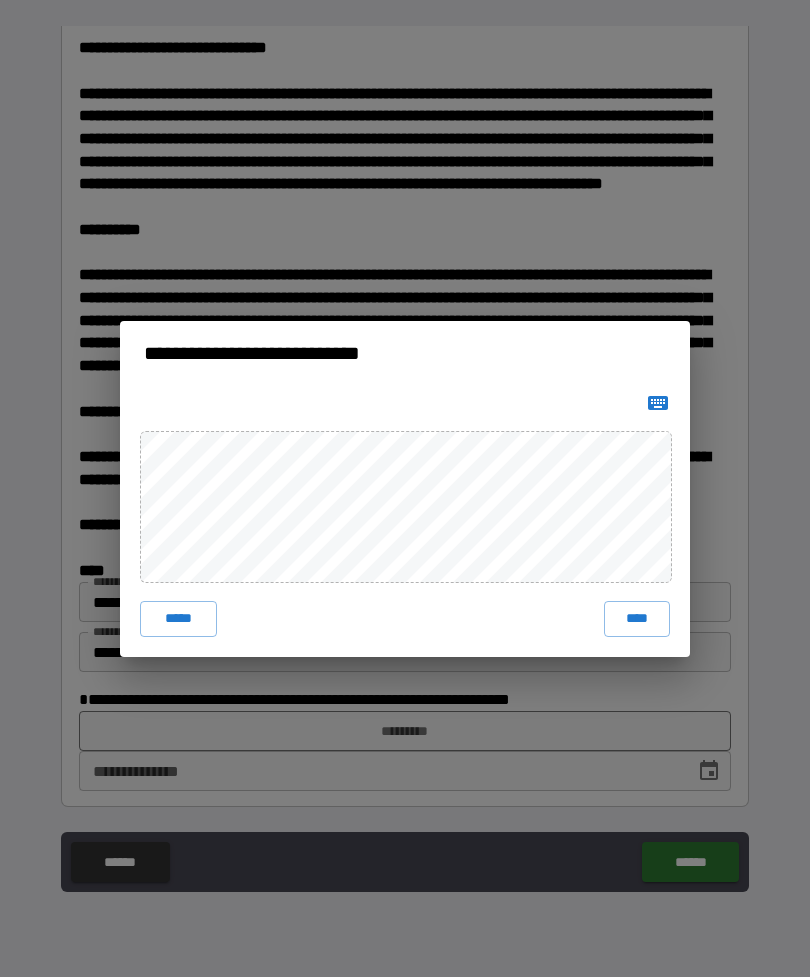 click on "****" at bounding box center [637, 619] 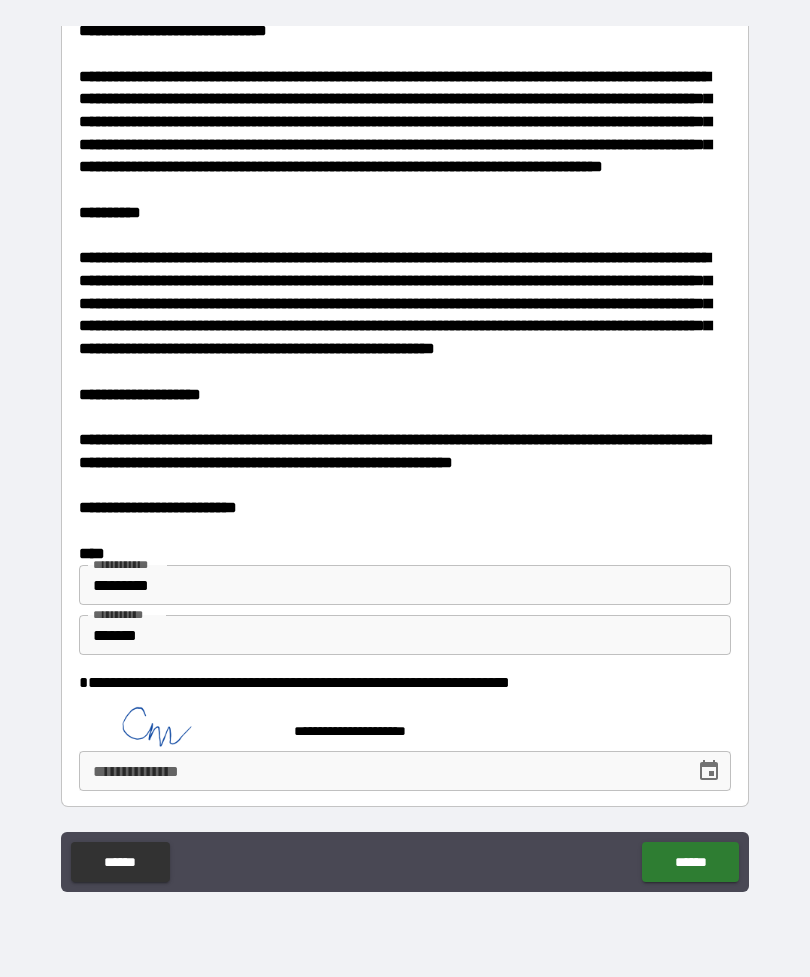 scroll, scrollTop: 3636, scrollLeft: 0, axis: vertical 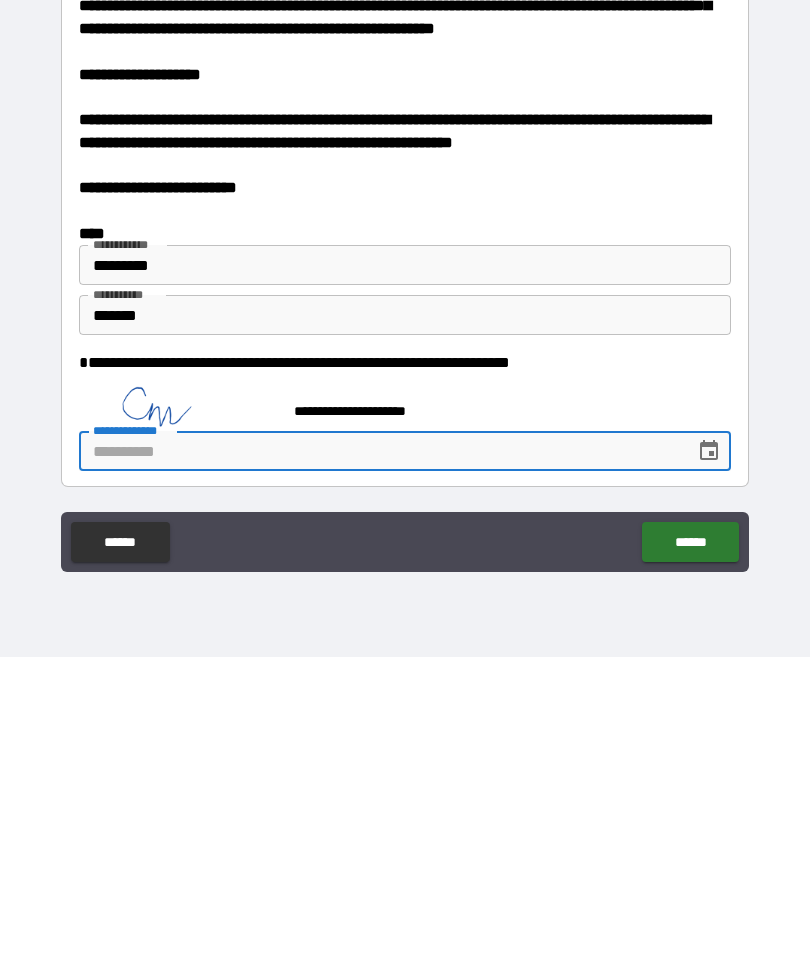 click 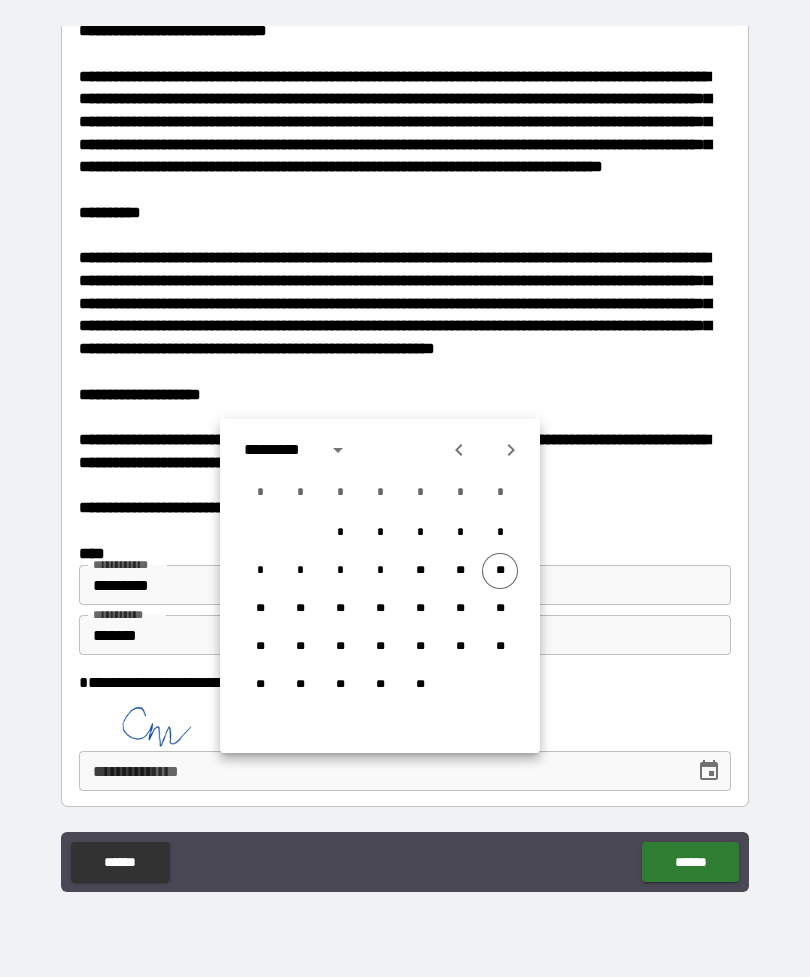 click on "**" at bounding box center [500, 571] 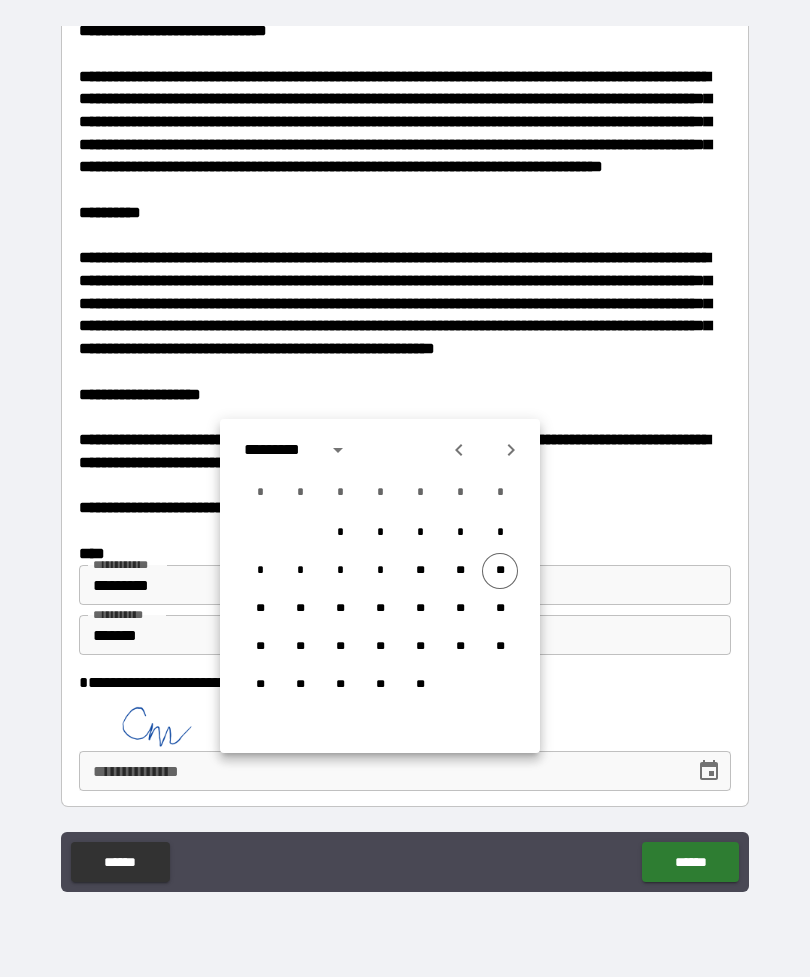 type on "**********" 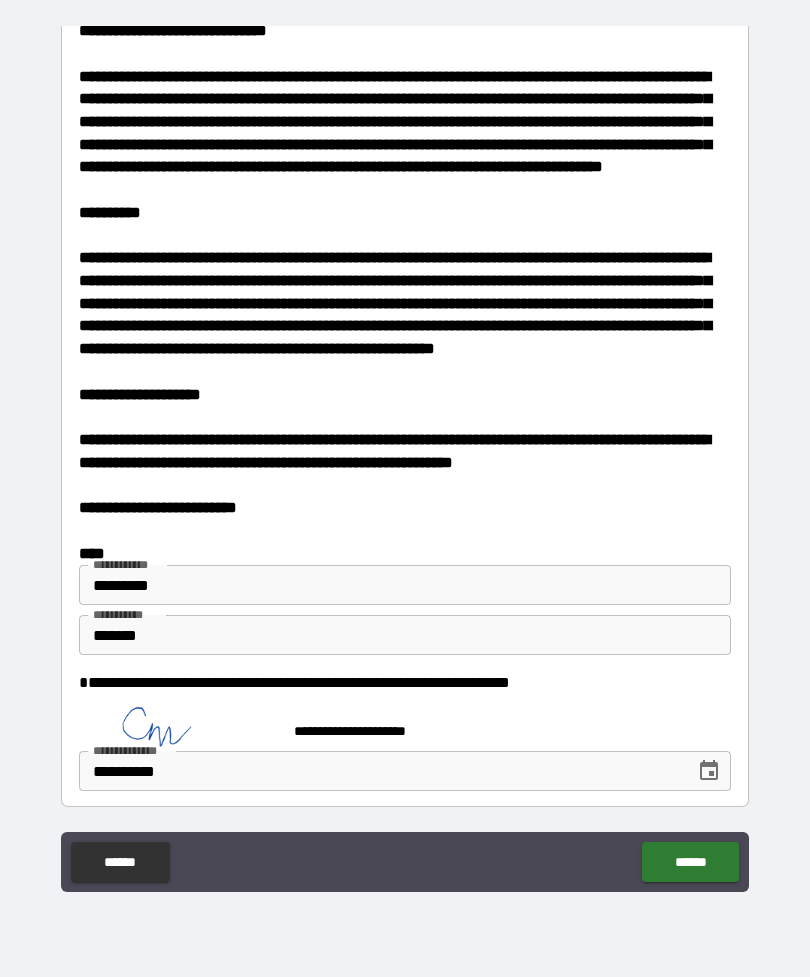 click on "******" at bounding box center (690, 862) 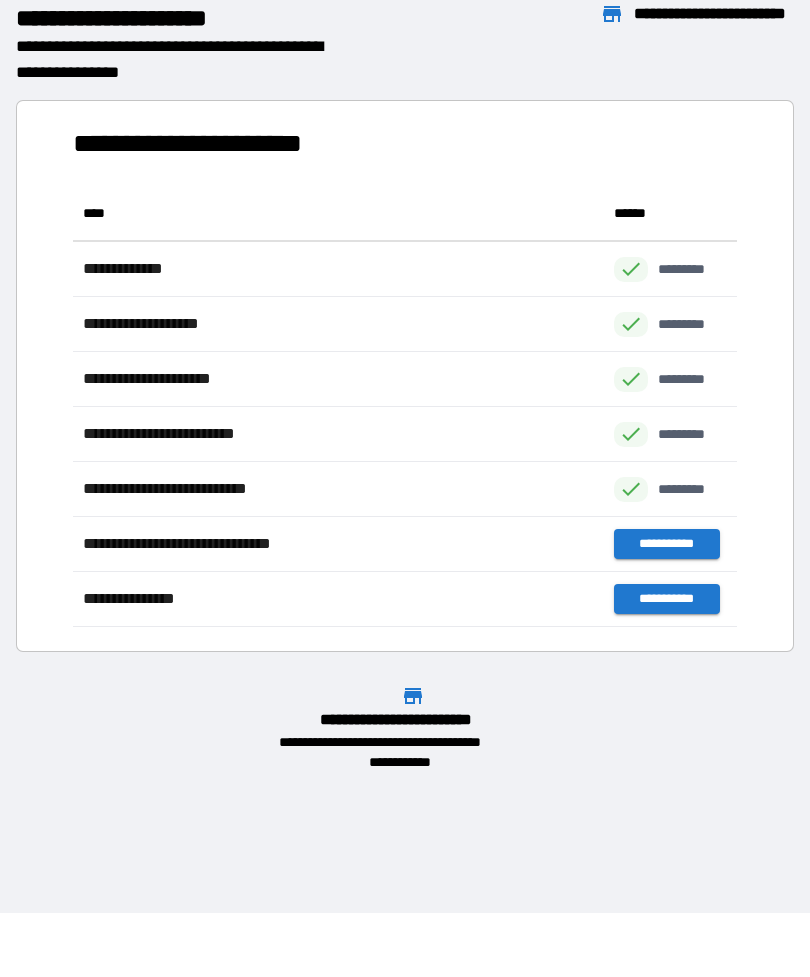 scroll, scrollTop: 1, scrollLeft: 1, axis: both 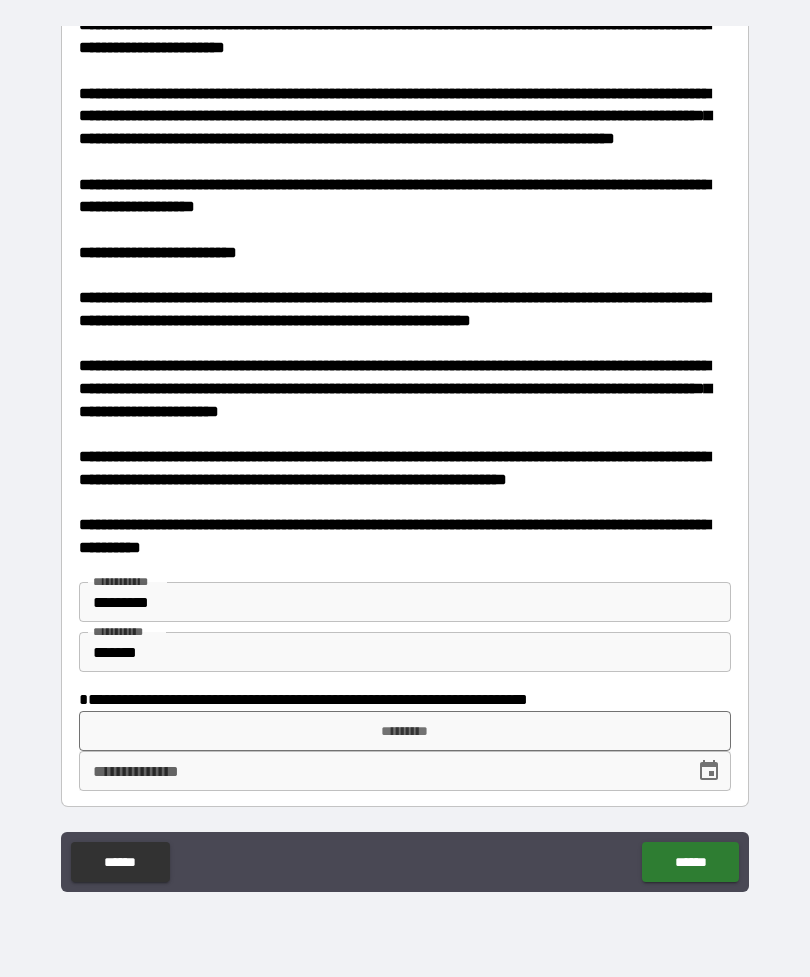 click 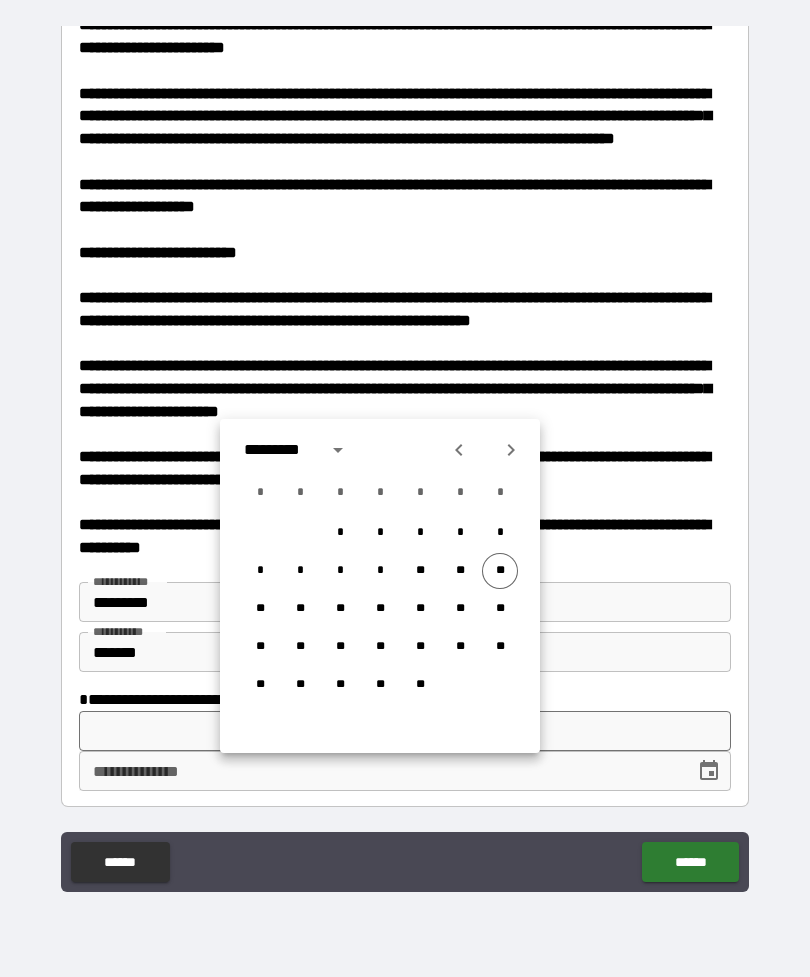 click on "**" at bounding box center (500, 571) 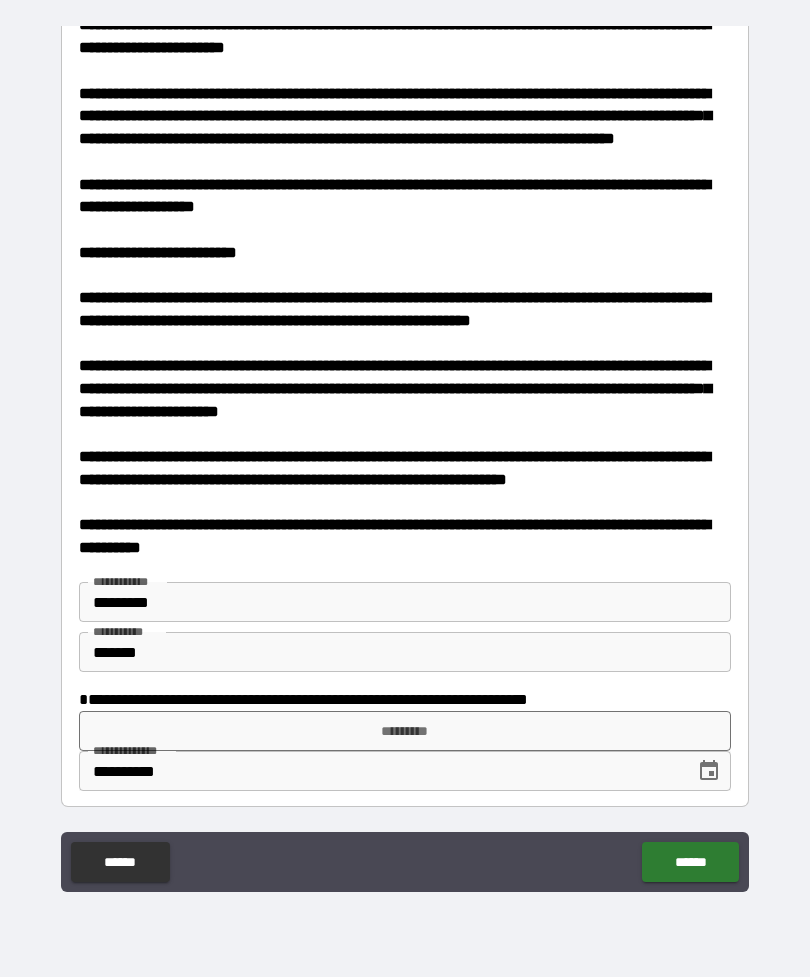 type on "**********" 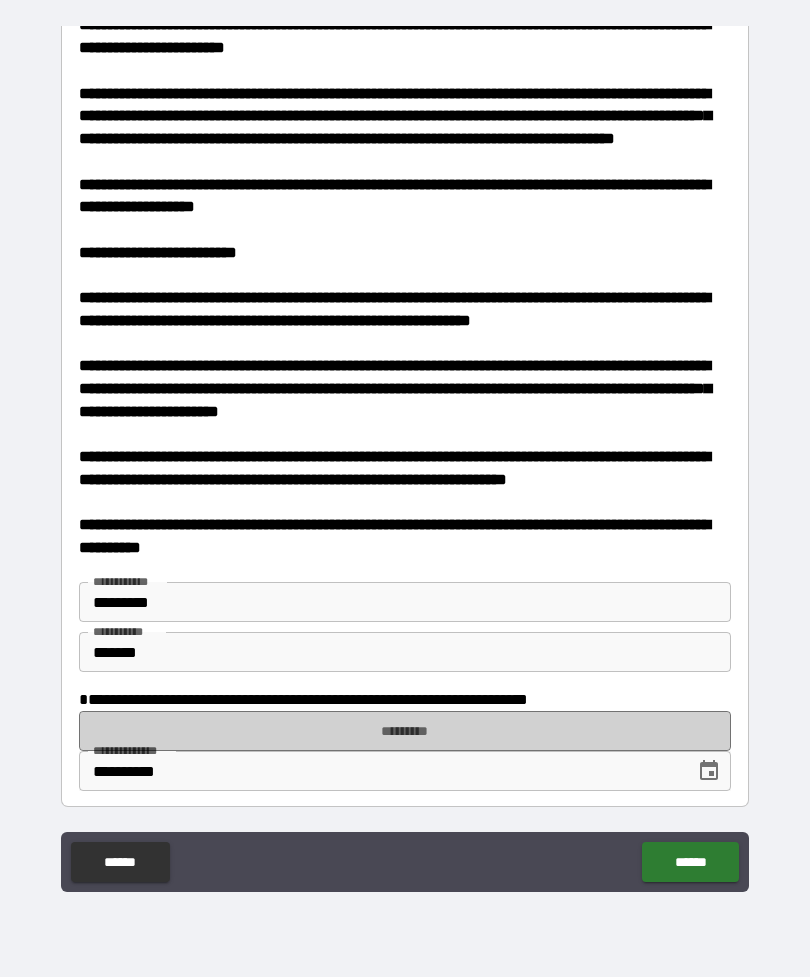 click on "*********" at bounding box center [405, 731] 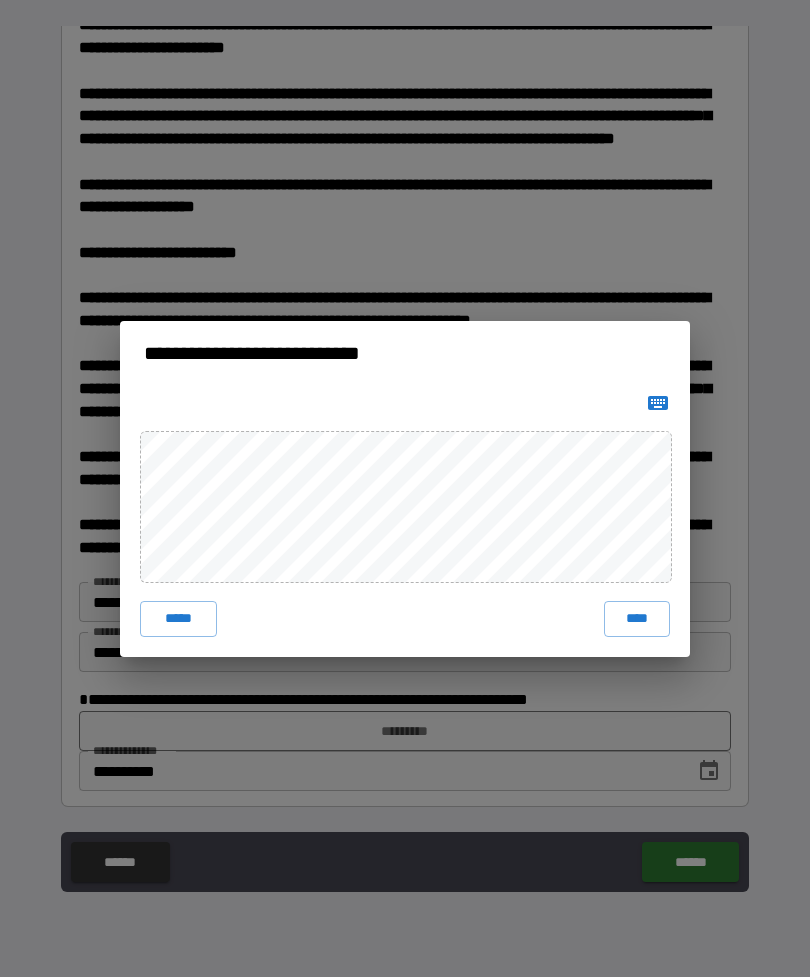 click on "****" at bounding box center (637, 619) 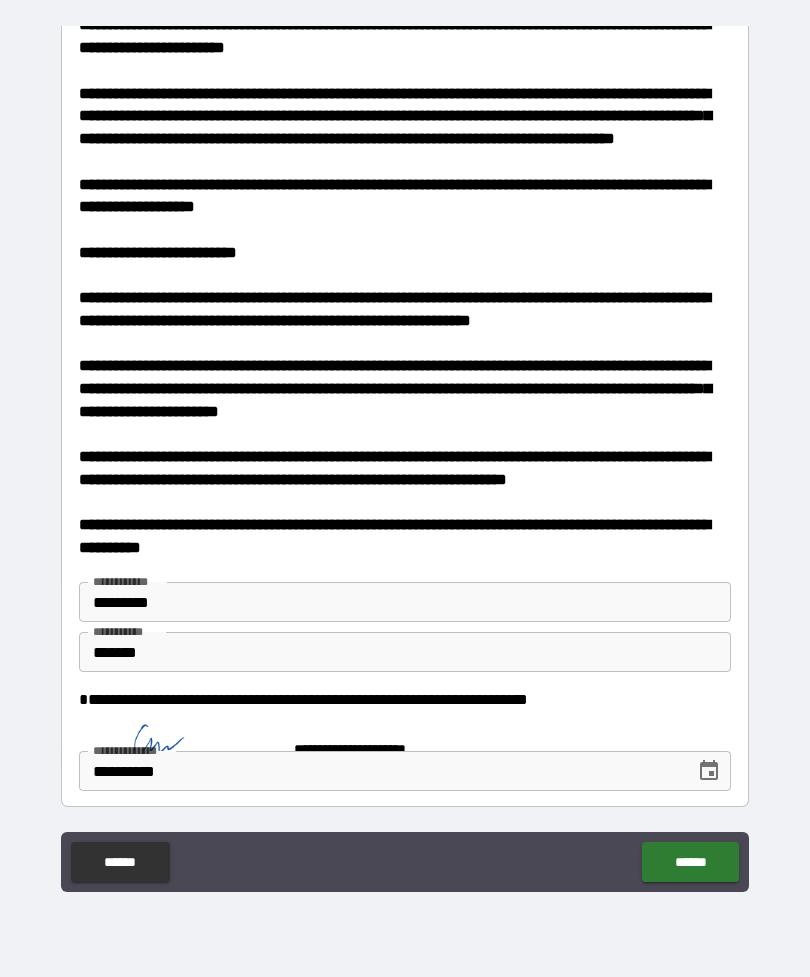 scroll, scrollTop: 1116, scrollLeft: 0, axis: vertical 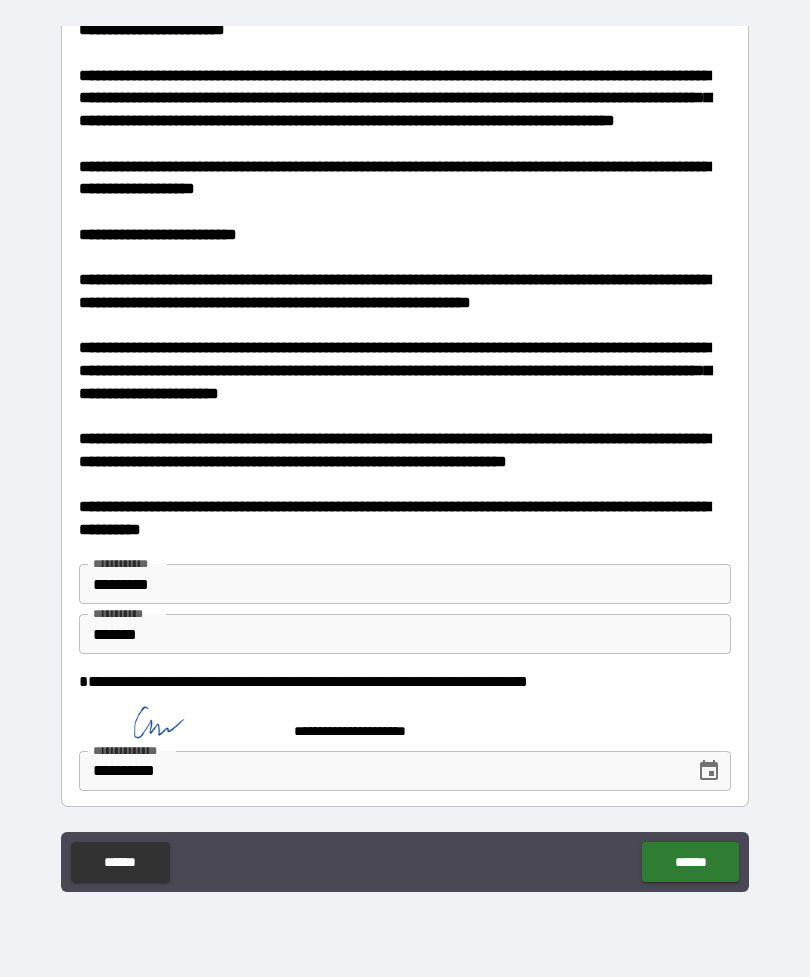 click on "******" at bounding box center [690, 862] 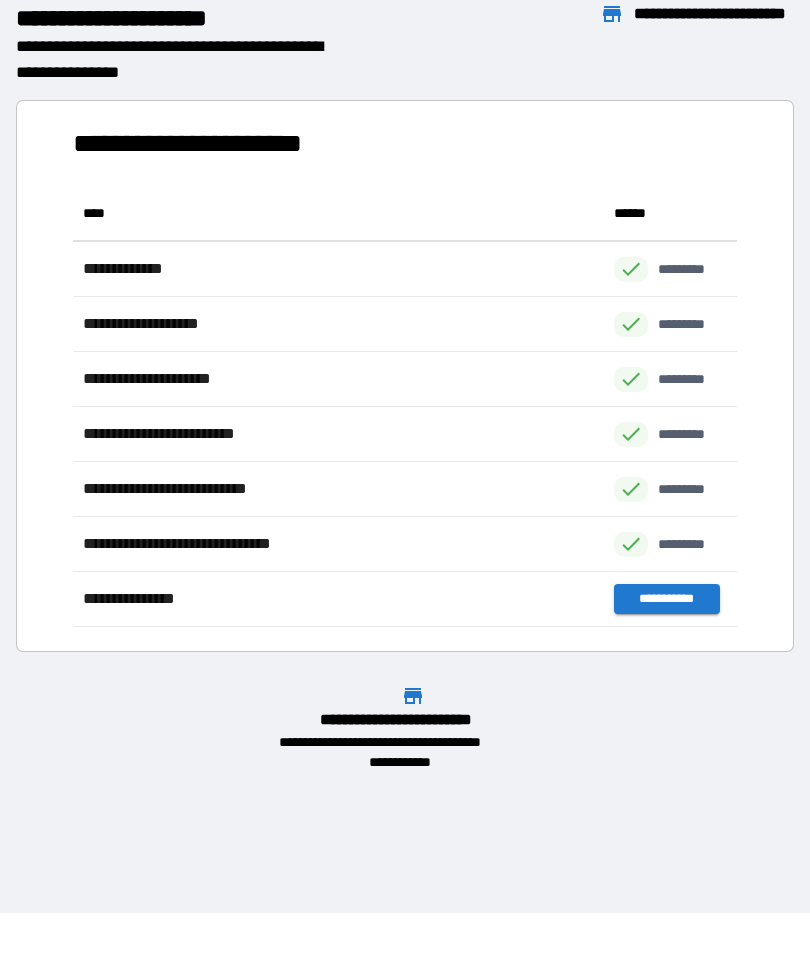 scroll, scrollTop: 1, scrollLeft: 1, axis: both 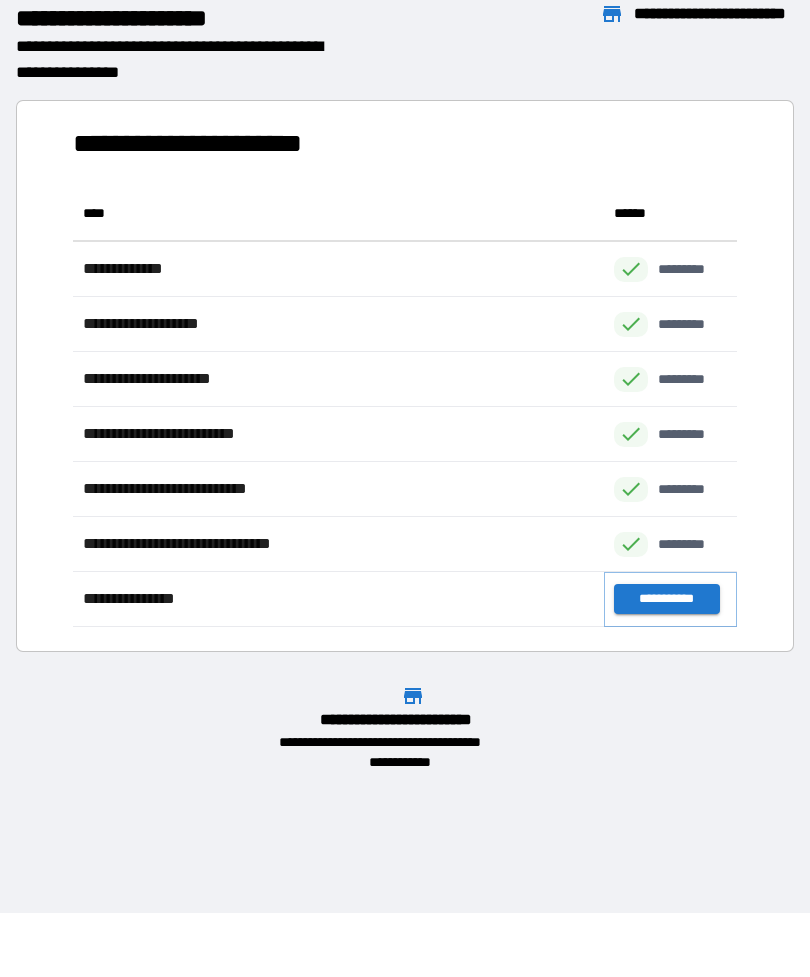 click on "**********" at bounding box center [666, 599] 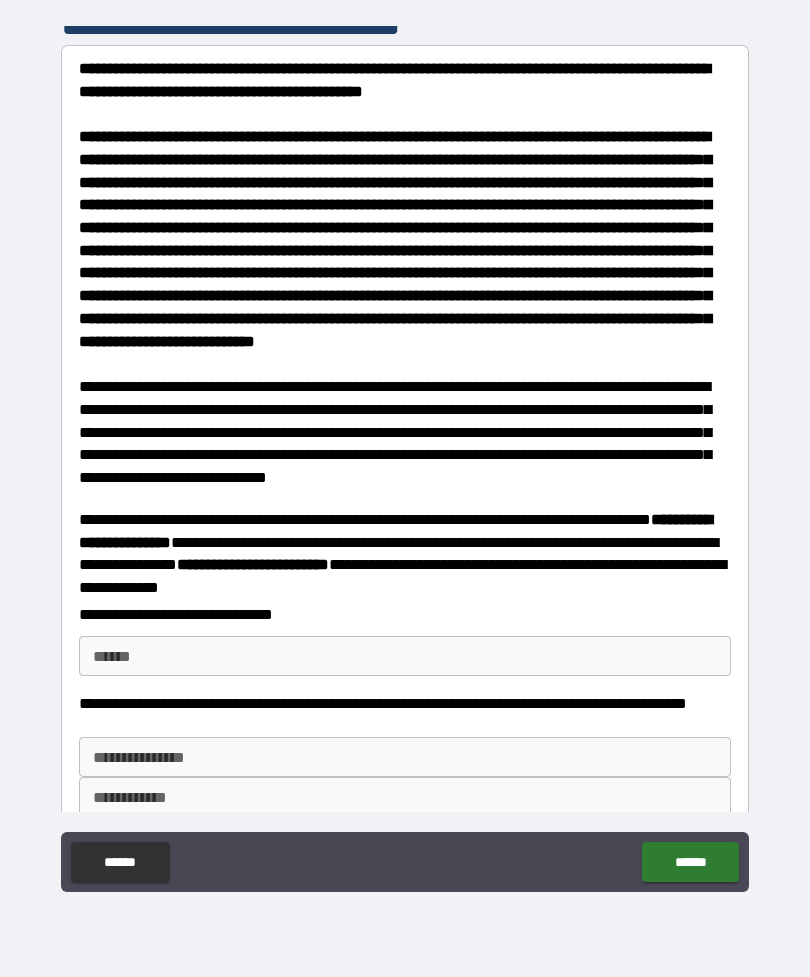 scroll, scrollTop: 39, scrollLeft: 0, axis: vertical 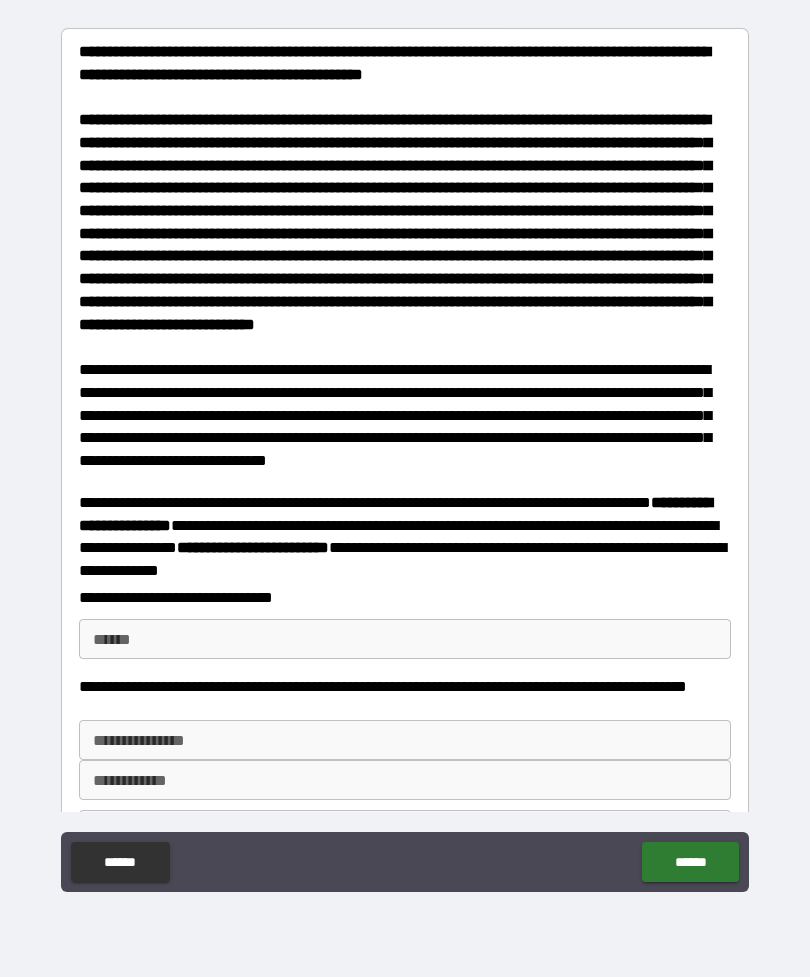 click on "****   *" at bounding box center [405, 639] 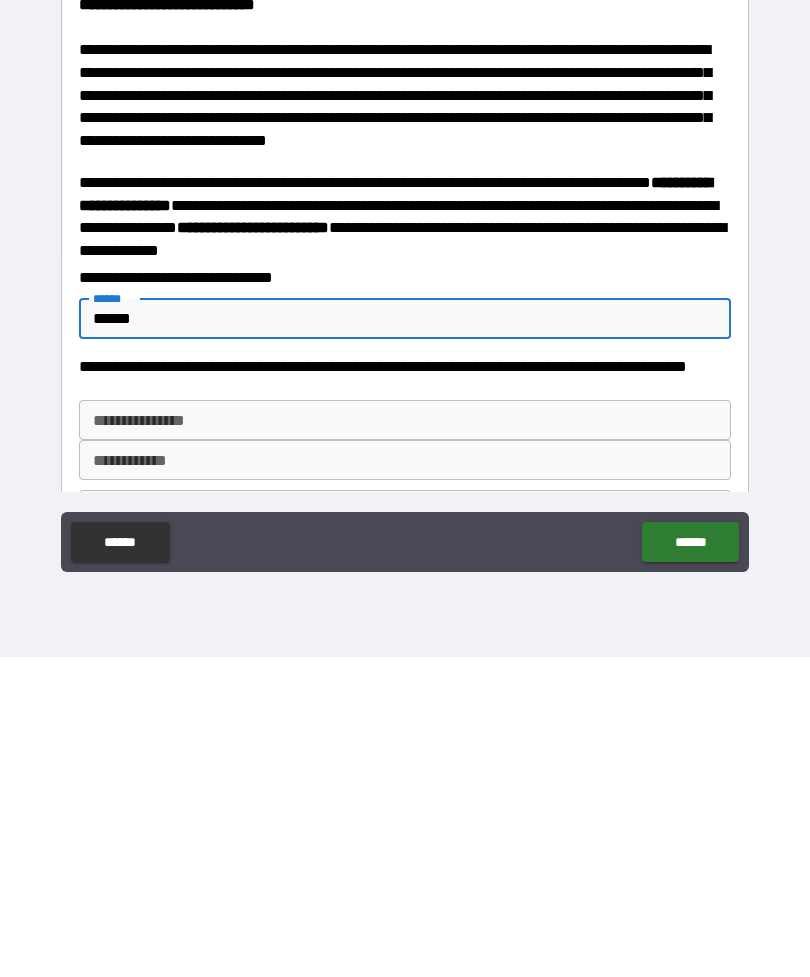 type on "*****" 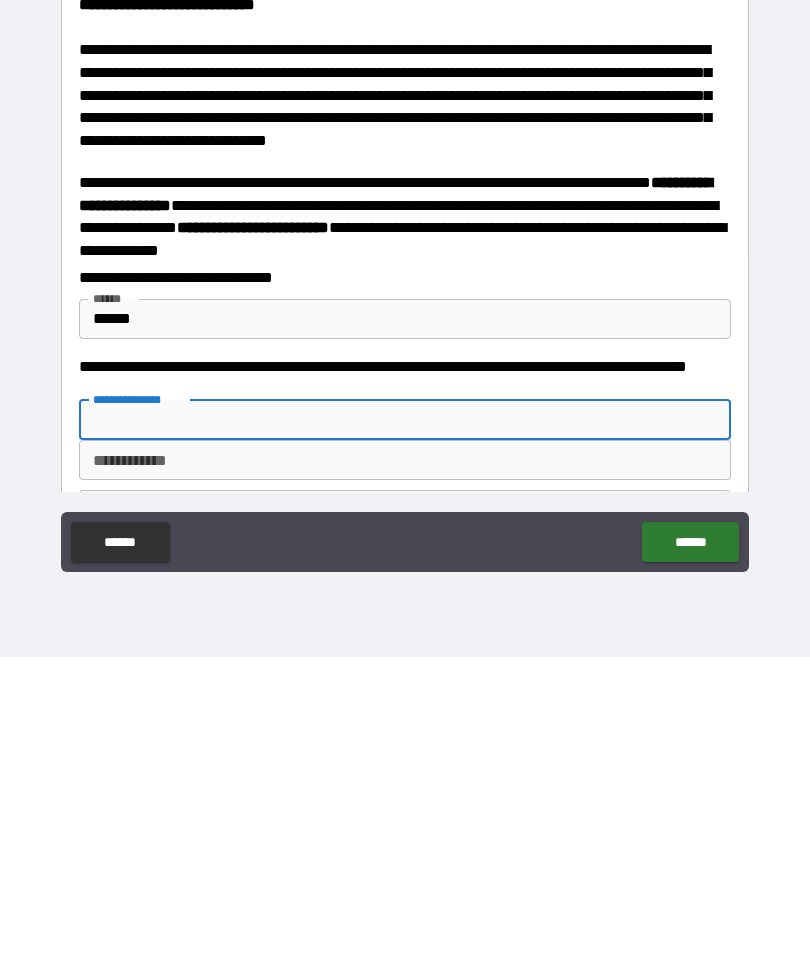 type on "*" 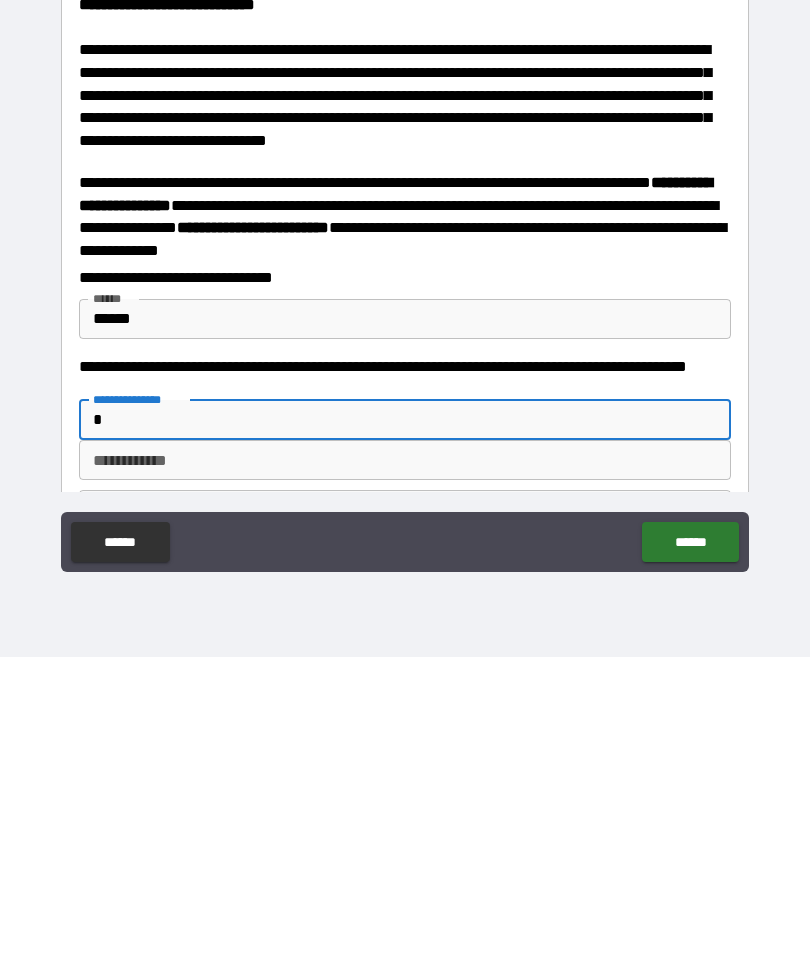type 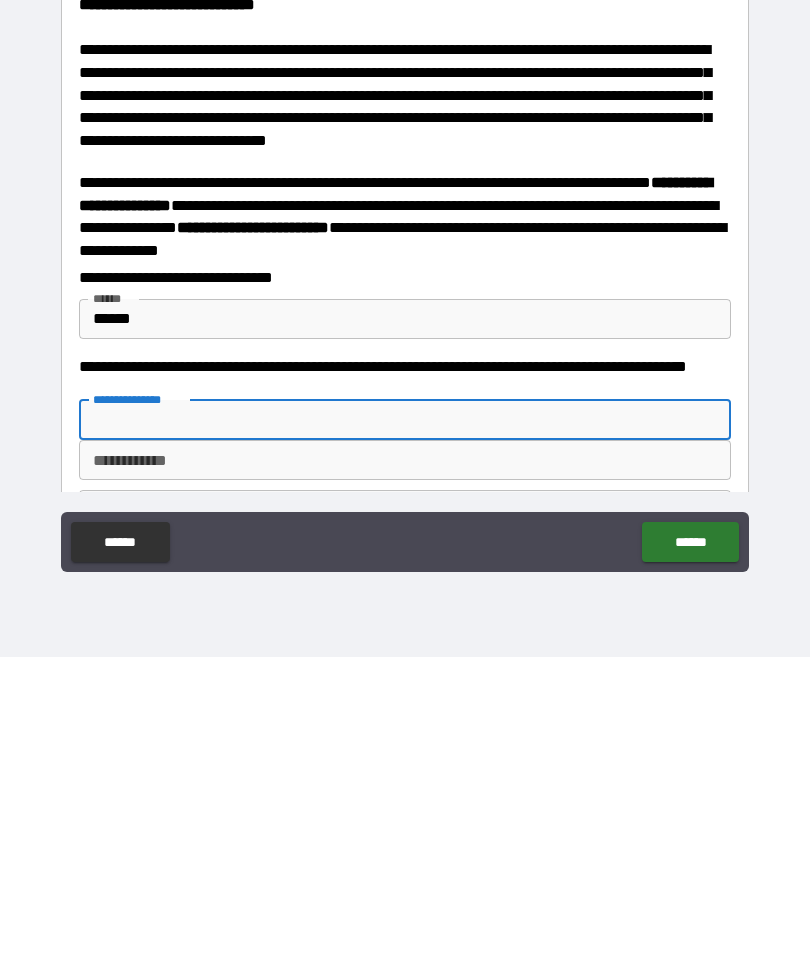 click on "*****" at bounding box center [405, 639] 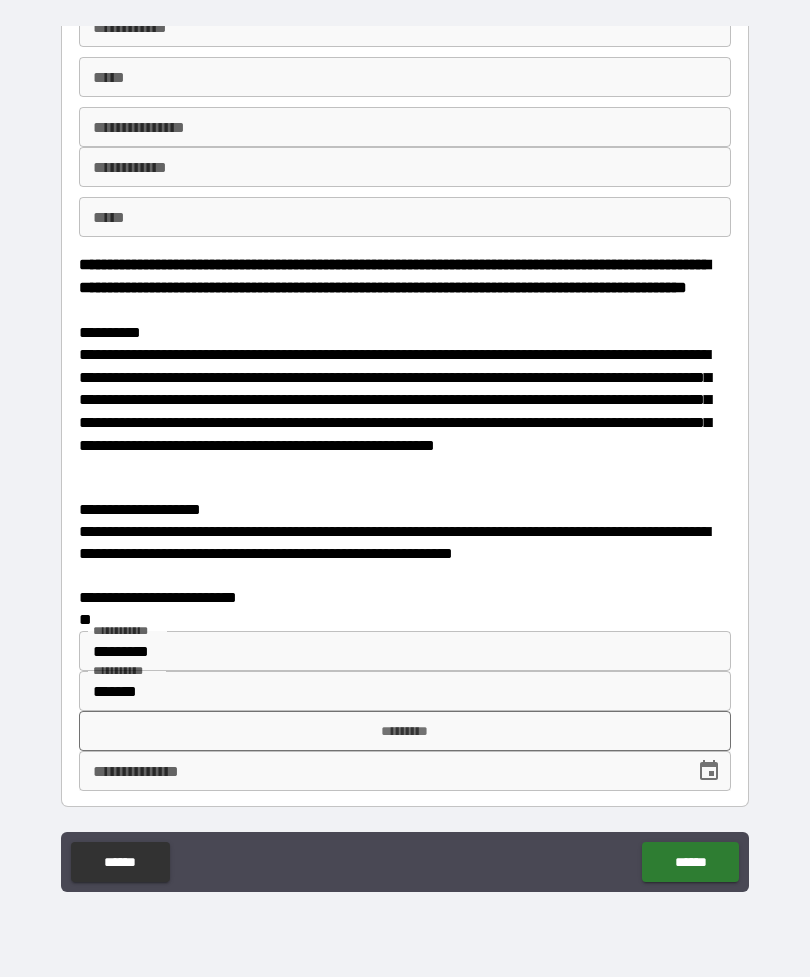 scroll, scrollTop: 844, scrollLeft: 0, axis: vertical 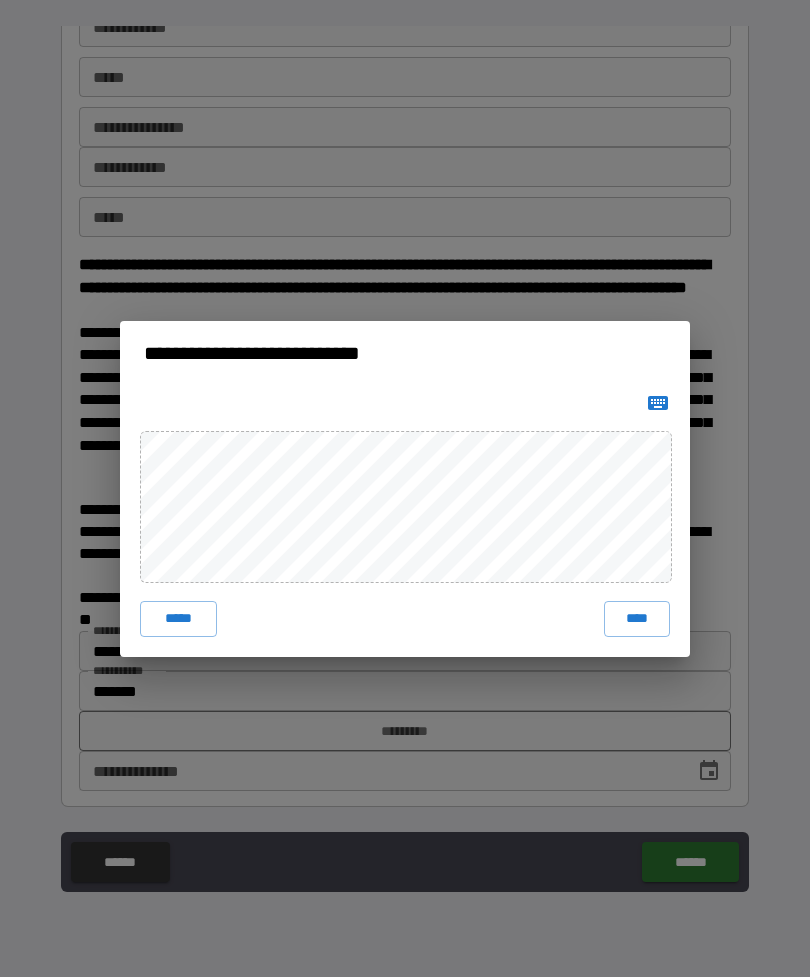 click on "****" at bounding box center (637, 619) 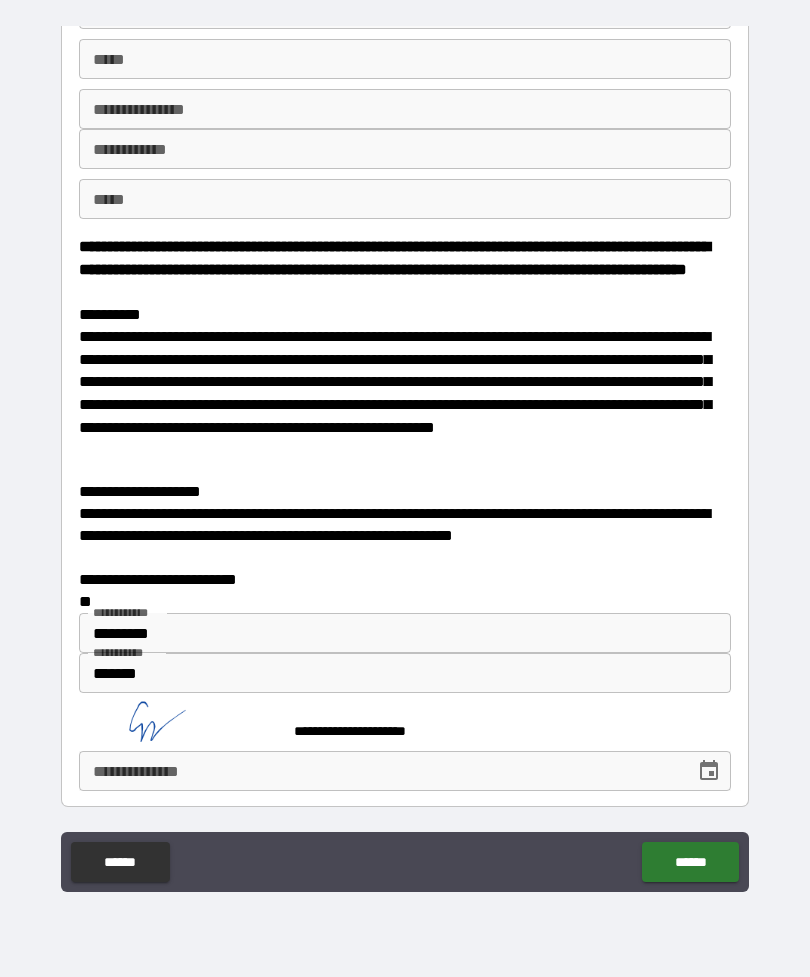 scroll, scrollTop: 834, scrollLeft: 0, axis: vertical 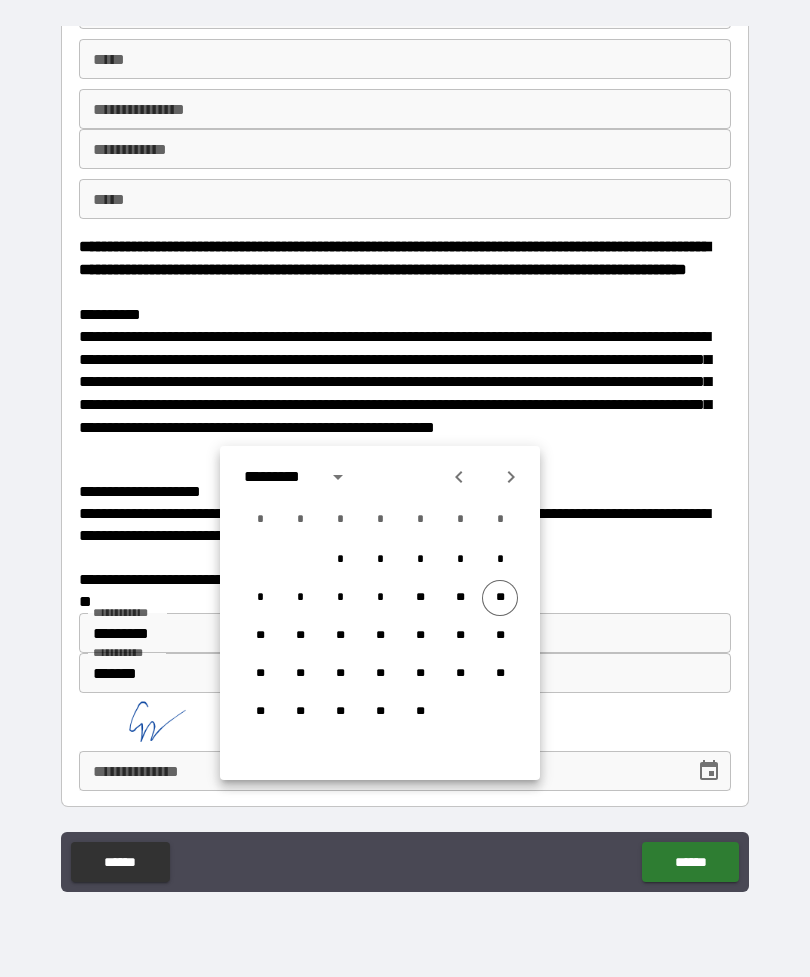 click on "**" at bounding box center [500, 598] 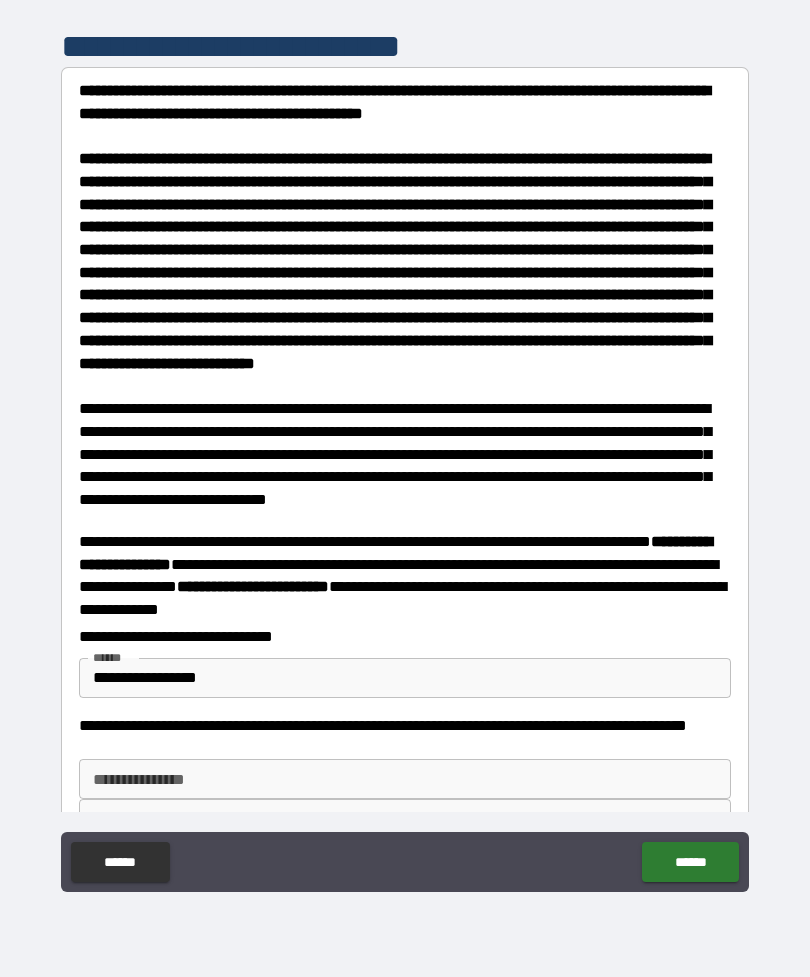 scroll, scrollTop: 0, scrollLeft: 0, axis: both 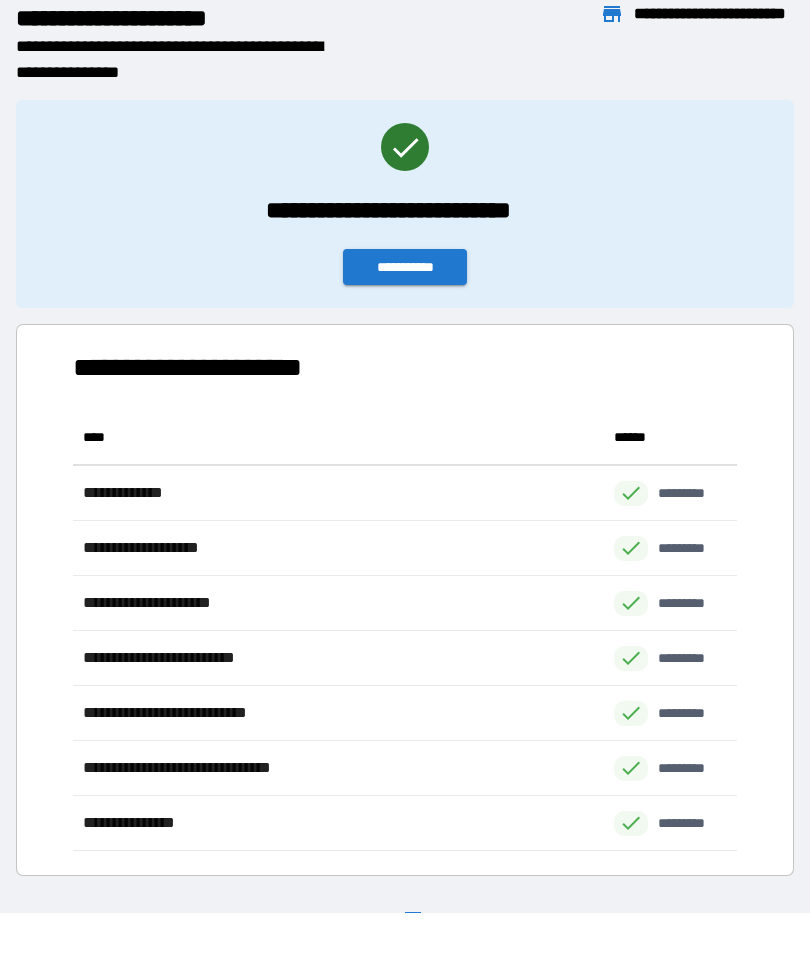 click on "**********" at bounding box center (405, 267) 